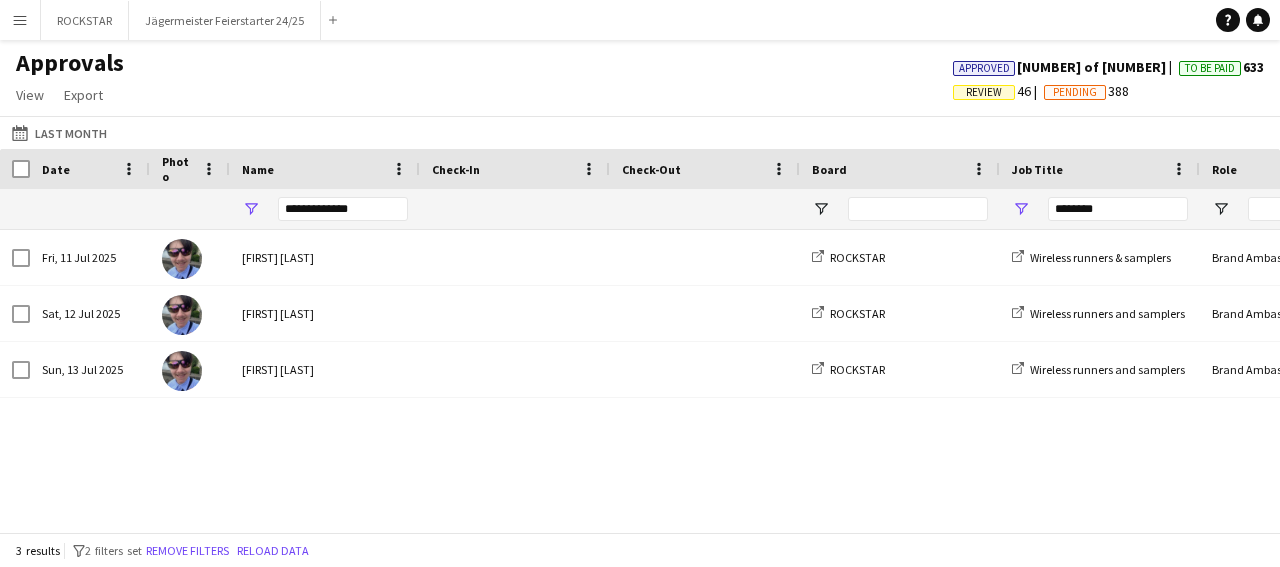 scroll, scrollTop: 0, scrollLeft: 0, axis: both 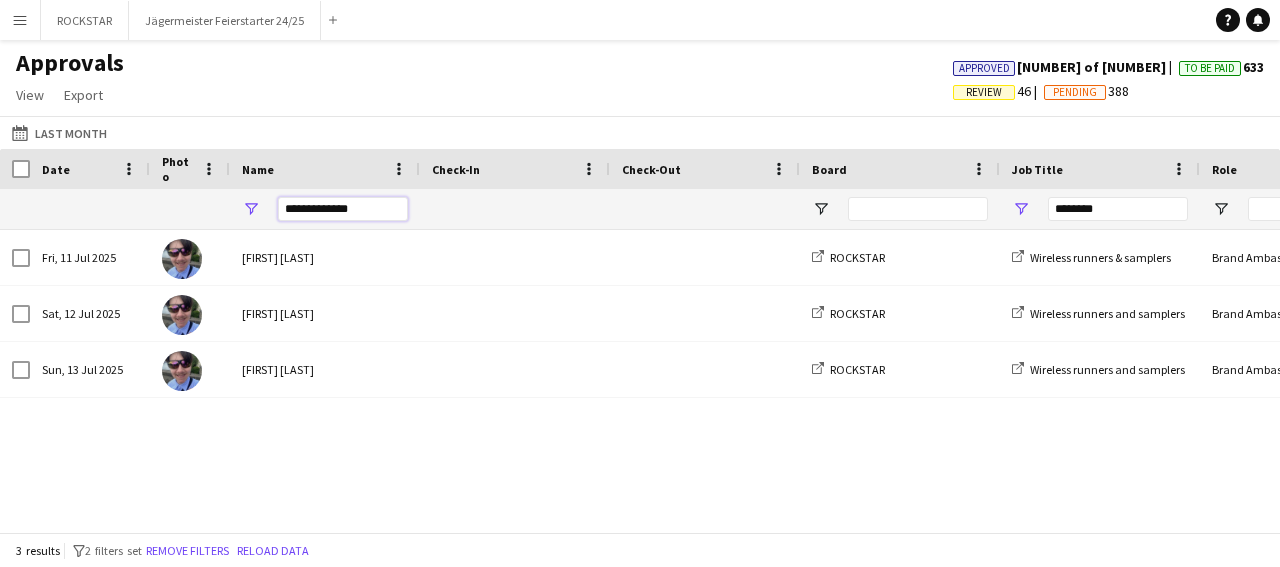 click on "**********" at bounding box center (343, 209) 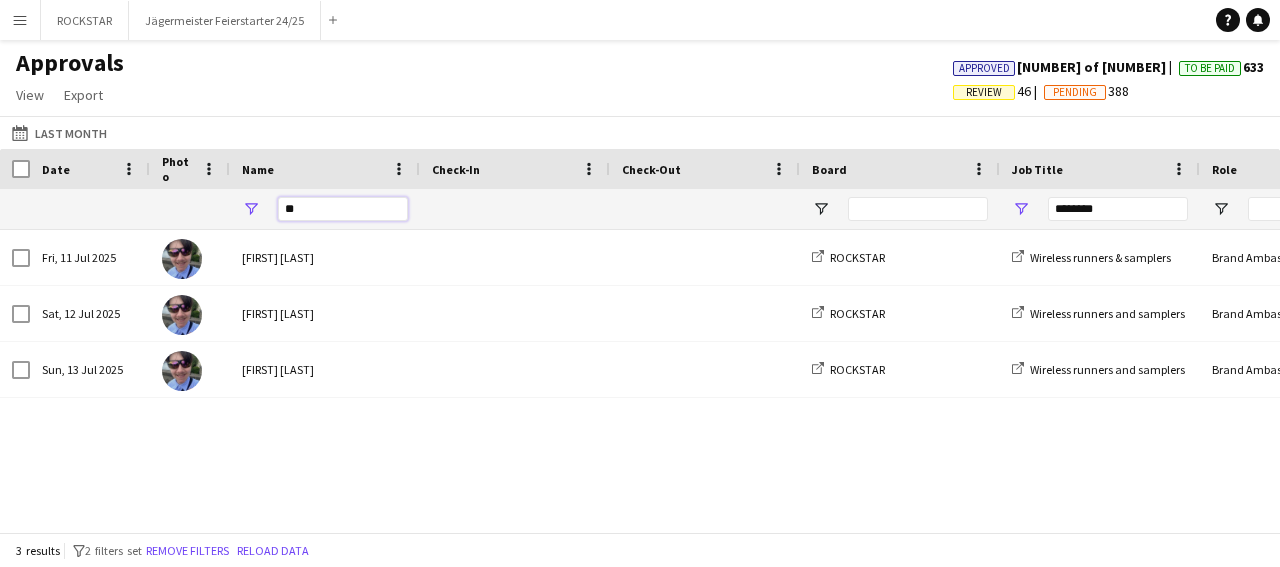 type on "*" 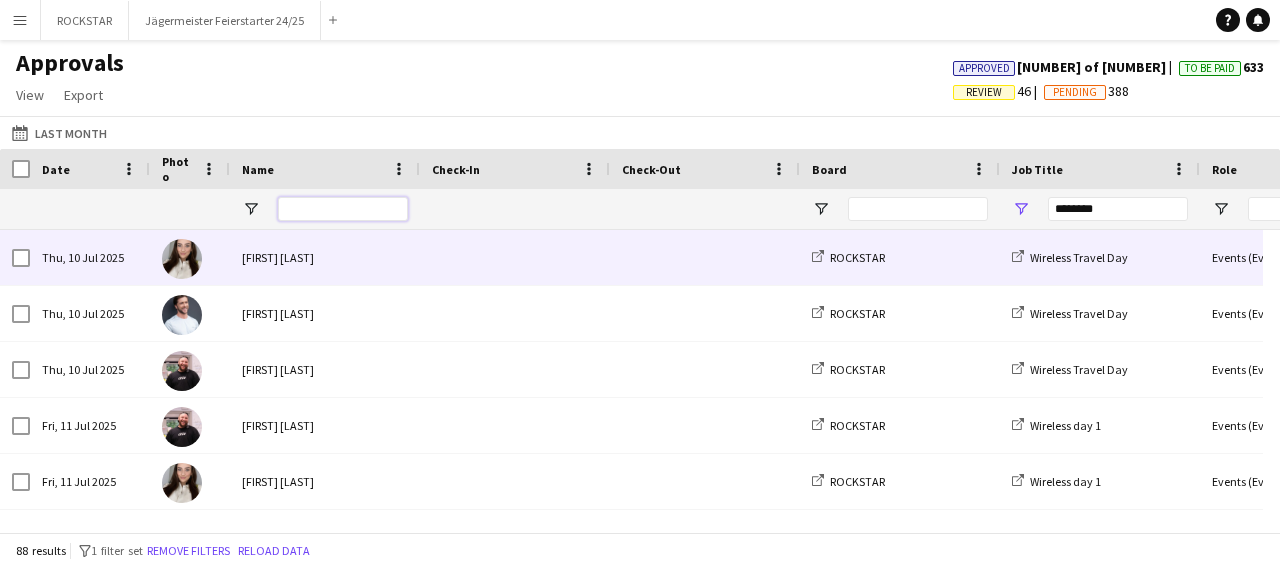 type 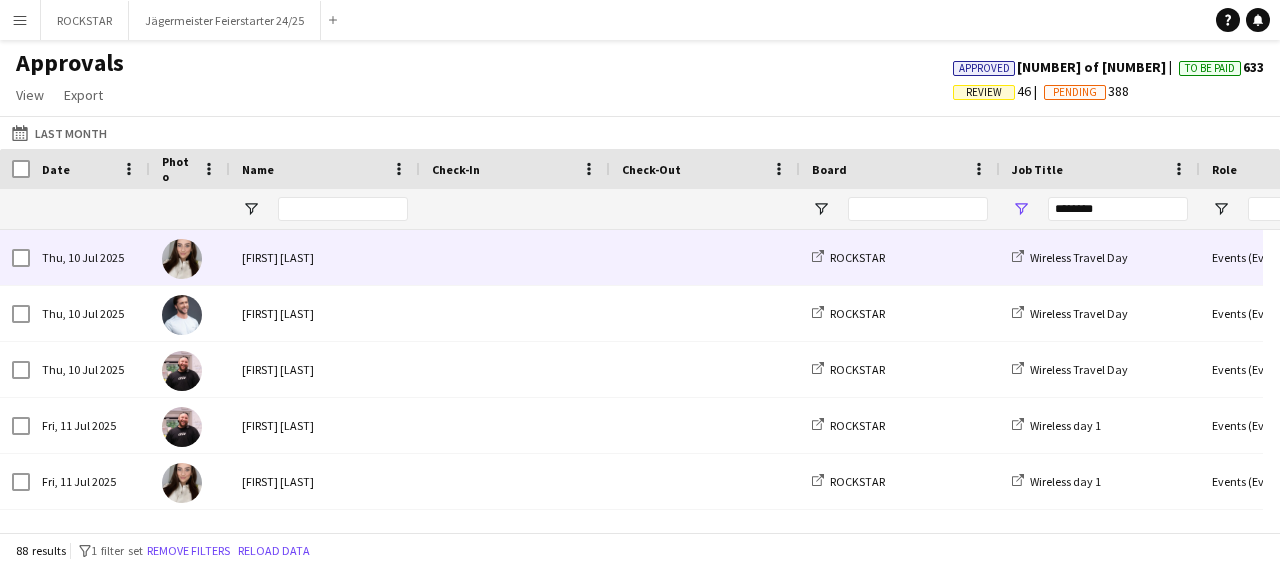 click on "ROCKSTAR" at bounding box center (900, 257) 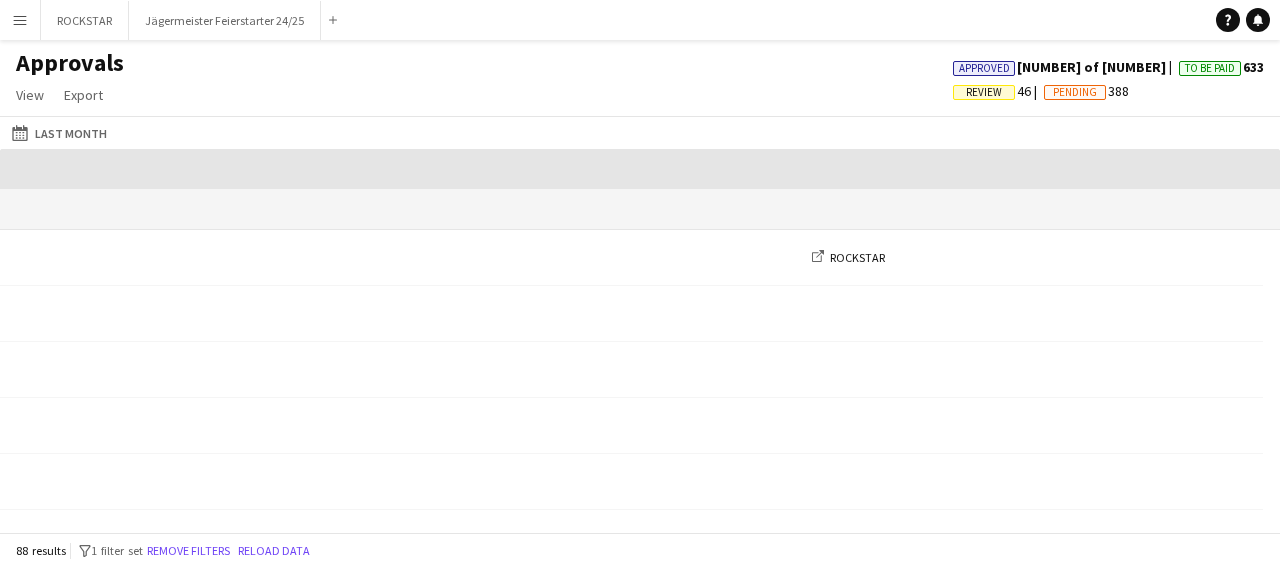 scroll, scrollTop: 0, scrollLeft: 2367, axis: horizontal 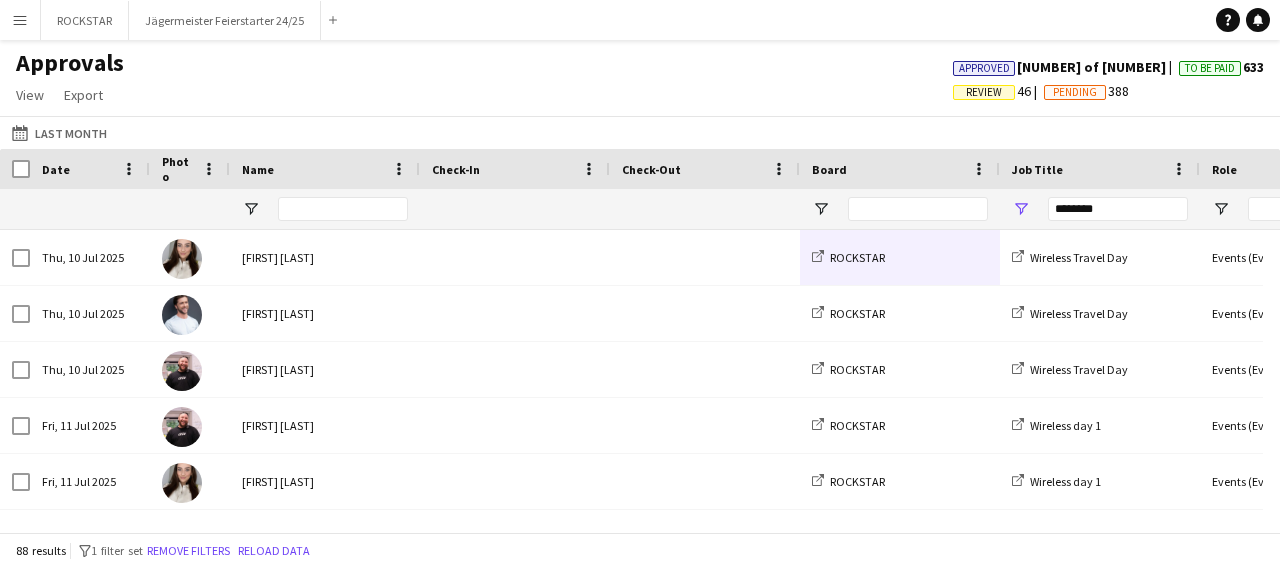 click on "Menu" at bounding box center (20, 20) 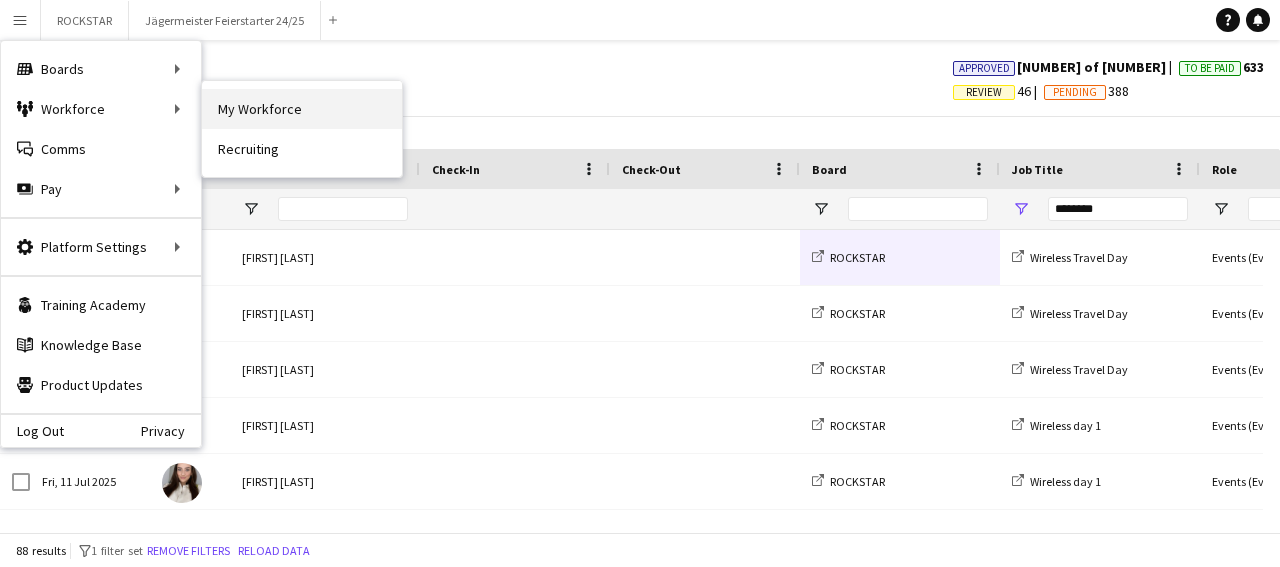 click on "My Workforce" at bounding box center (302, 109) 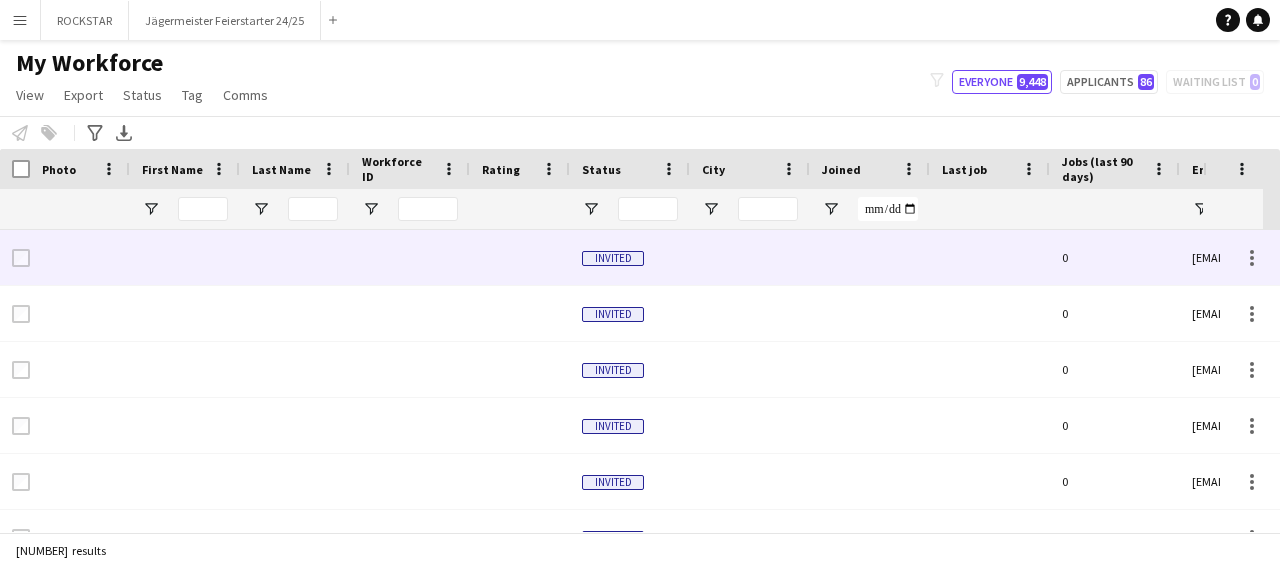 type 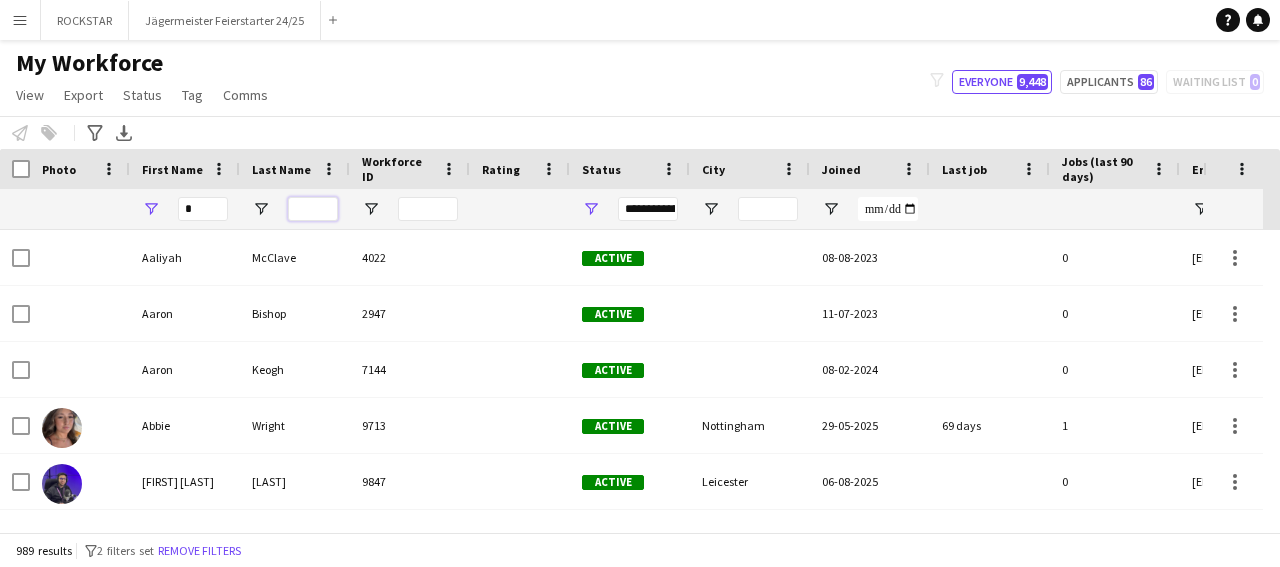 click at bounding box center [313, 209] 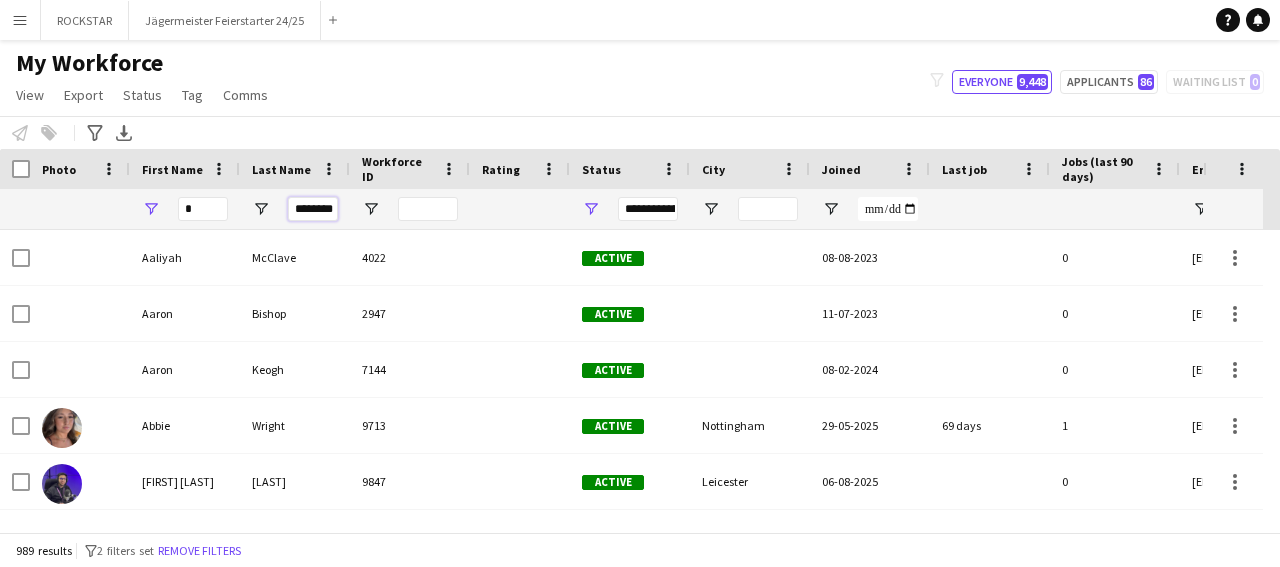 scroll, scrollTop: 0, scrollLeft: 1, axis: horizontal 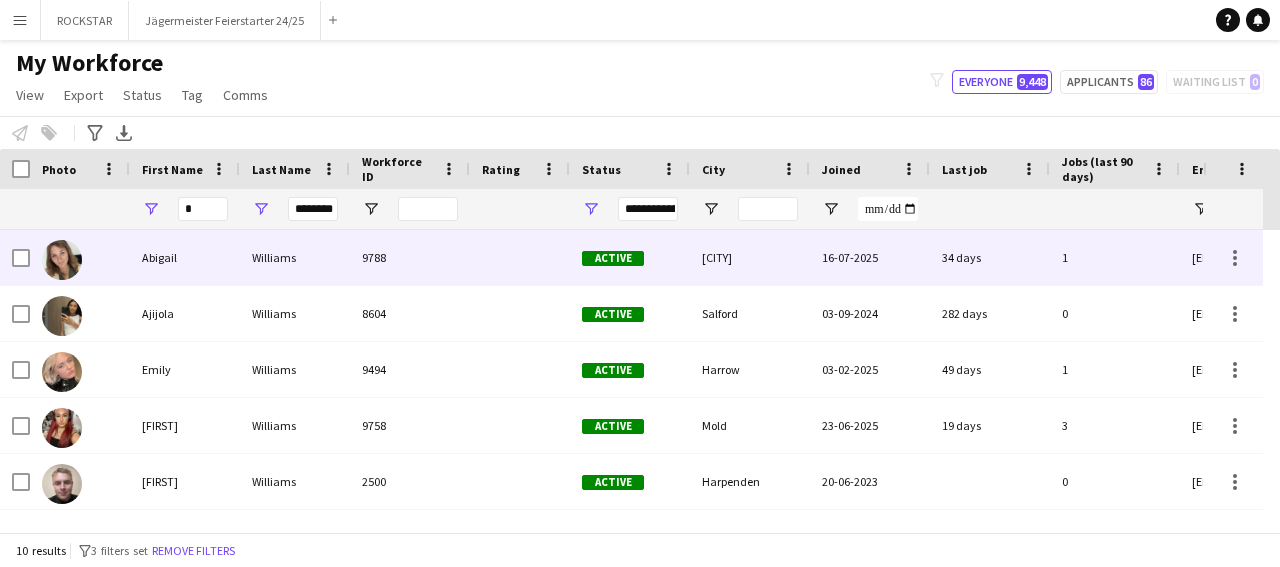 click on "Williams" at bounding box center [295, 257] 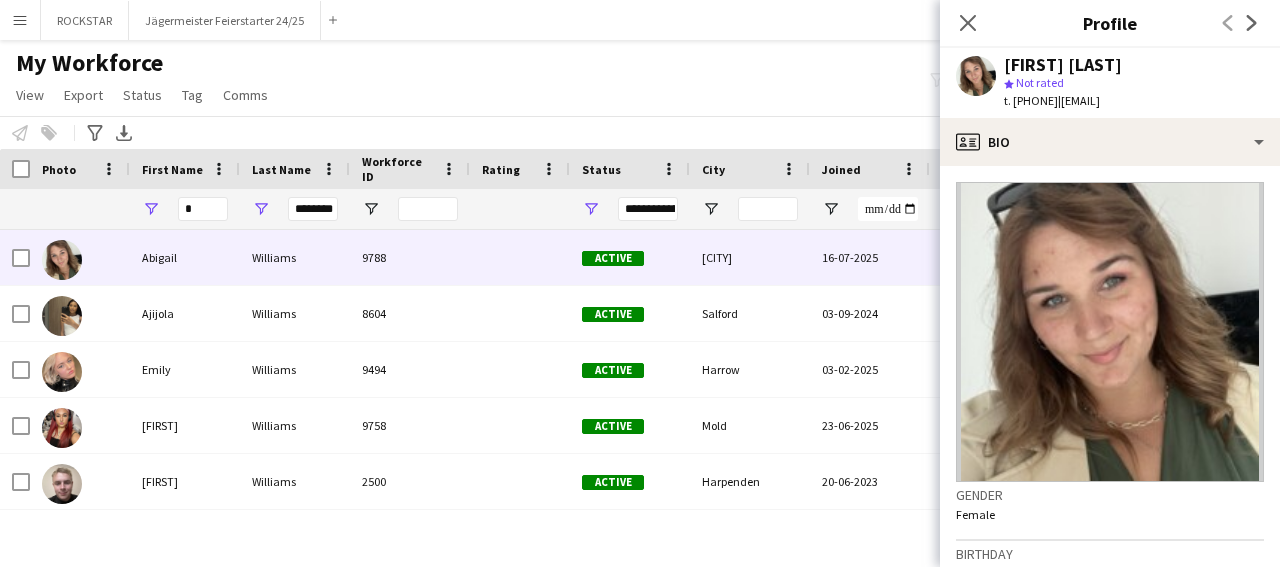 scroll, scrollTop: 365, scrollLeft: 0, axis: vertical 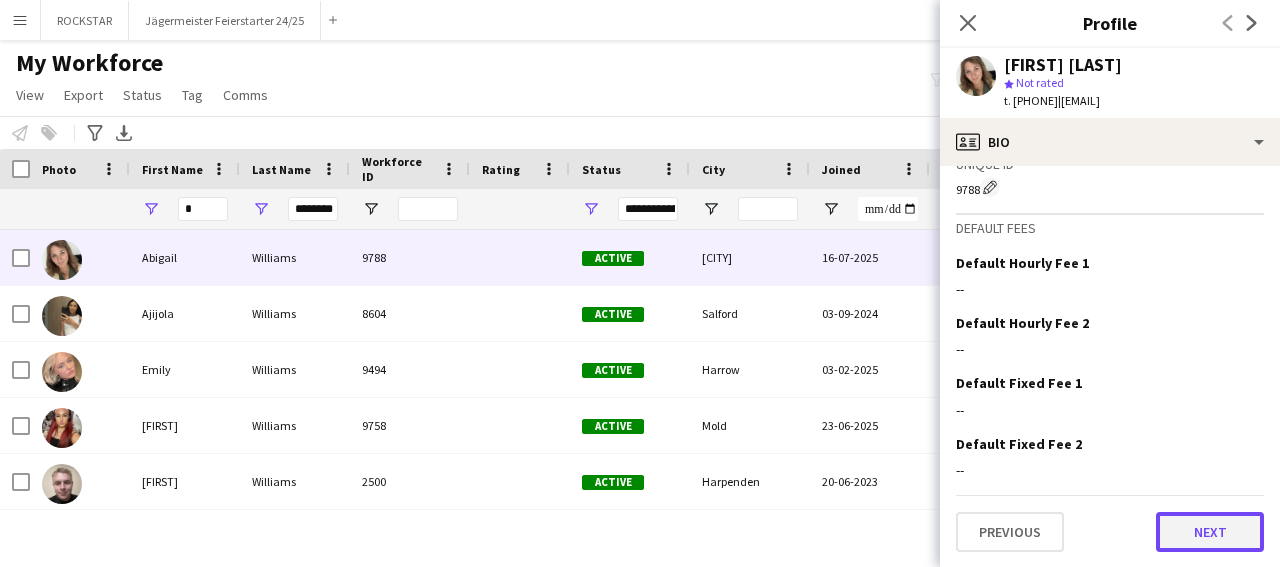 click on "Next" 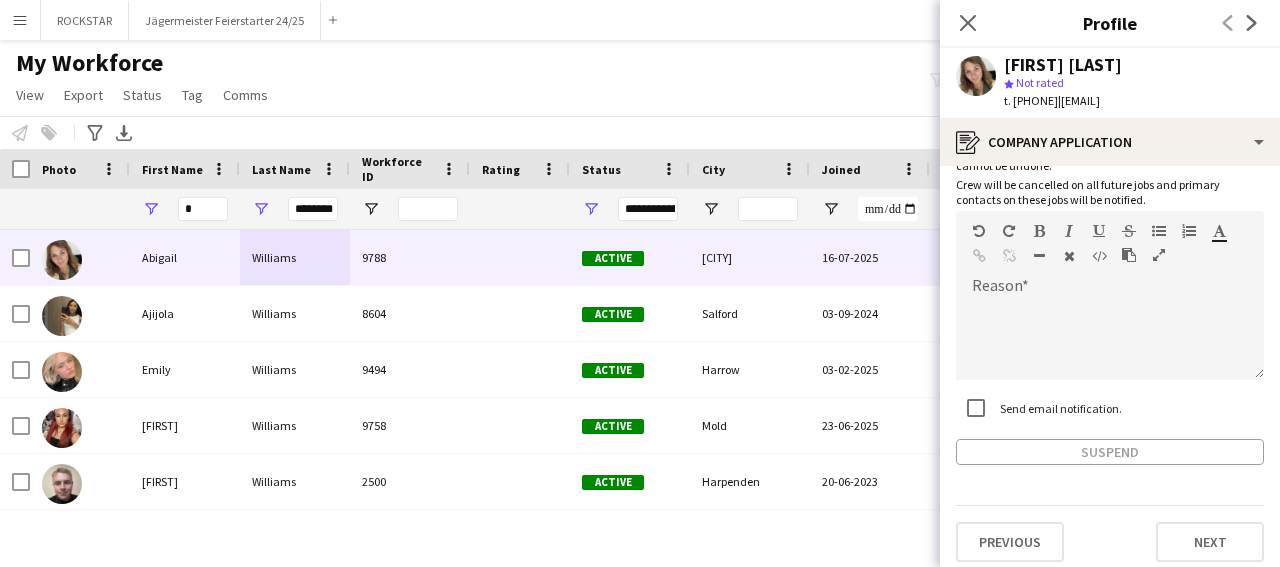 scroll, scrollTop: 126, scrollLeft: 0, axis: vertical 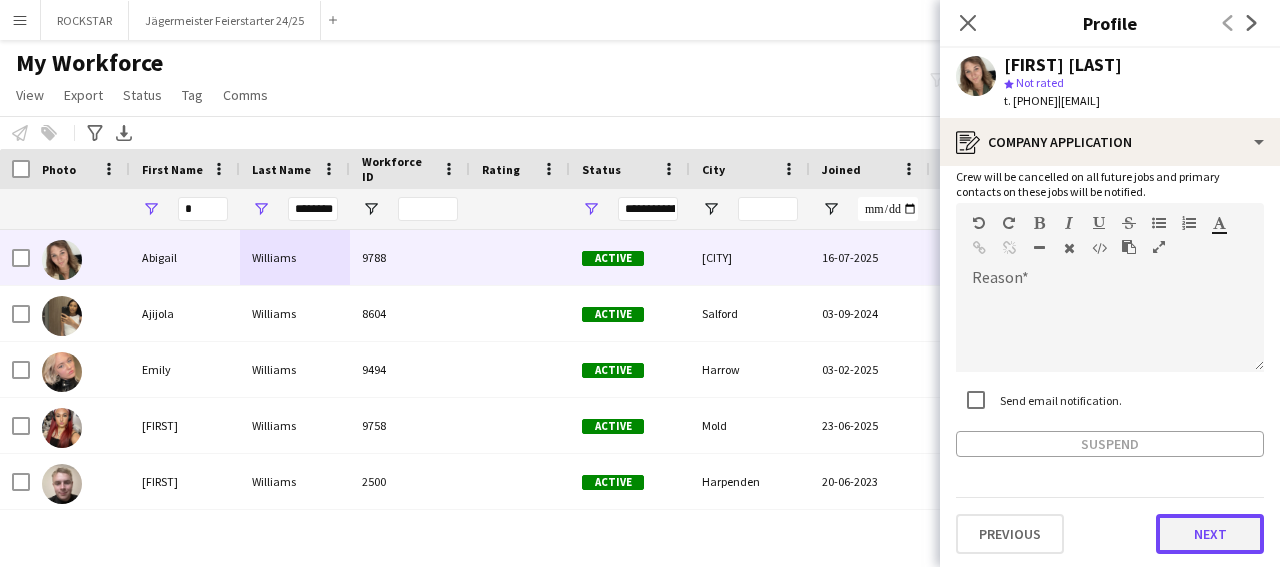 click on "Next" 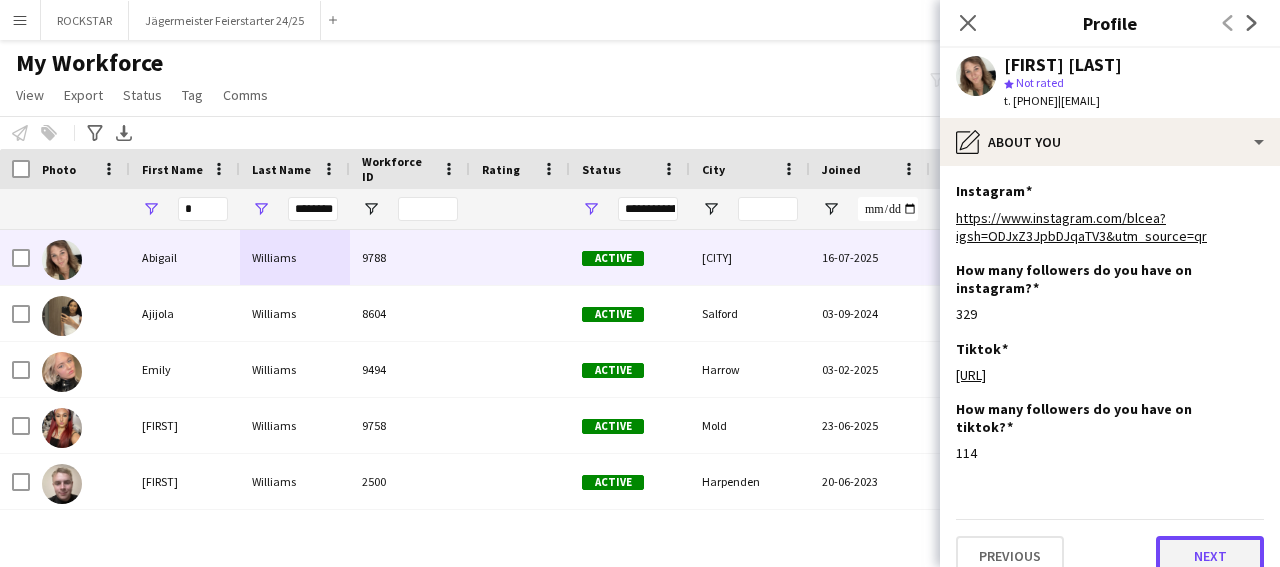 click on "Next" 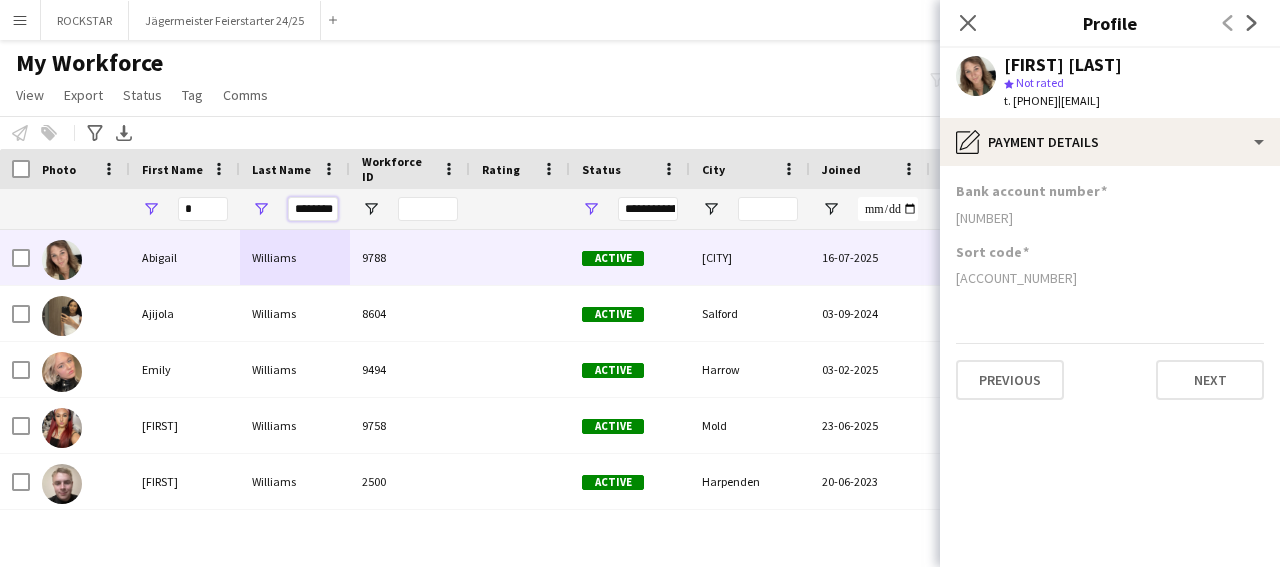 drag, startPoint x: 288, startPoint y: 211, endPoint x: 397, endPoint y: 201, distance: 109.457756 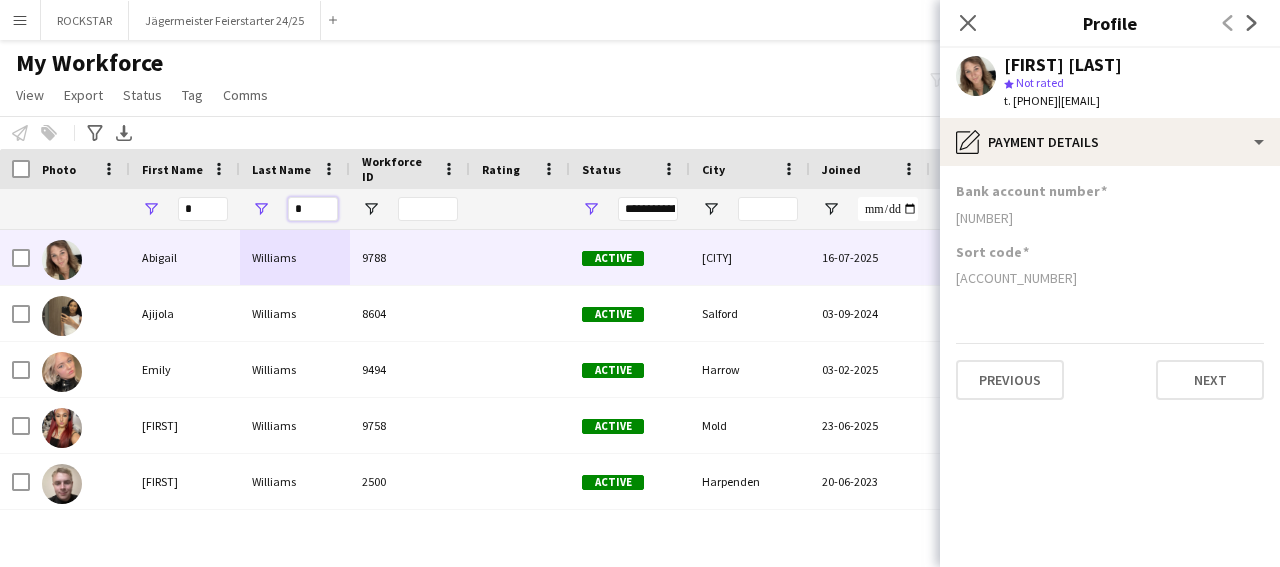 scroll, scrollTop: 0, scrollLeft: 0, axis: both 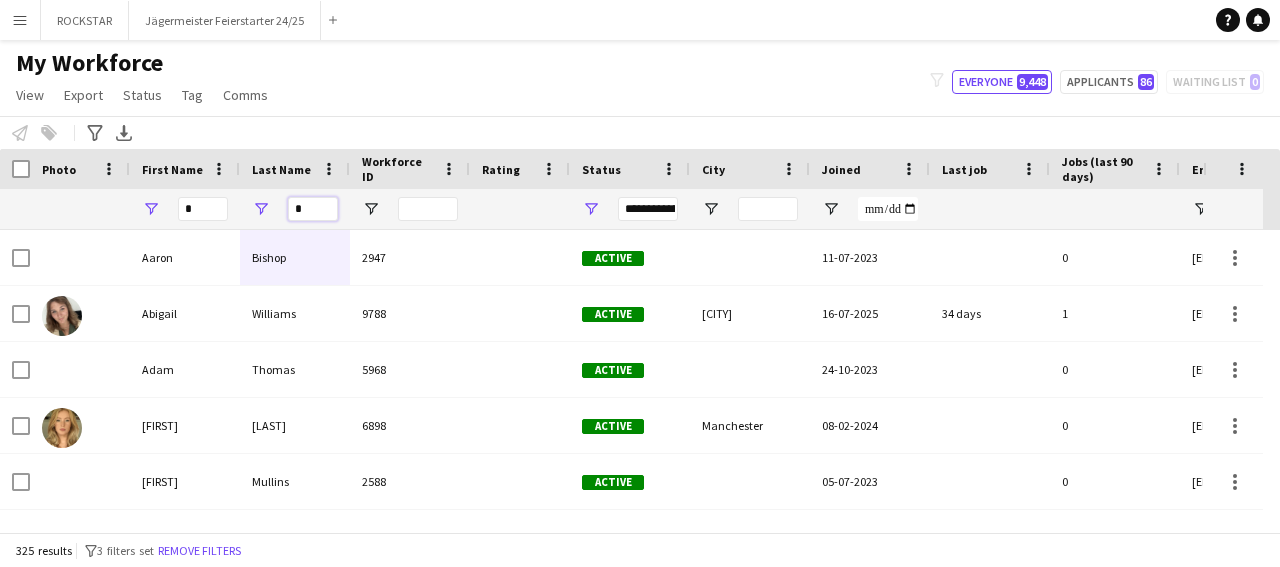 click on "*" at bounding box center [313, 209] 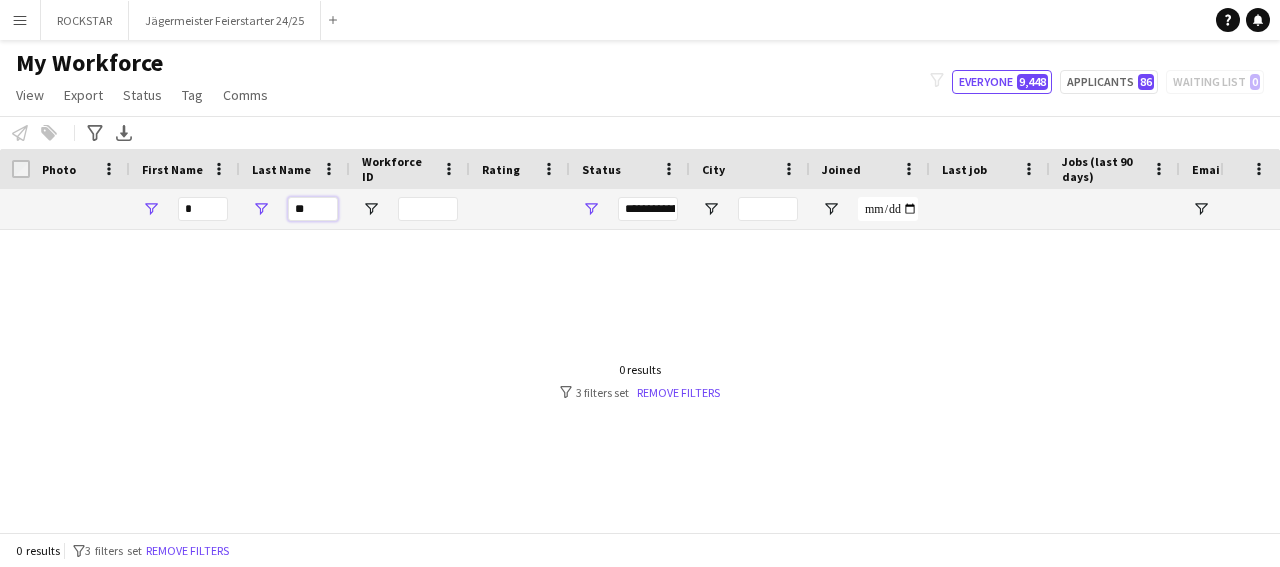 type on "*" 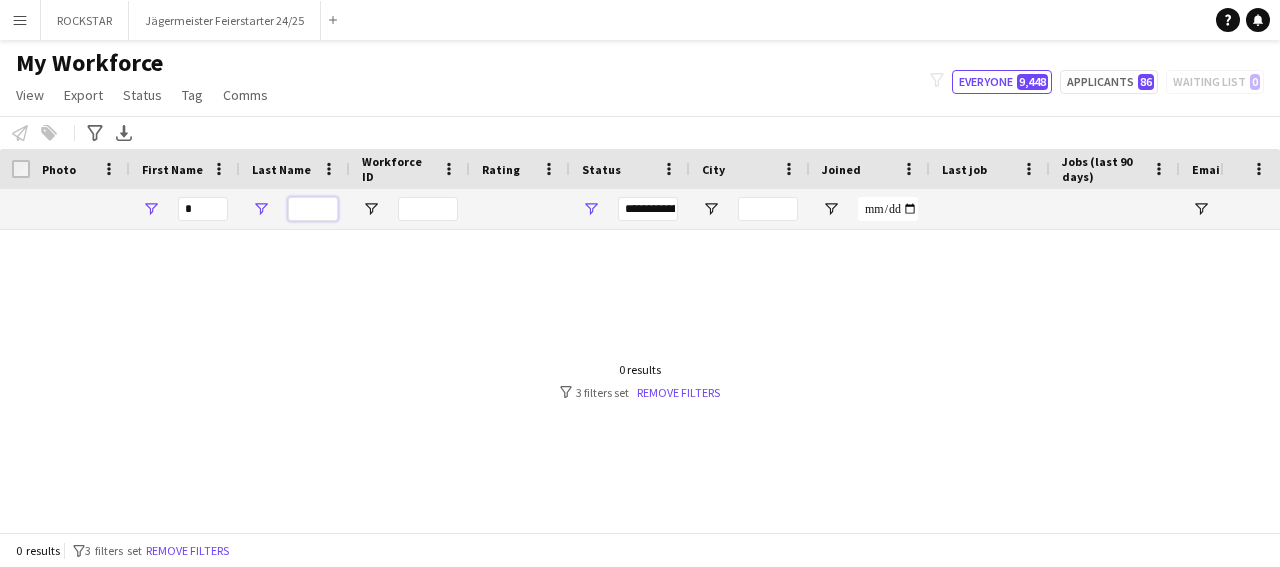 type 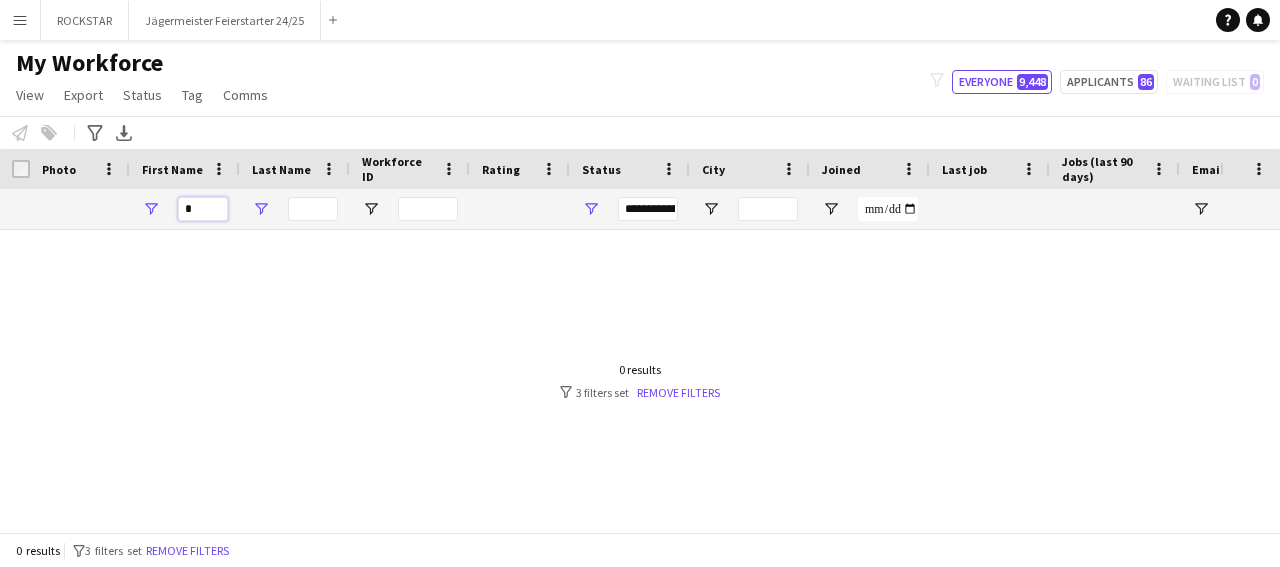 click at bounding box center [203, 209] 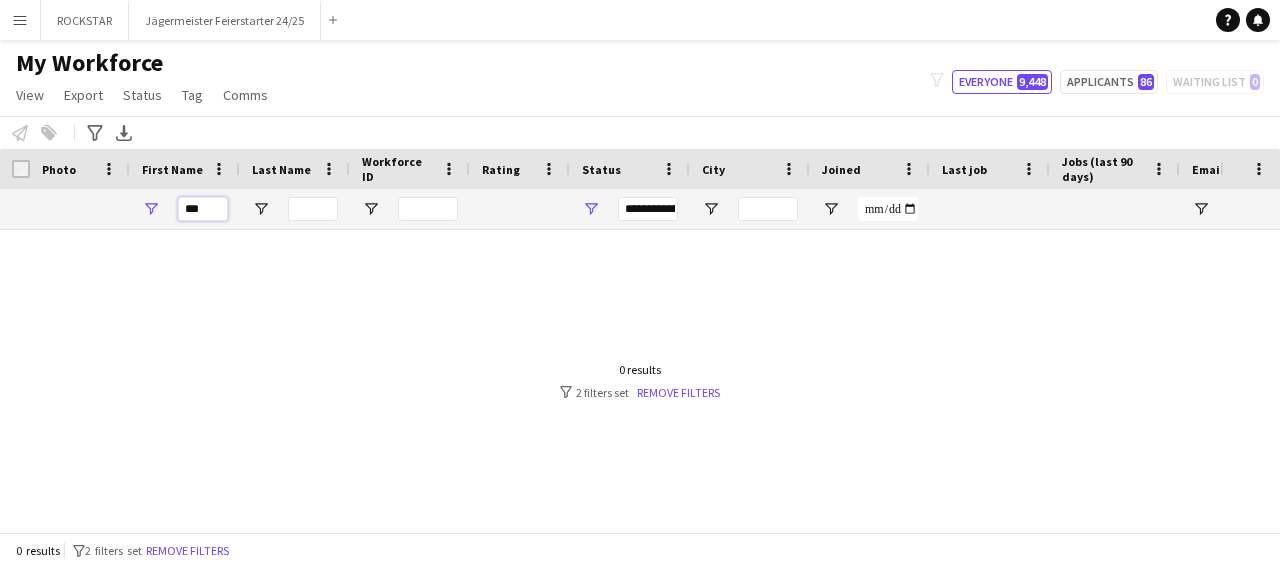 type on "*" 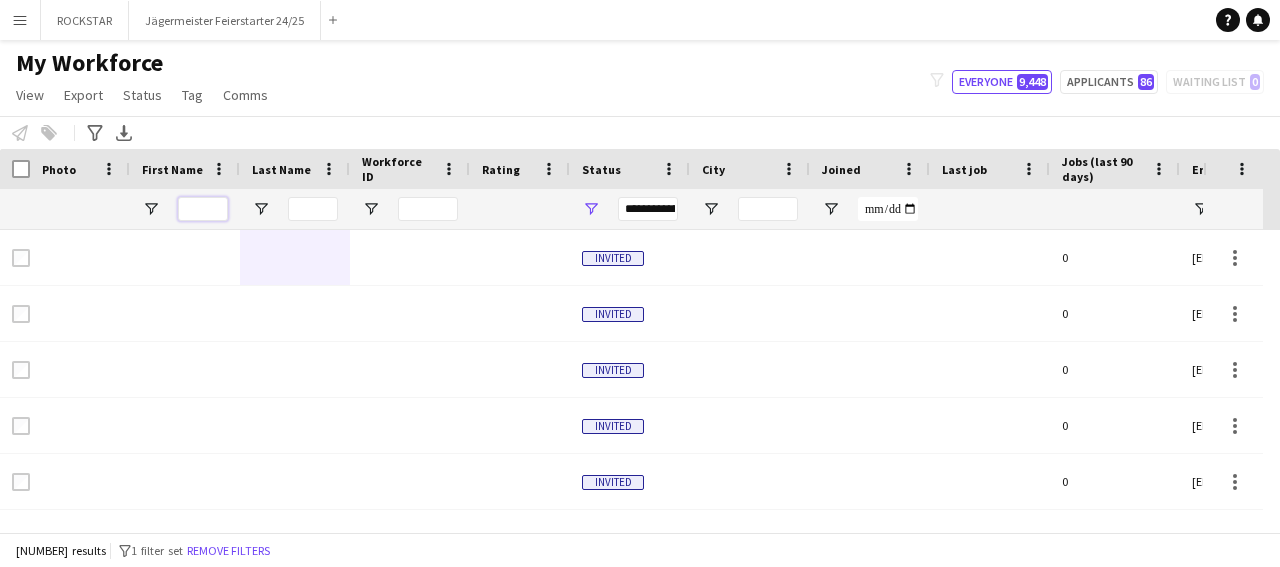 type 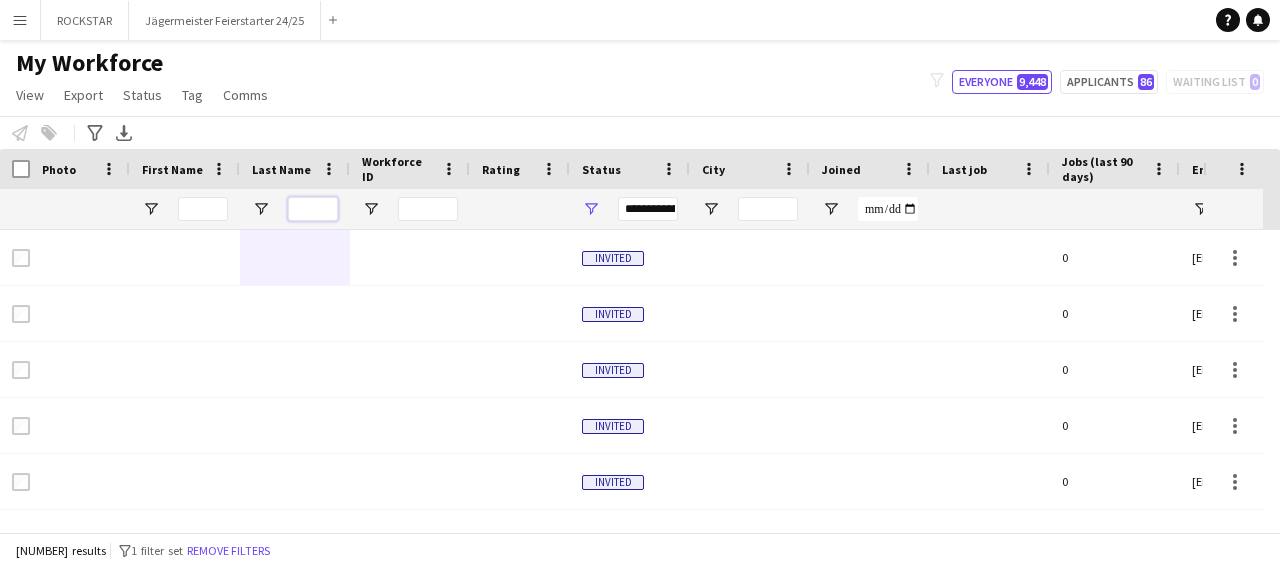 click at bounding box center (313, 209) 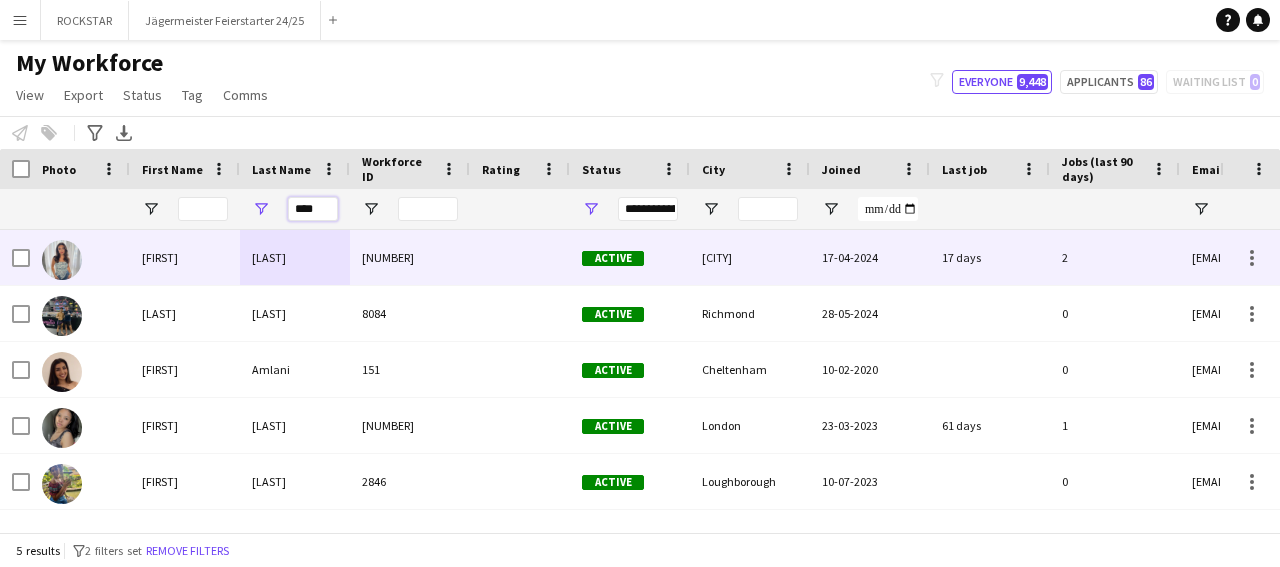 type on "****" 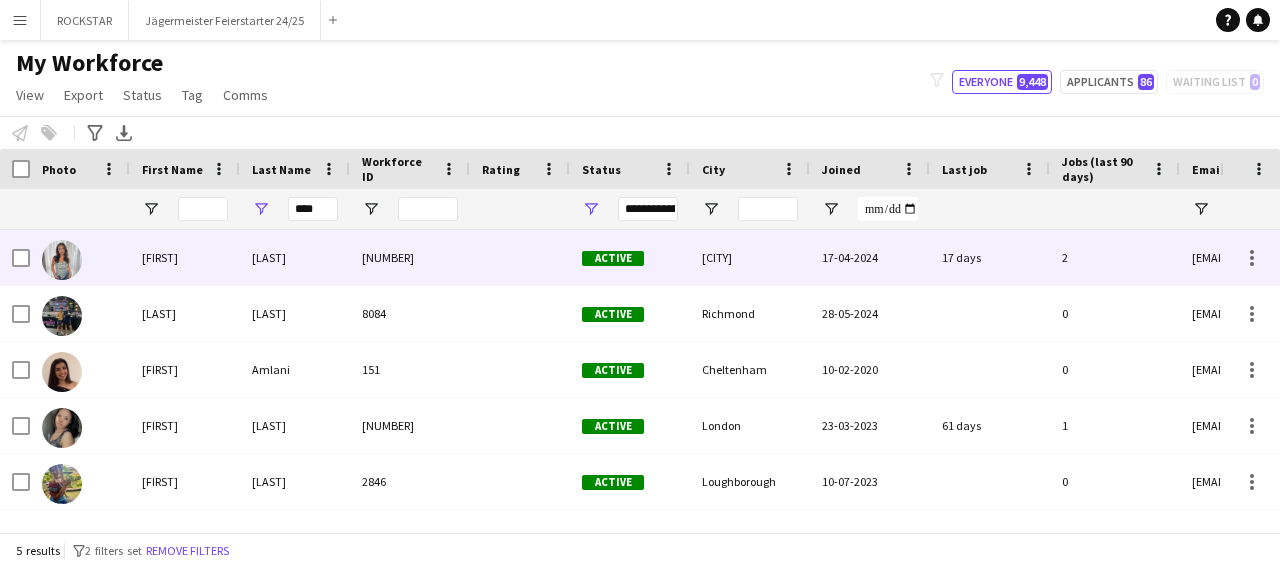 click on "[FIRST]" at bounding box center (185, 257) 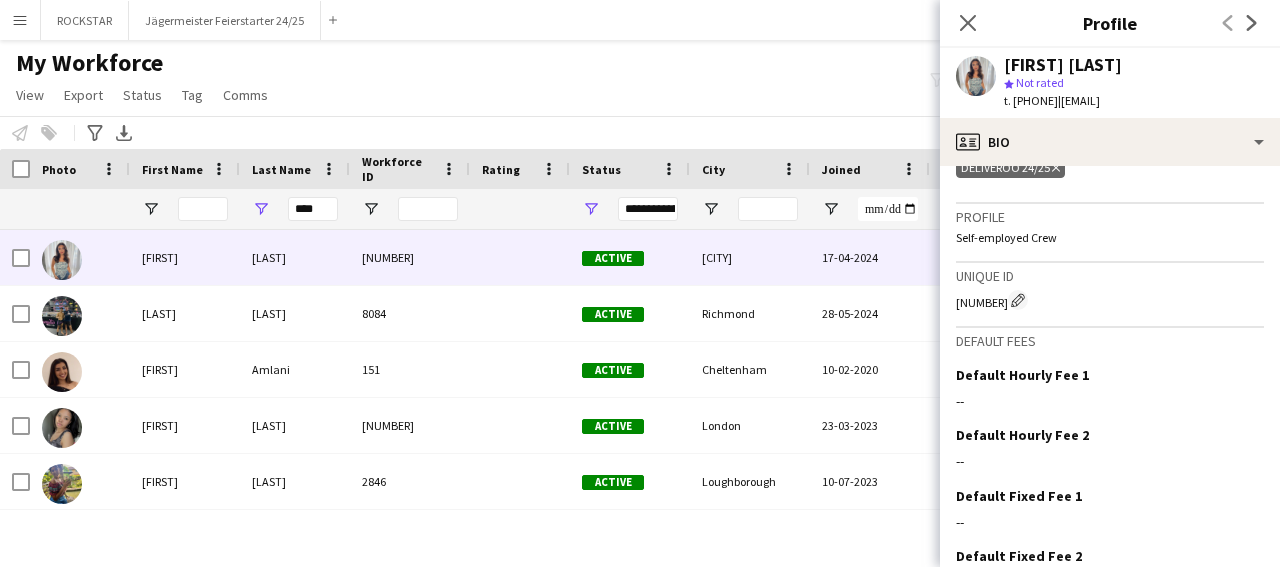 scroll, scrollTop: 824, scrollLeft: 0, axis: vertical 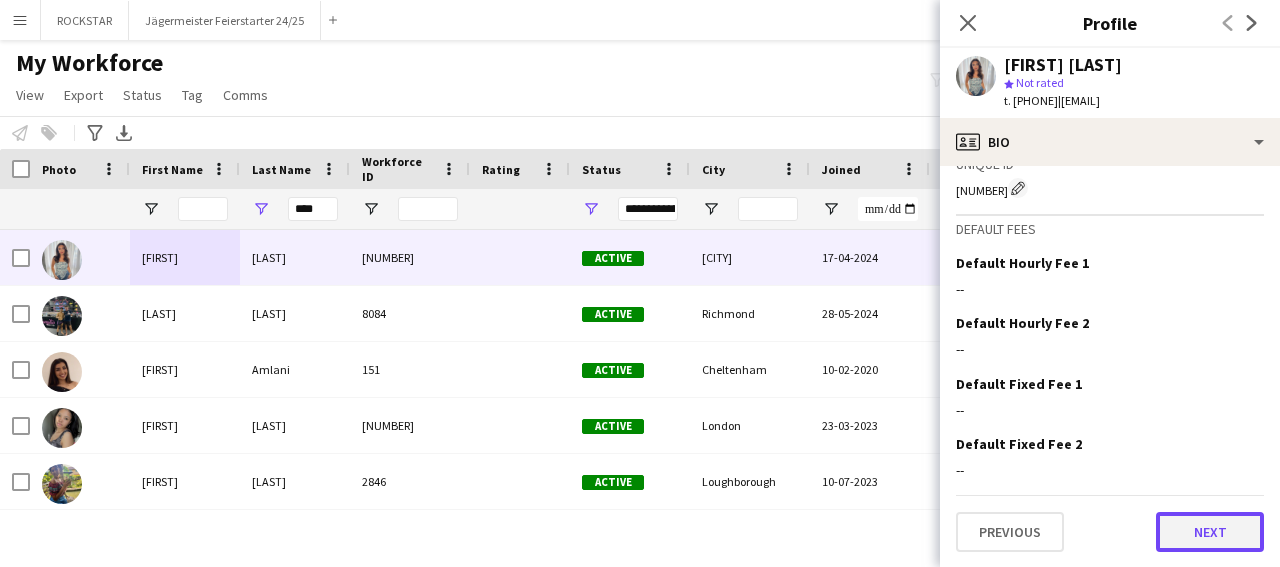 click on "Next" 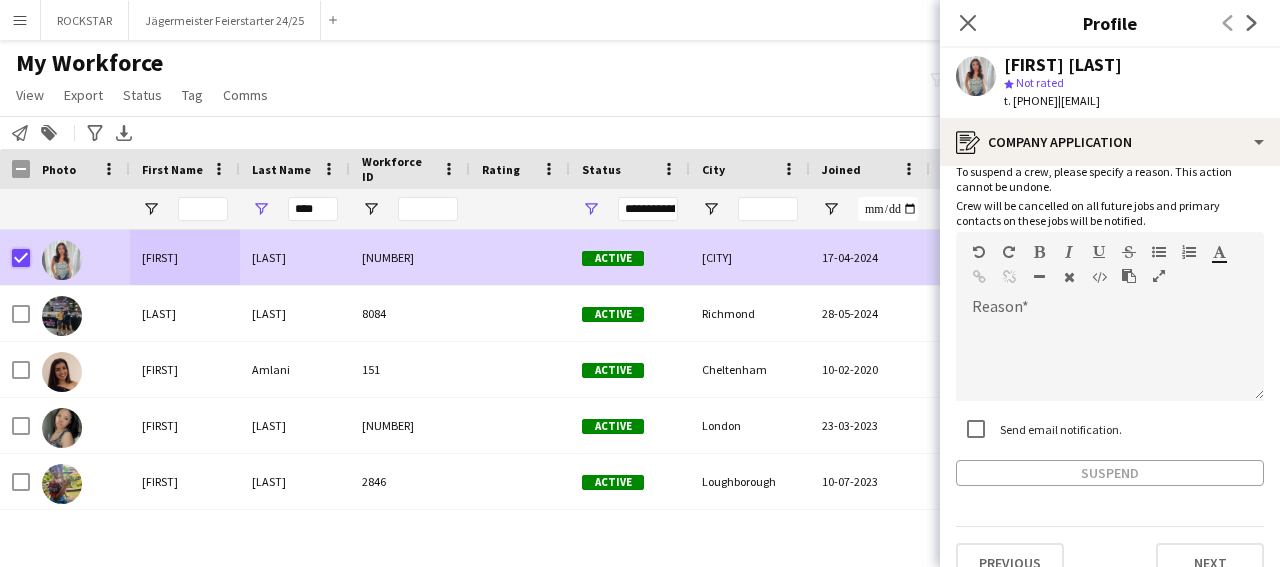 scroll, scrollTop: 126, scrollLeft: 0, axis: vertical 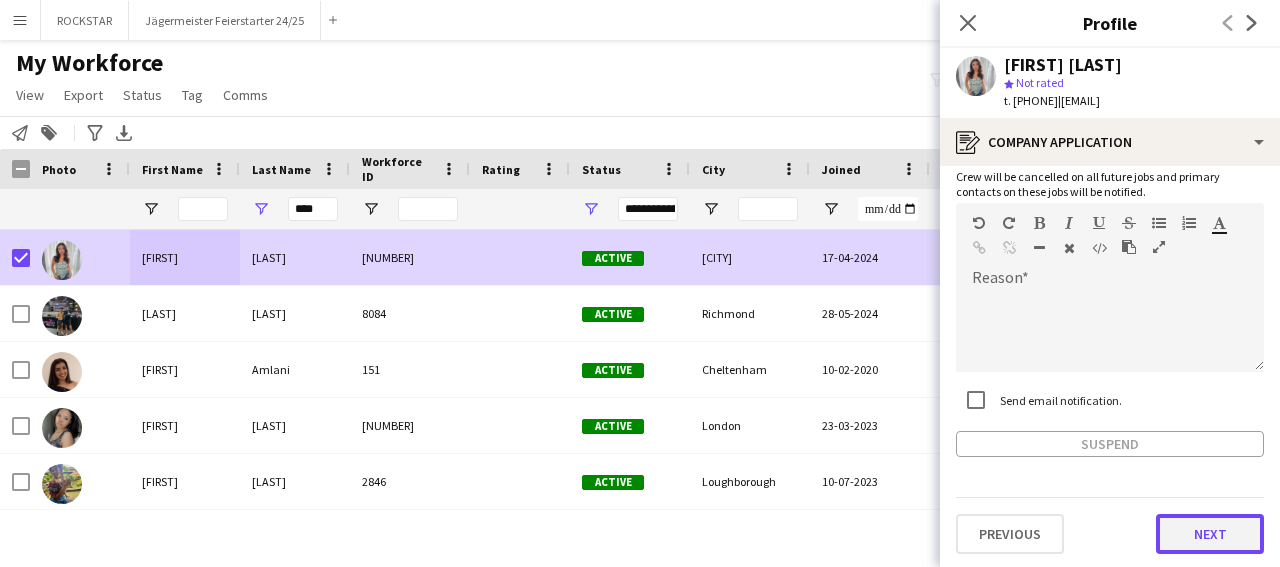 click on "Next" 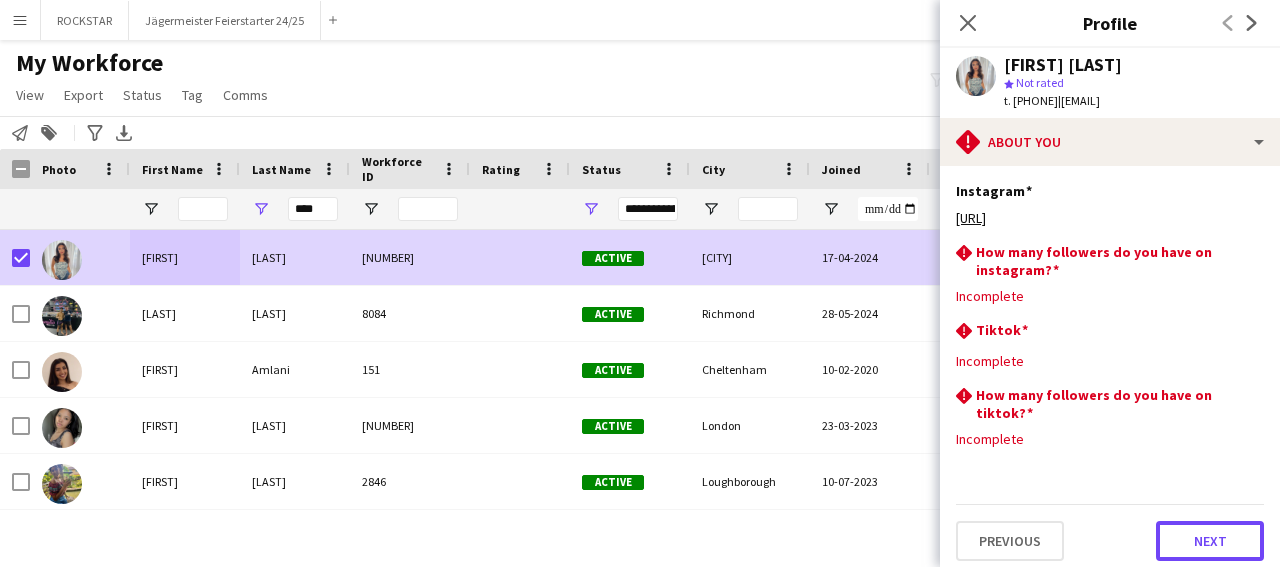 click on "Next" 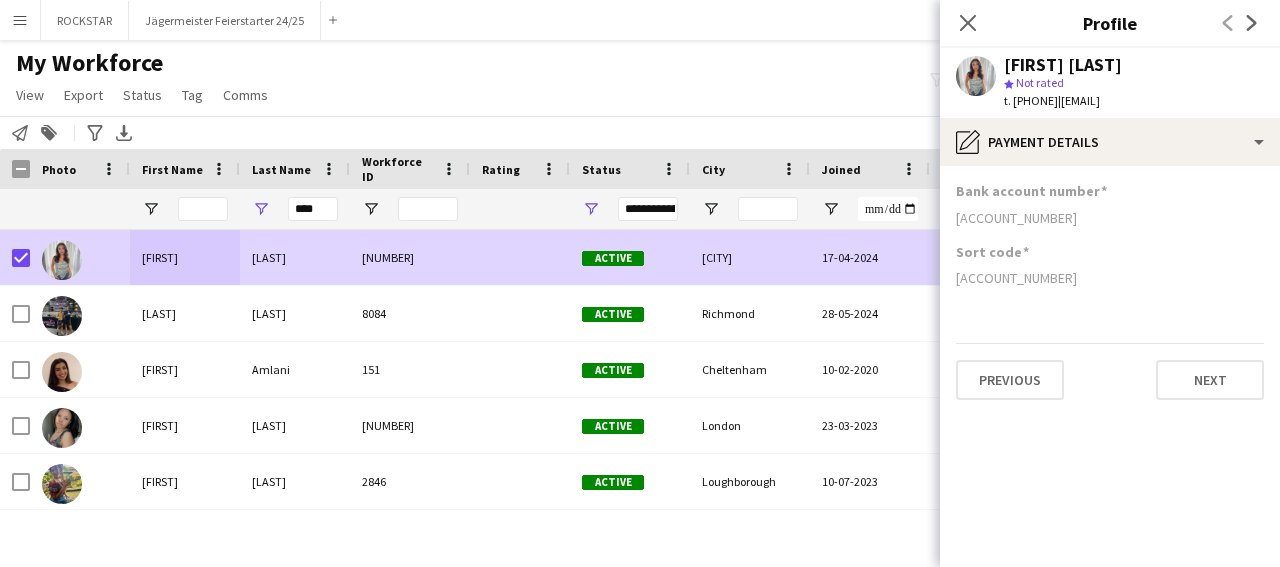 click on "Bank account number [ACCOUNT_NUMBER] Sort code [SORT_CODE] Previous Next" 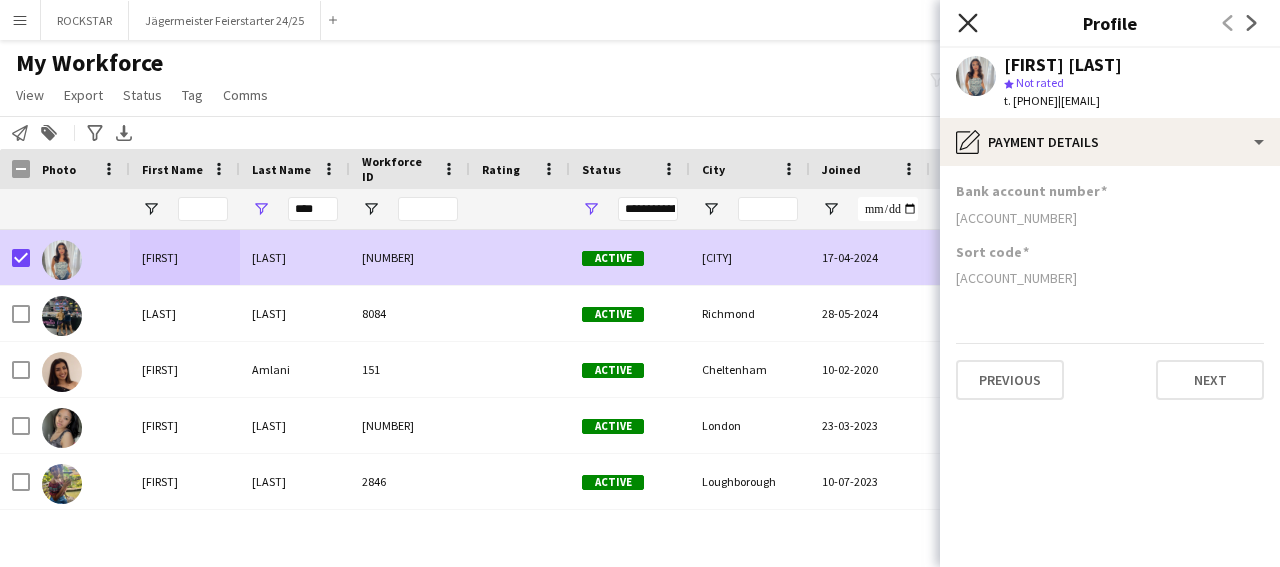 click 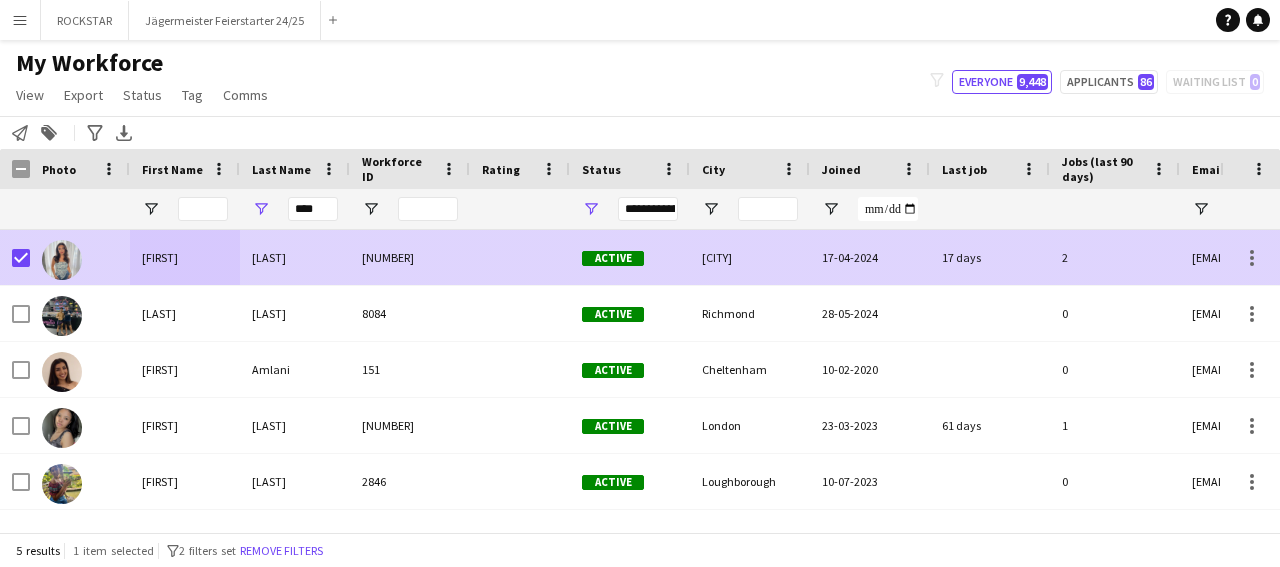 click on "[CITY]" at bounding box center (750, 257) 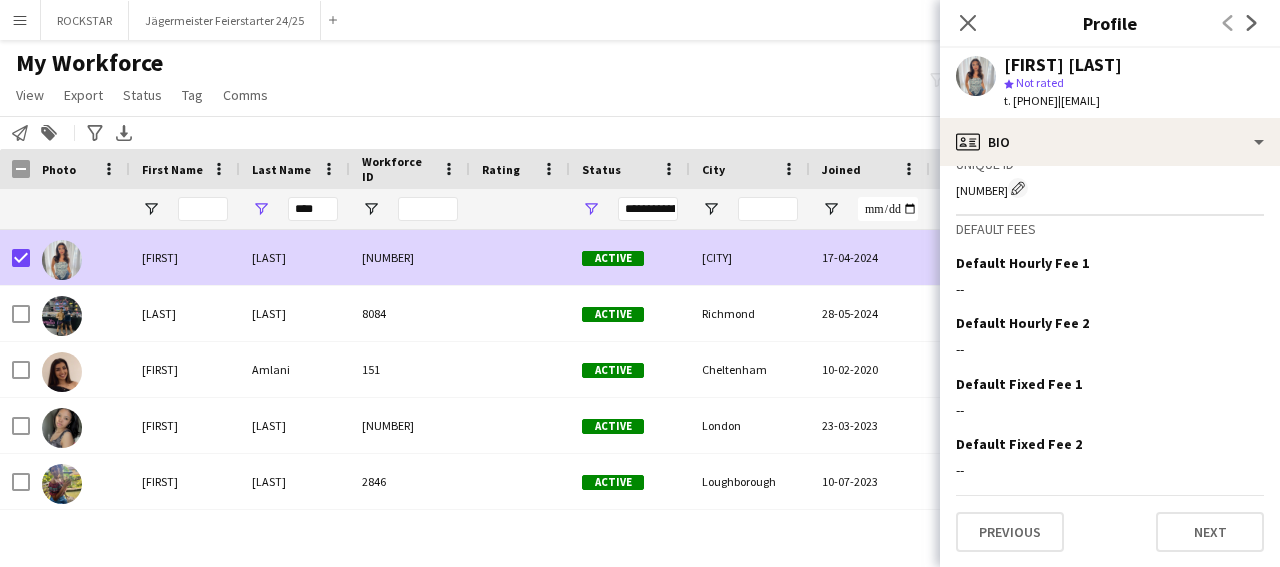 scroll, scrollTop: 0, scrollLeft: 0, axis: both 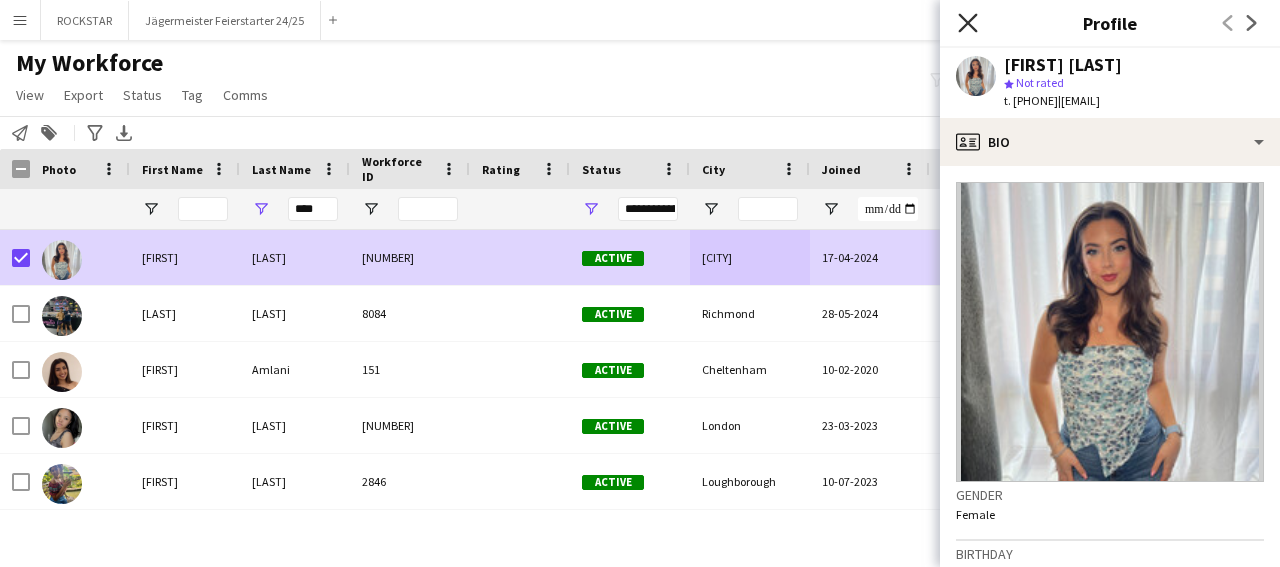 click 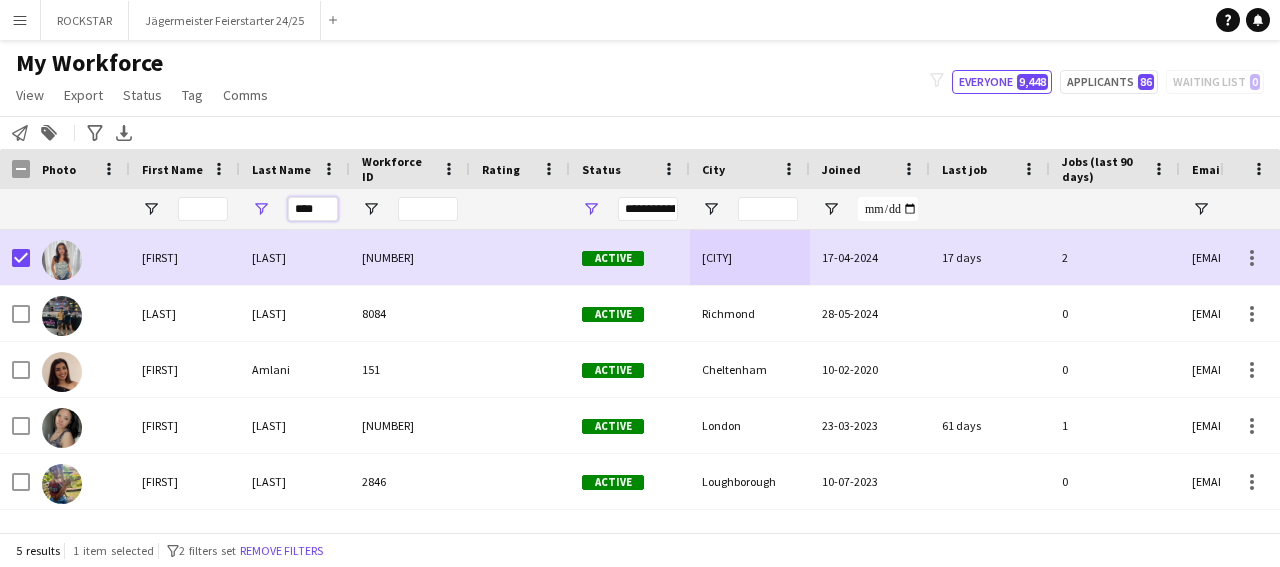 drag, startPoint x: 315, startPoint y: 209, endPoint x: 279, endPoint y: 211, distance: 36.05551 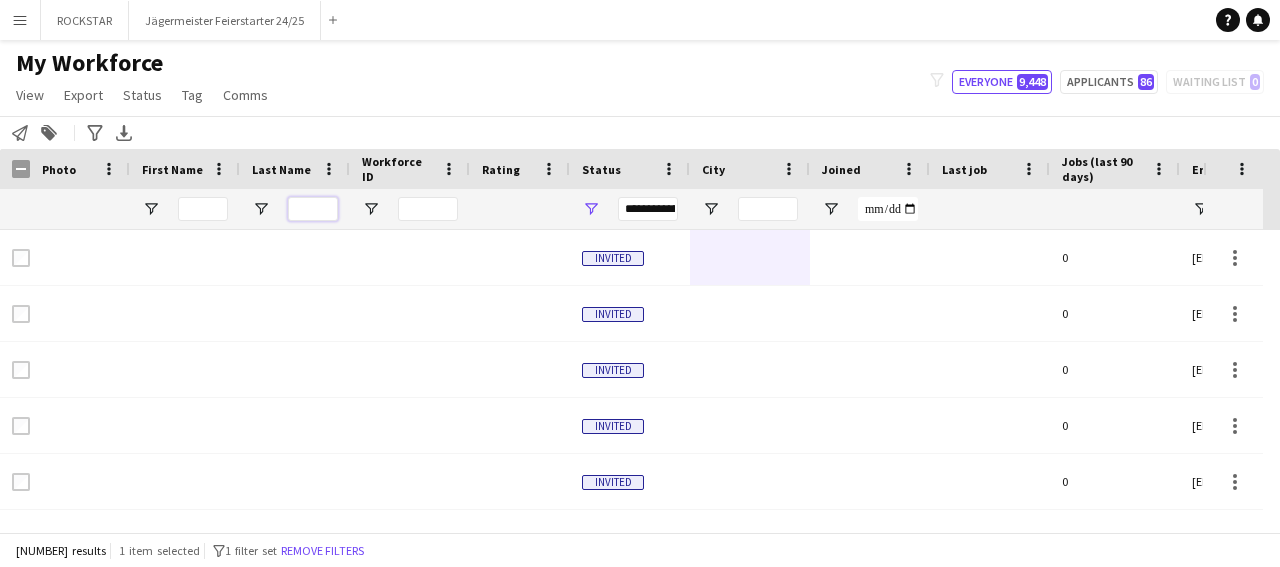 type 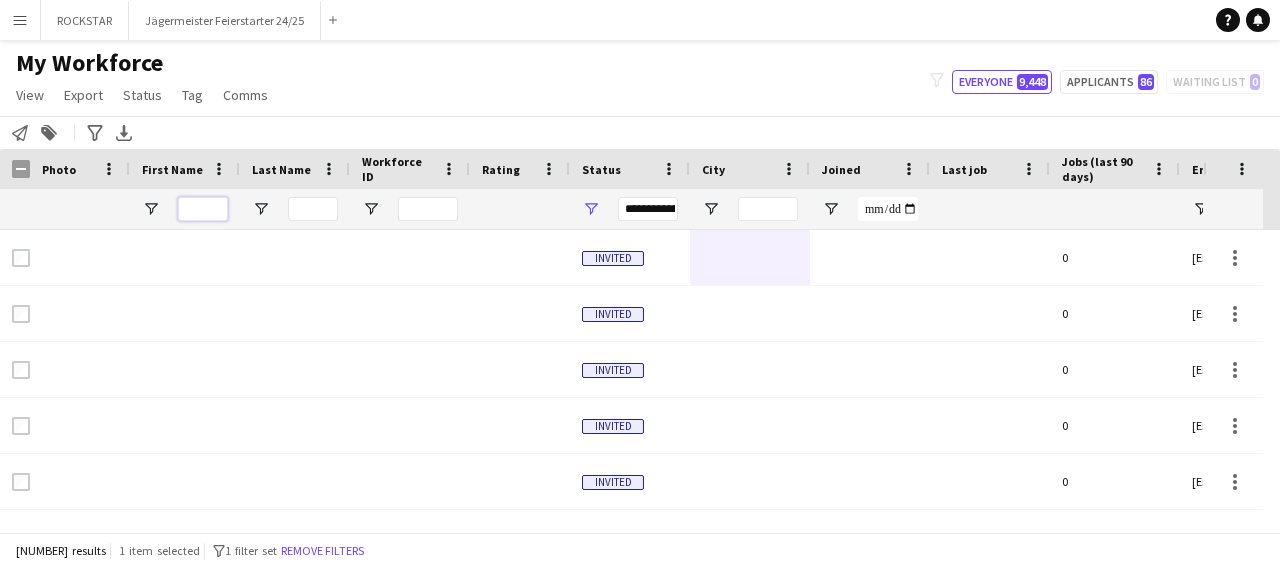 click at bounding box center [203, 209] 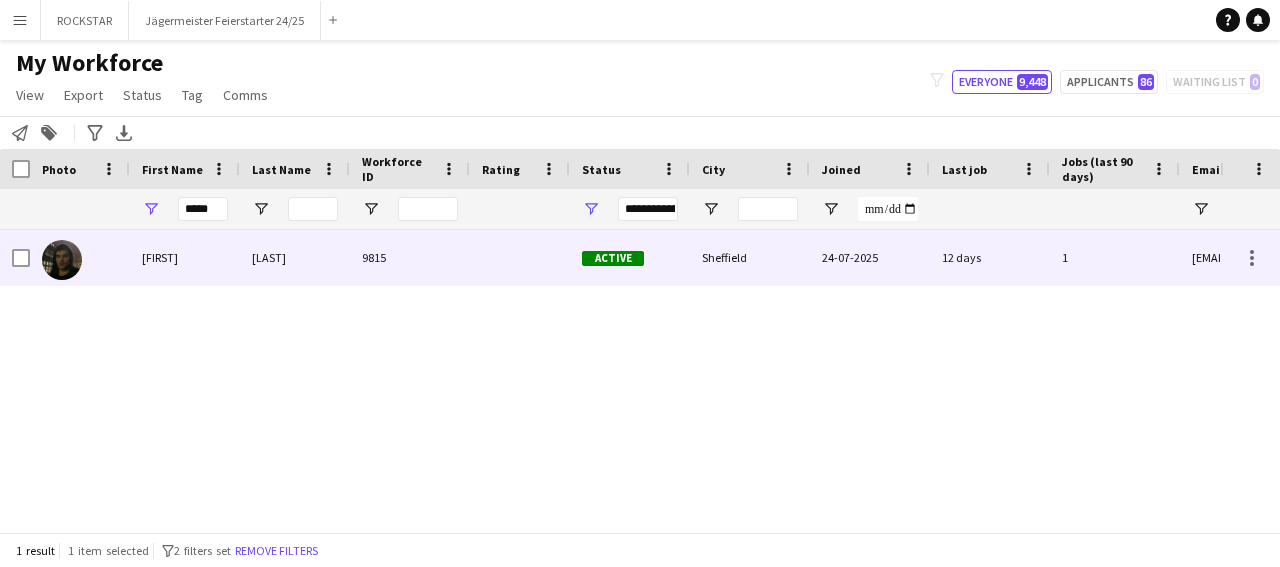 click on "[FIRST]" at bounding box center [185, 257] 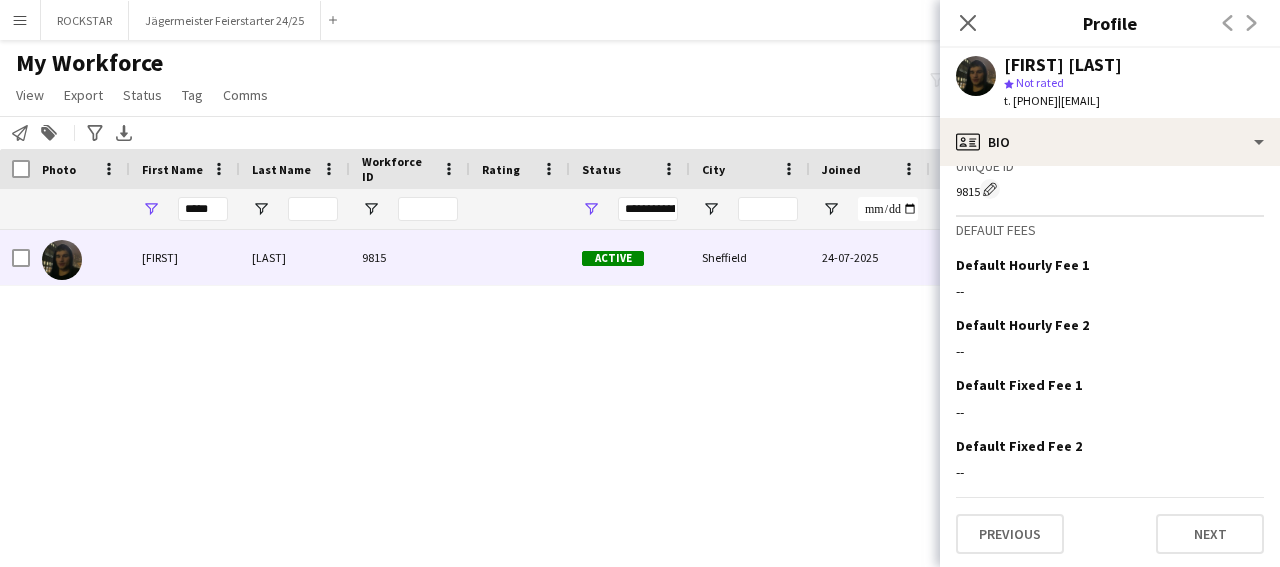 scroll, scrollTop: 777, scrollLeft: 0, axis: vertical 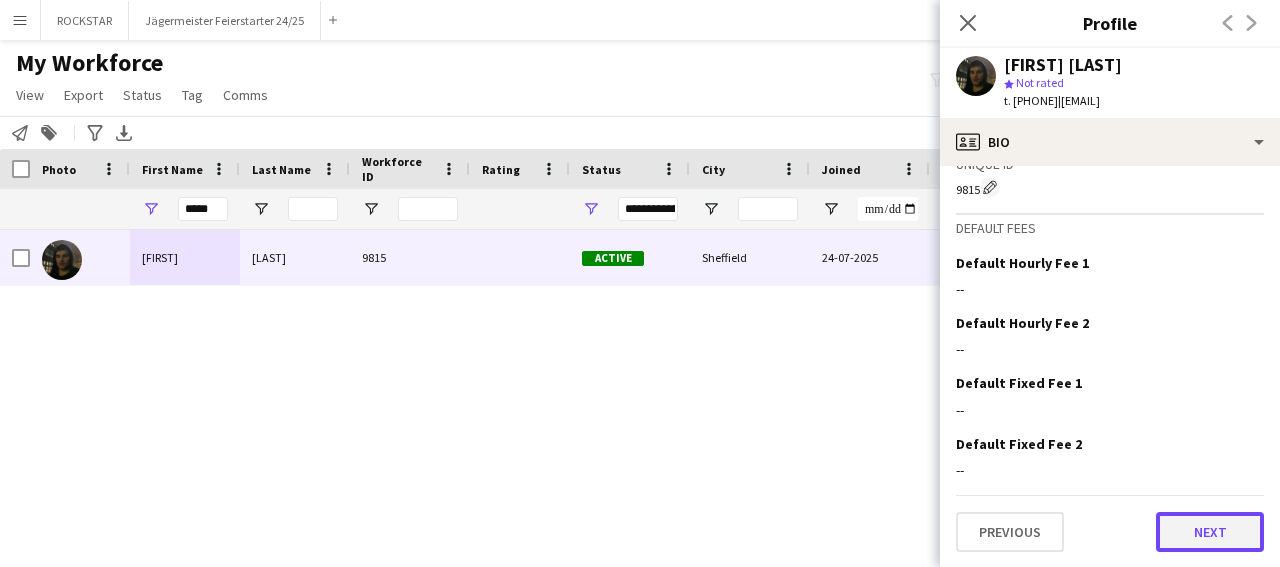 click on "Next" 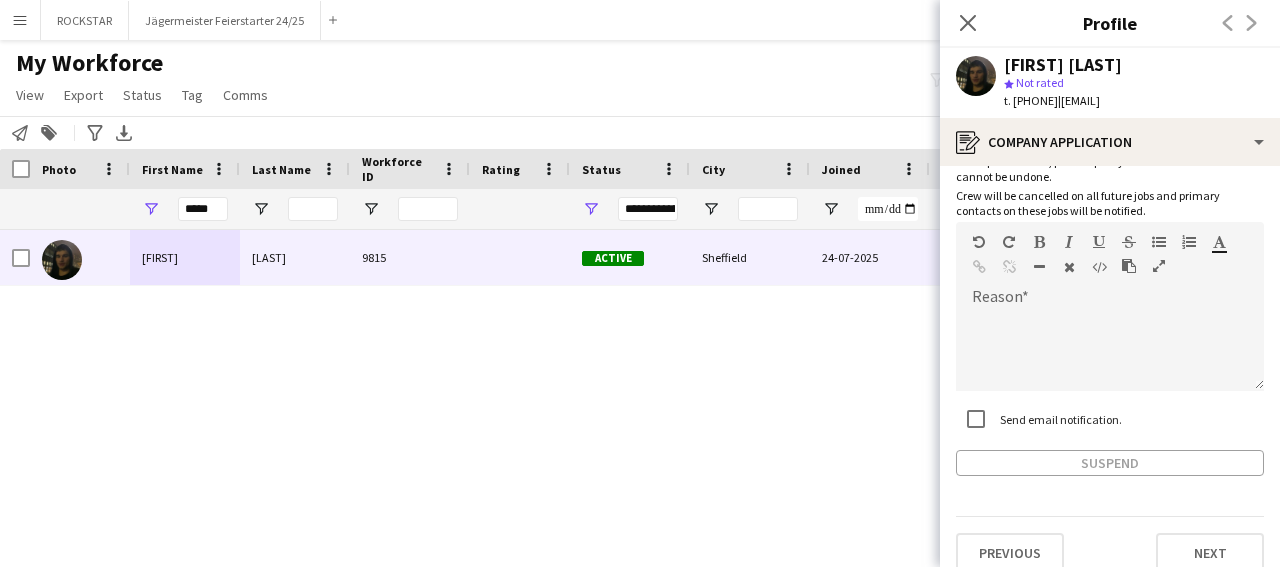 scroll, scrollTop: 126, scrollLeft: 0, axis: vertical 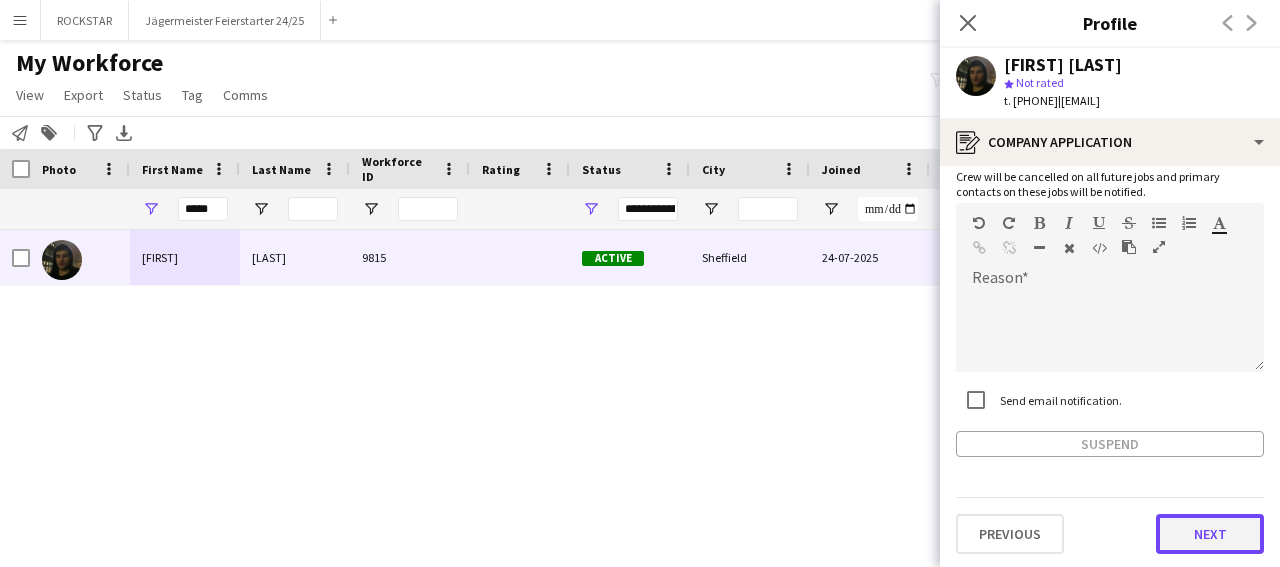 click on "Next" 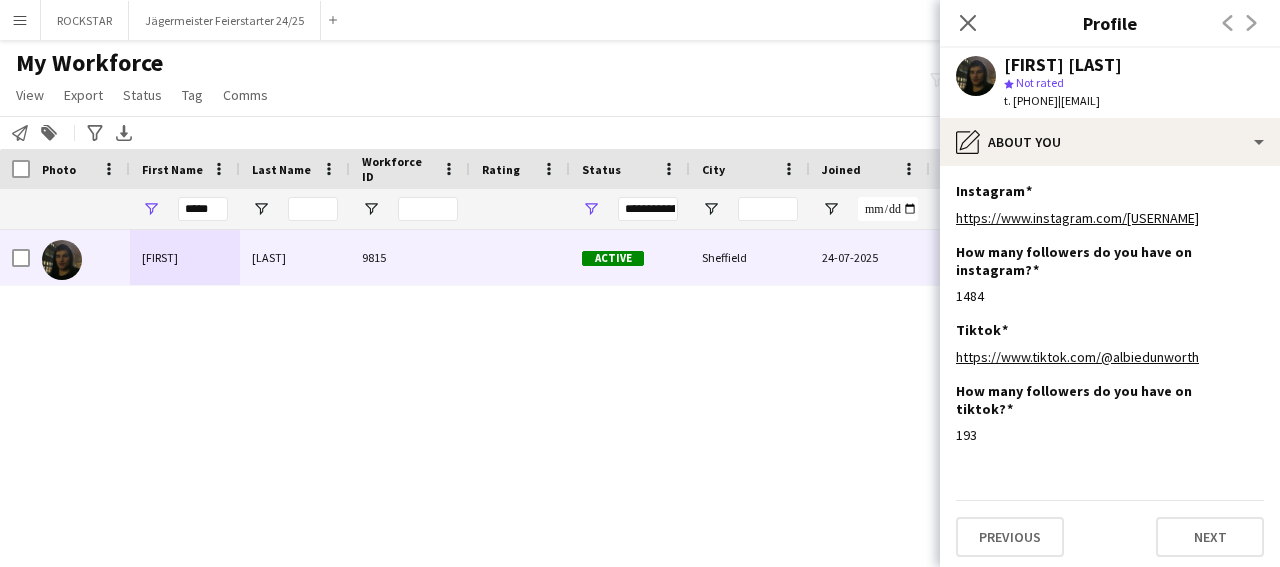 drag, startPoint x: 1279, startPoint y: 456, endPoint x: 1279, endPoint y: 470, distance: 14 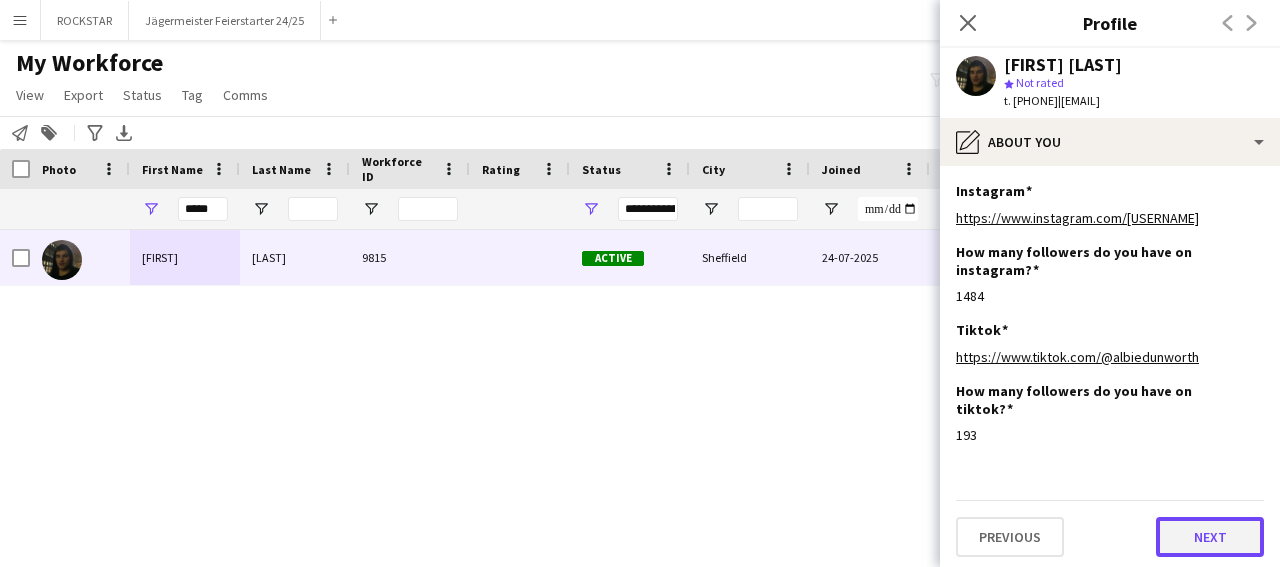 click on "Next" 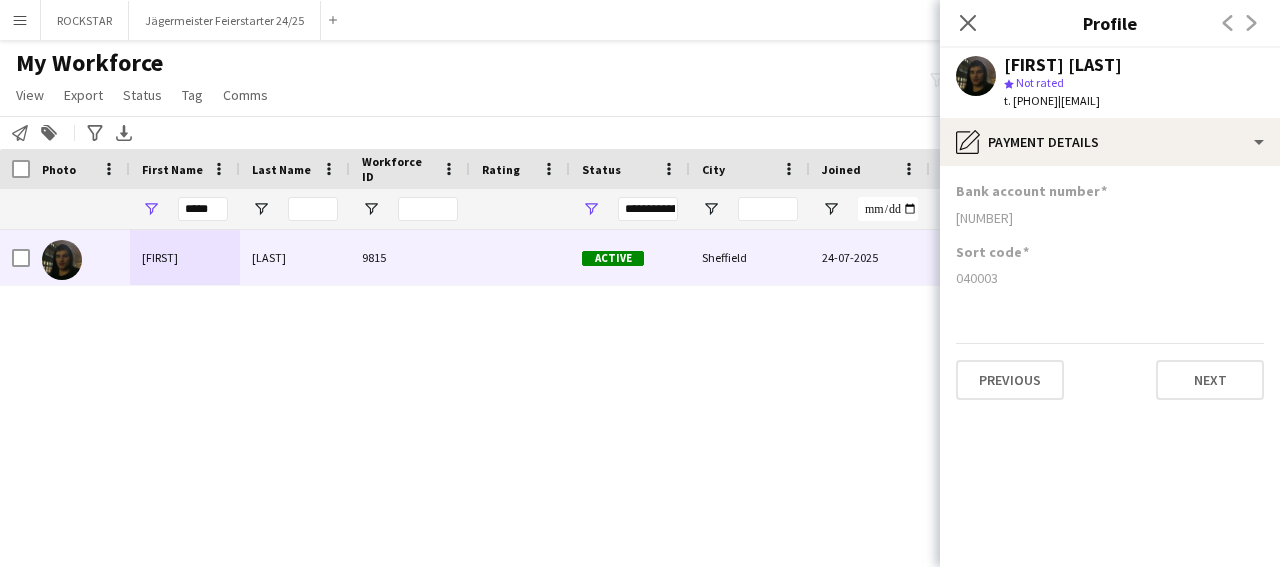click on "Bank account number [ACCOUNT_NUMBER] Sort code [SORT_CODE] Previous Next" 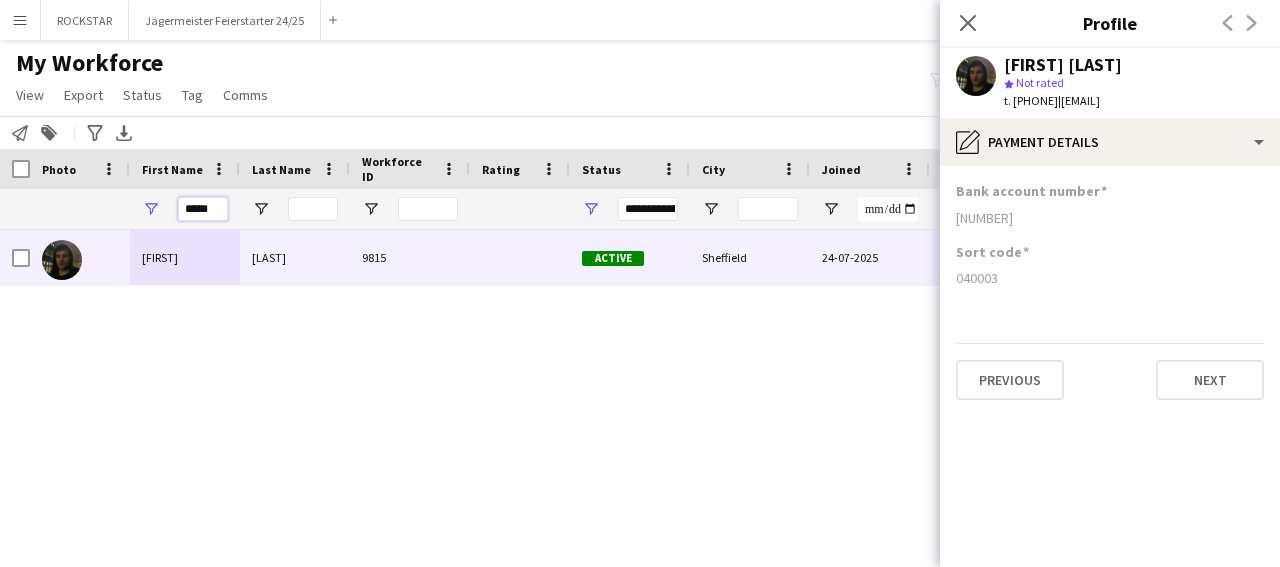 click on "*****" at bounding box center (203, 209) 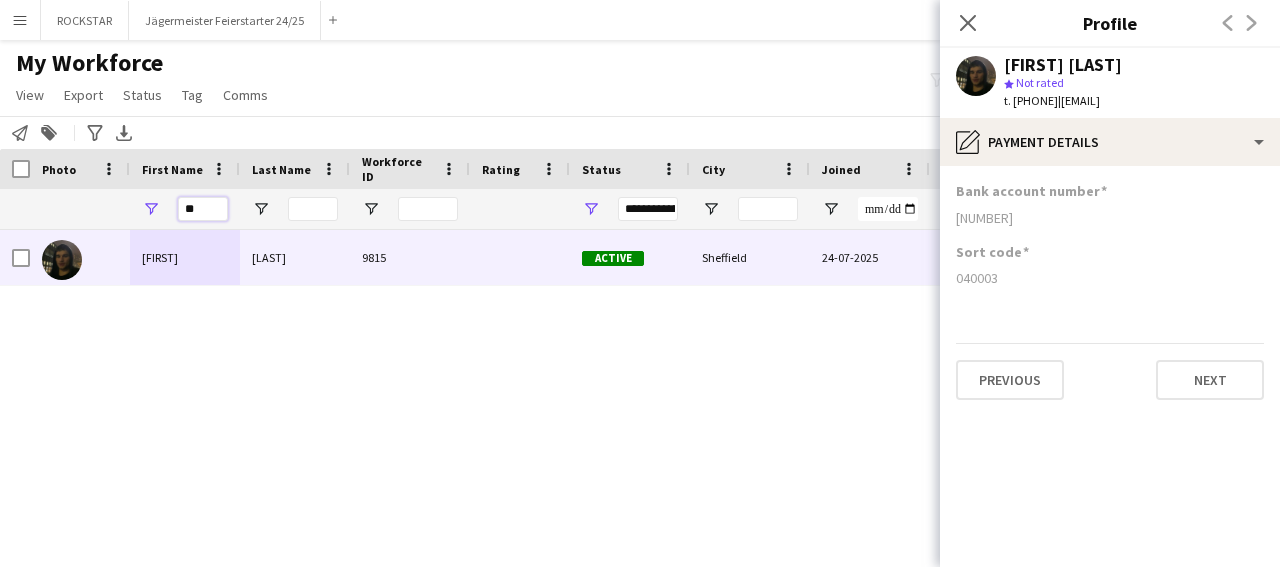 type on "*" 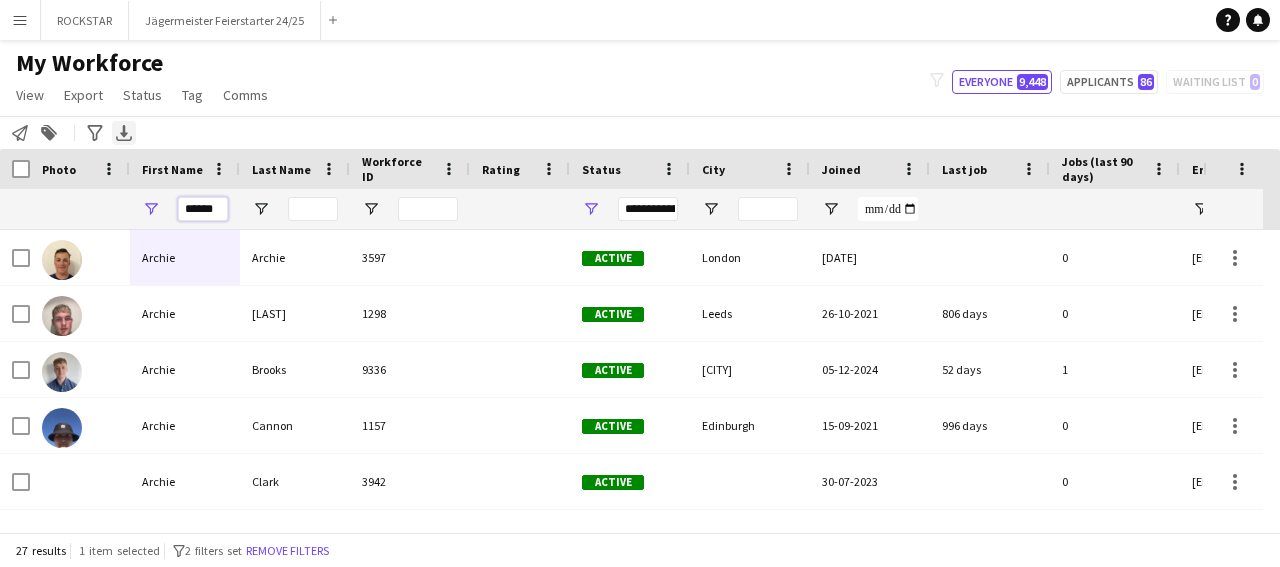 type on "******" 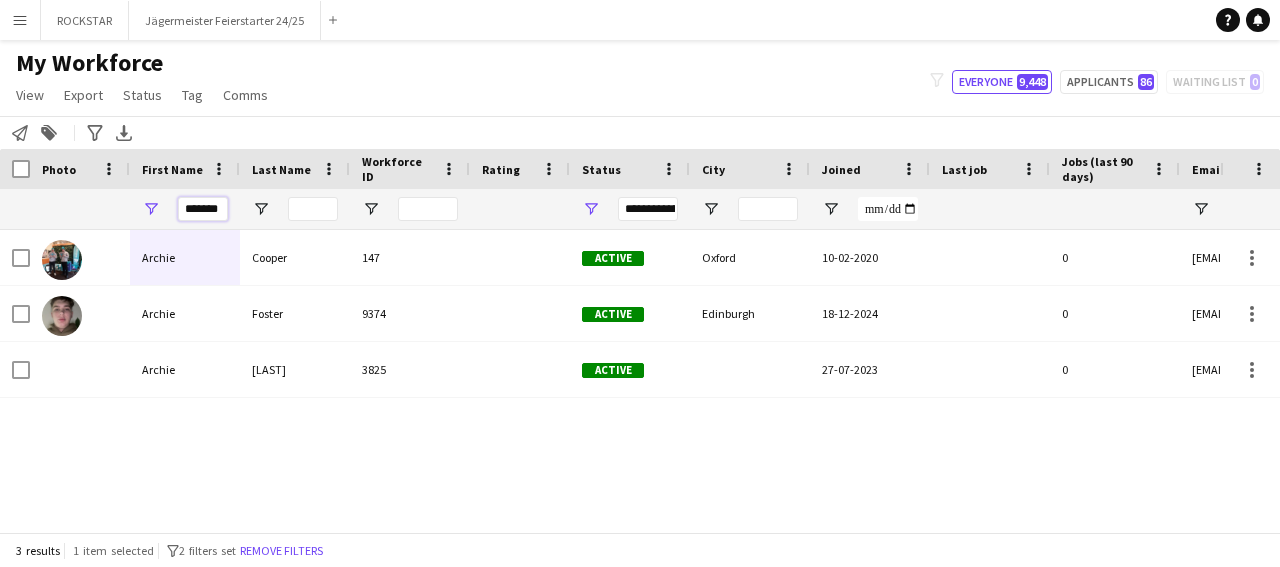 drag, startPoint x: 221, startPoint y: 207, endPoint x: 159, endPoint y: 227, distance: 65.14599 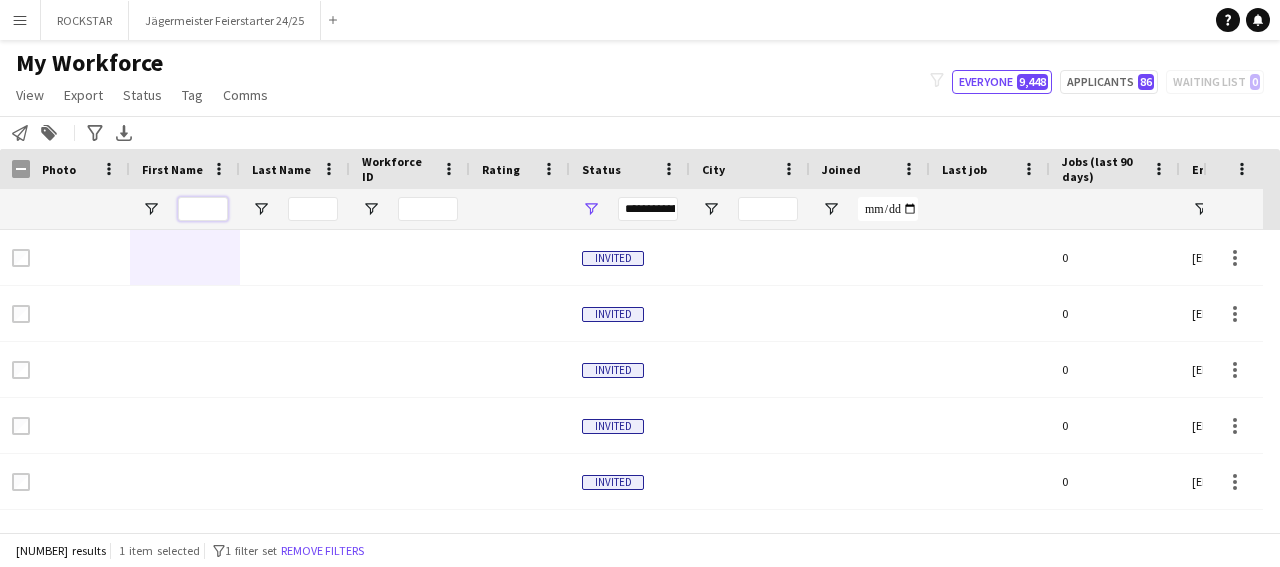 type 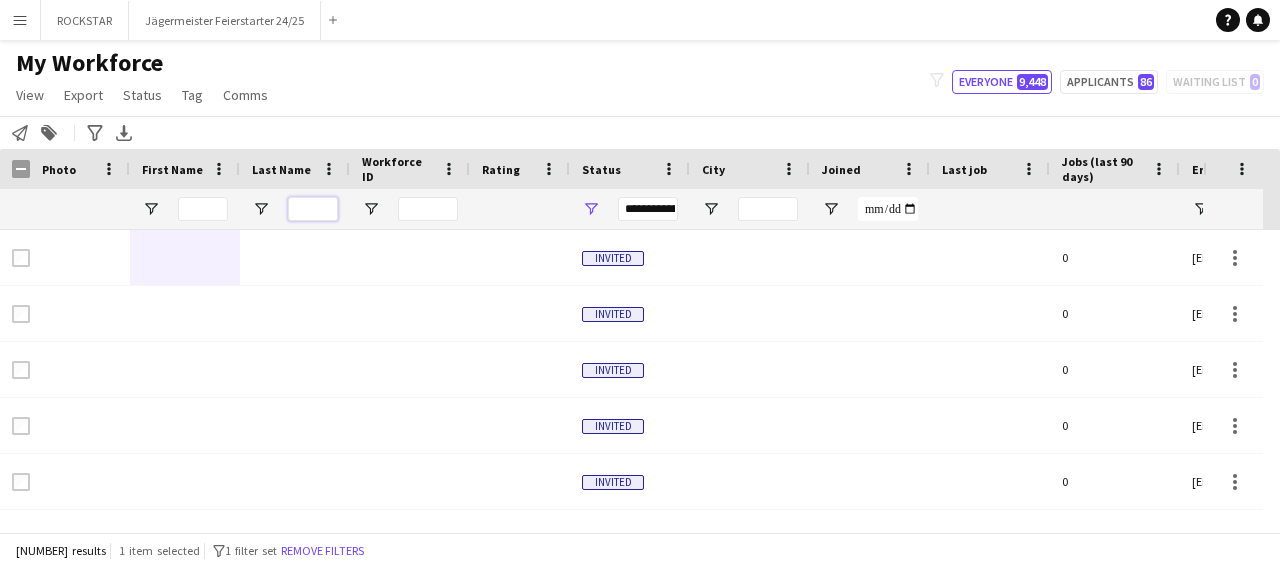 click at bounding box center [313, 209] 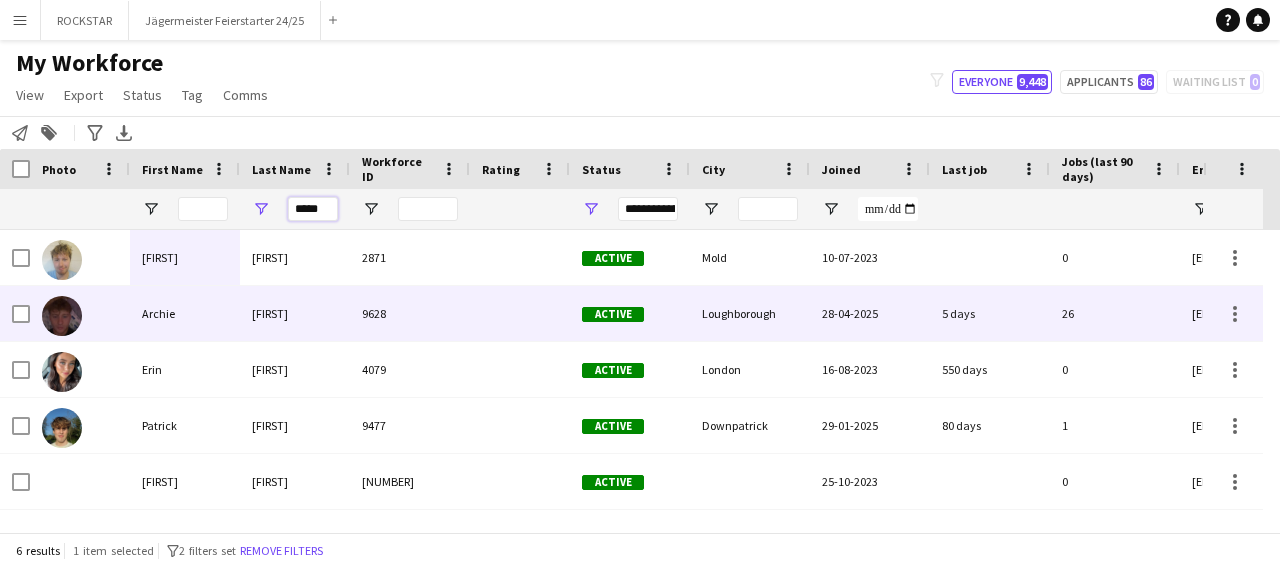 type on "*****" 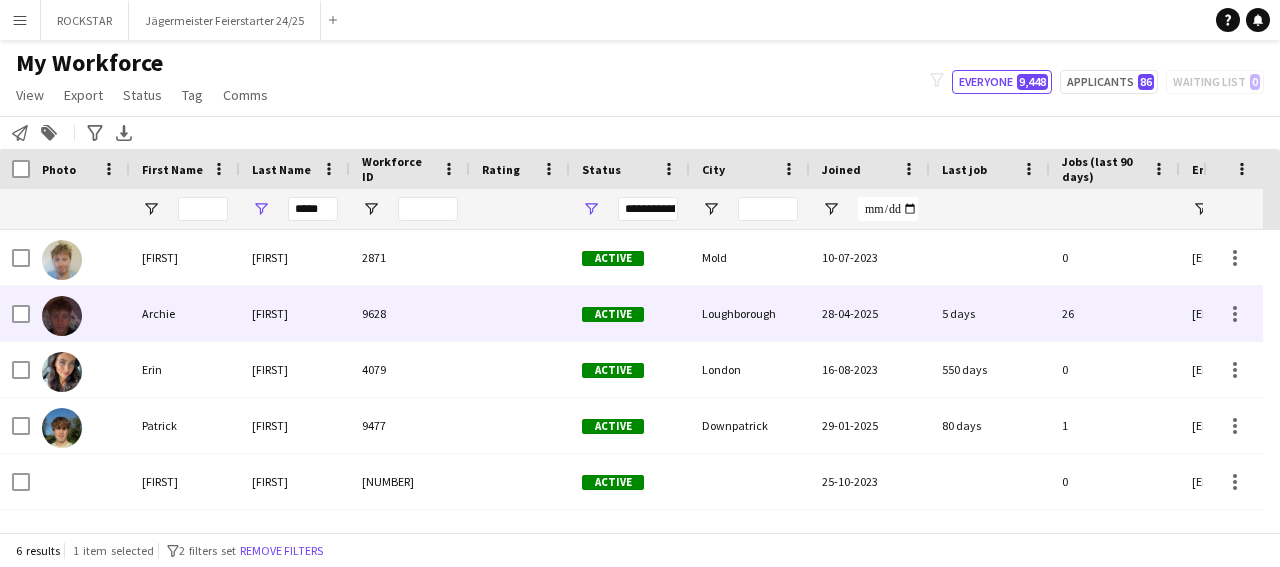 click on "[FIRST]" at bounding box center [295, 313] 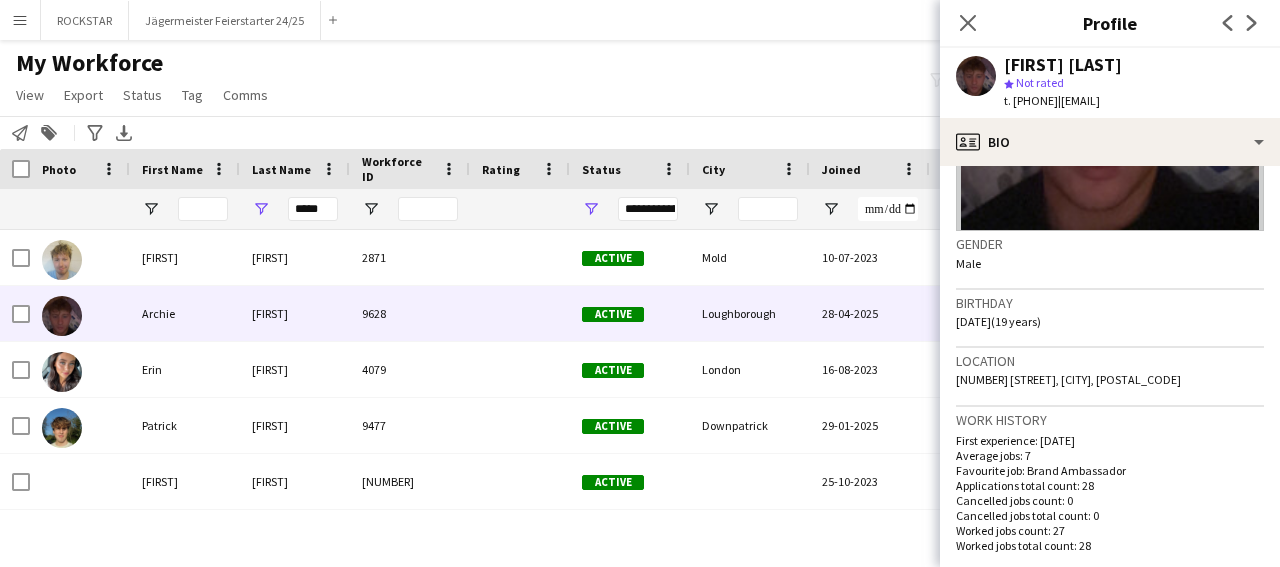 scroll, scrollTop: 793, scrollLeft: 0, axis: vertical 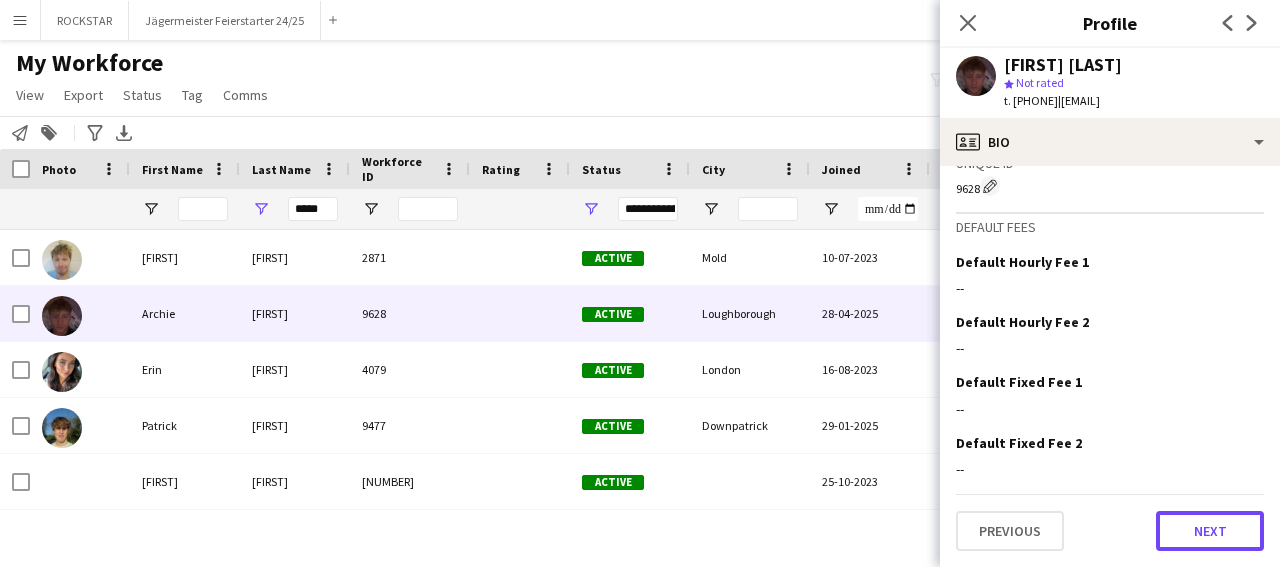 drag, startPoint x: 1217, startPoint y: 531, endPoint x: 1217, endPoint y: 502, distance: 29 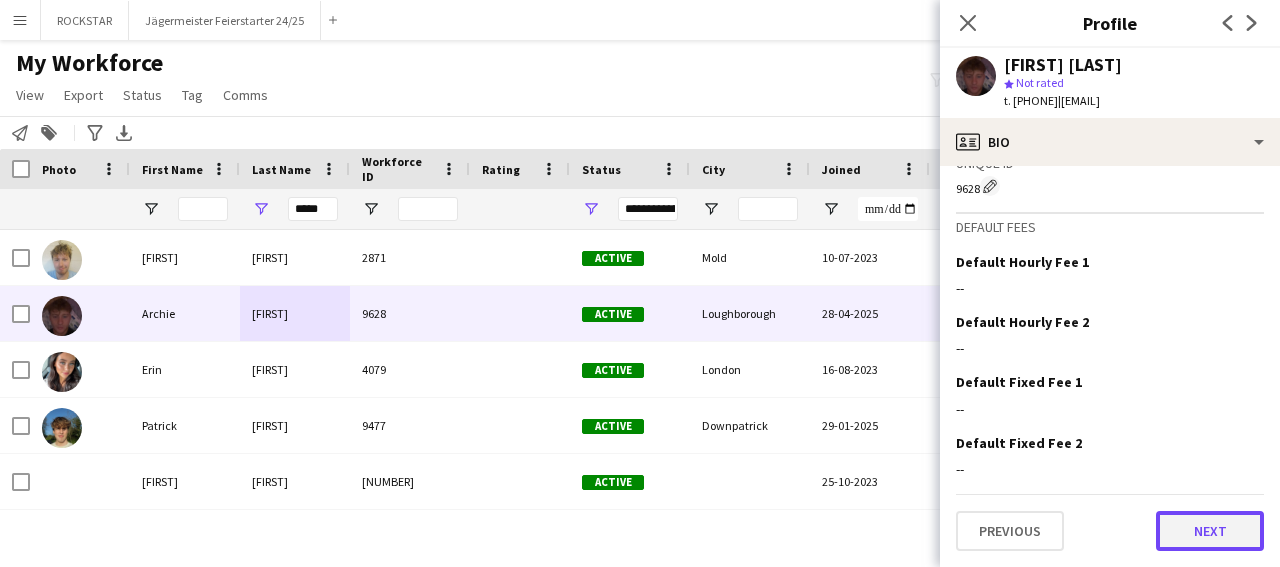 click on "Next" 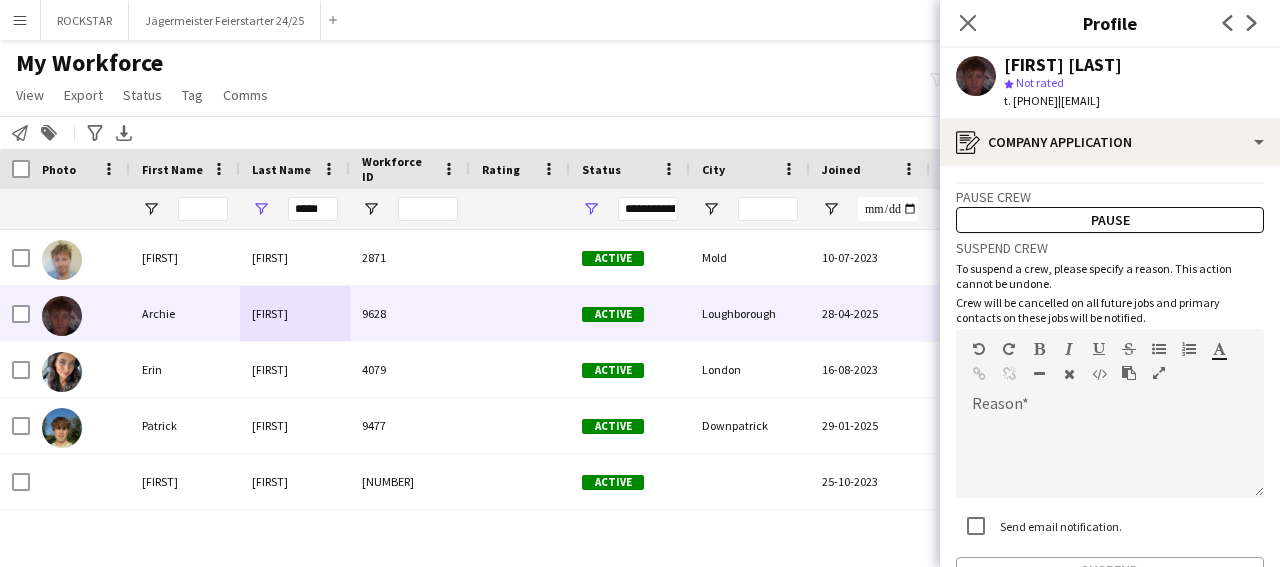 scroll, scrollTop: 126, scrollLeft: 0, axis: vertical 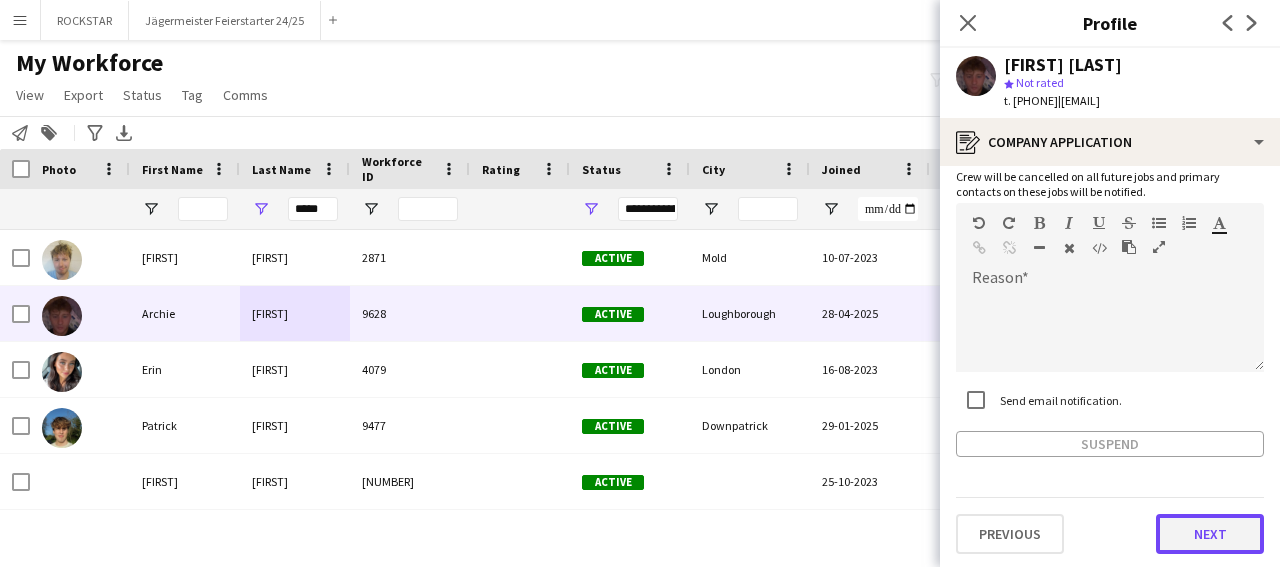 click on "Next" 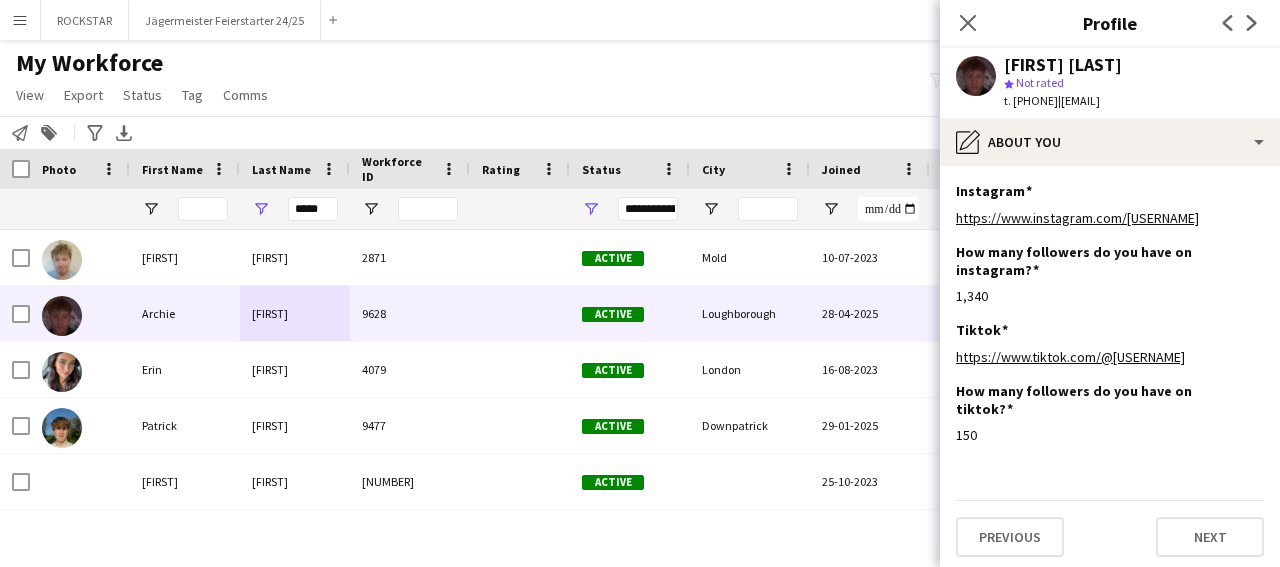 scroll, scrollTop: 42, scrollLeft: 0, axis: vertical 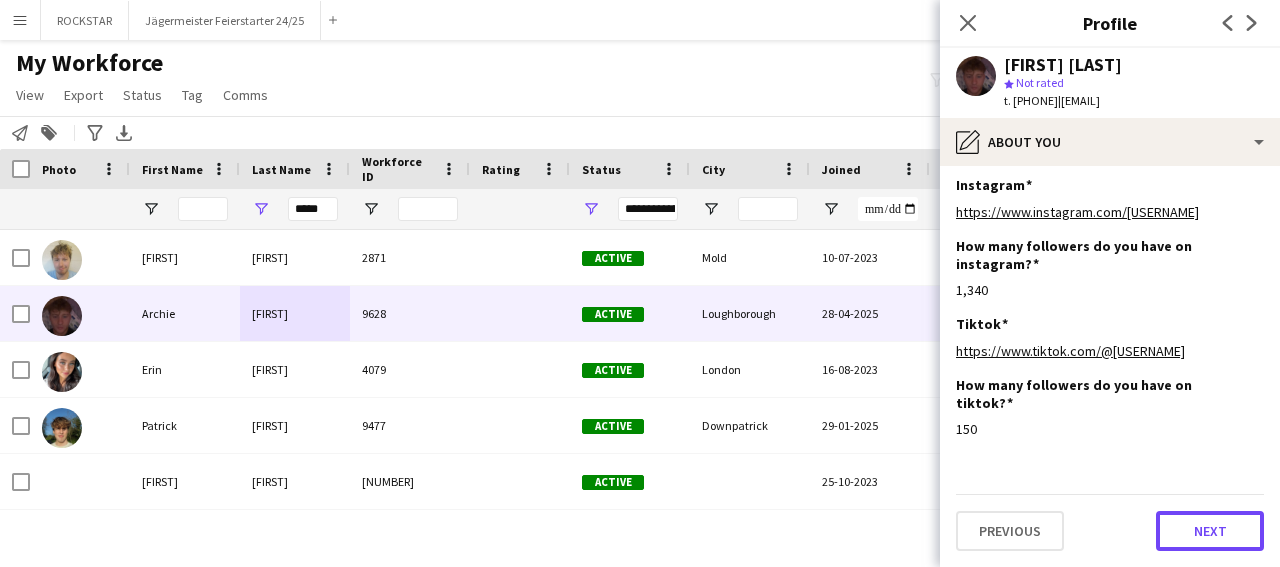 click on "Next" 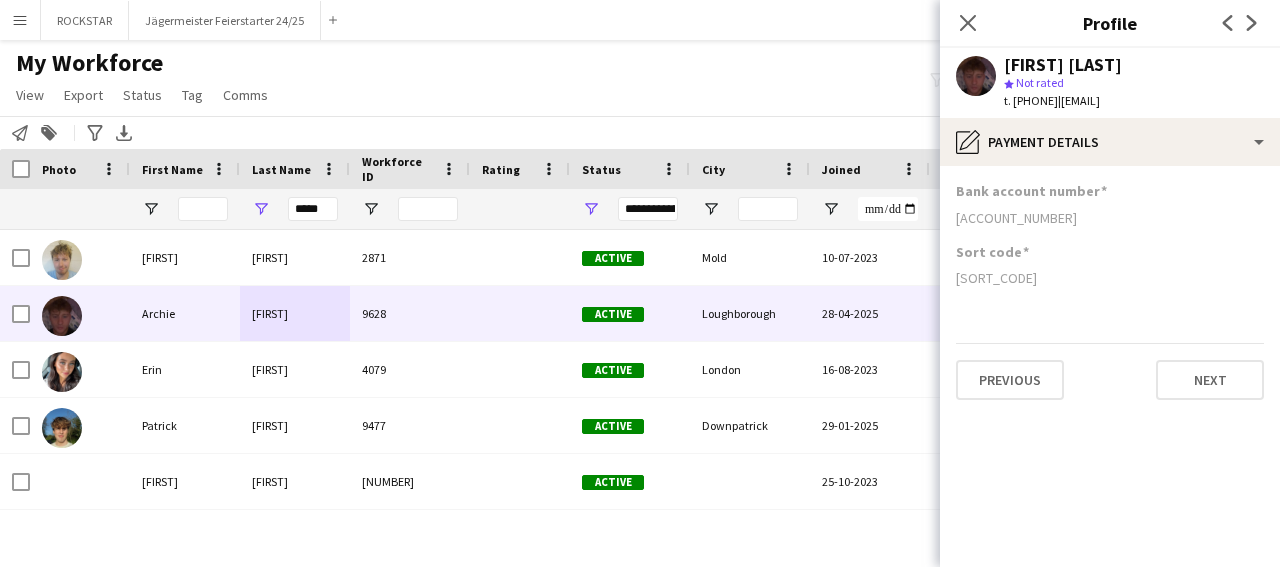 scroll, scrollTop: 0, scrollLeft: 0, axis: both 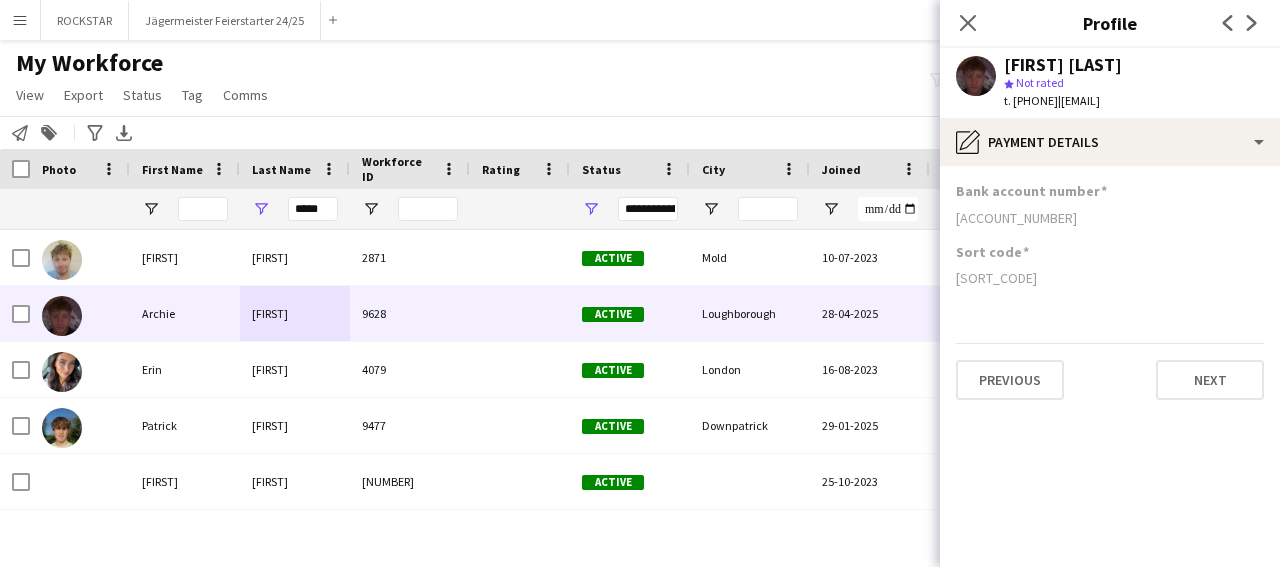 click on "[SORT_CODE]" 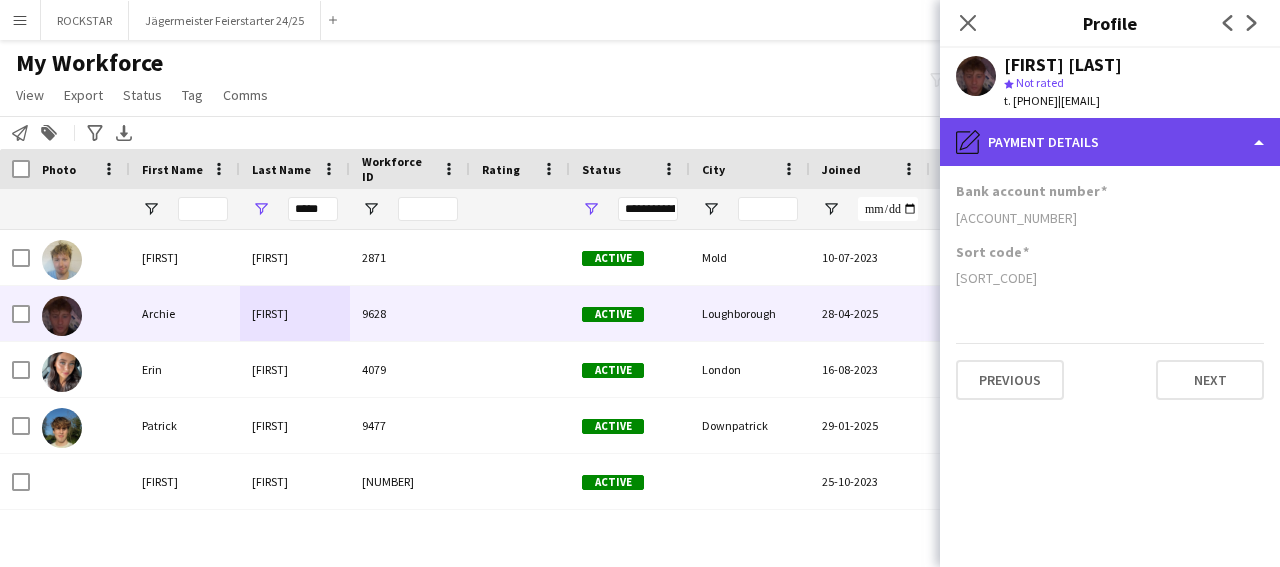 click on "pencil4" 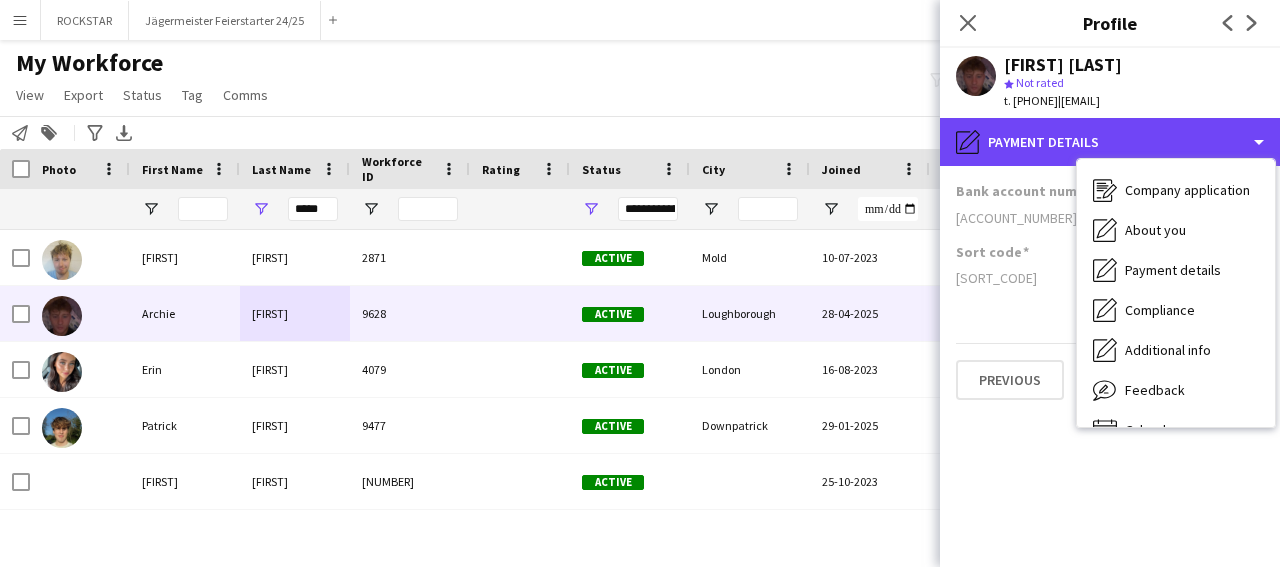 scroll, scrollTop: 23, scrollLeft: 0, axis: vertical 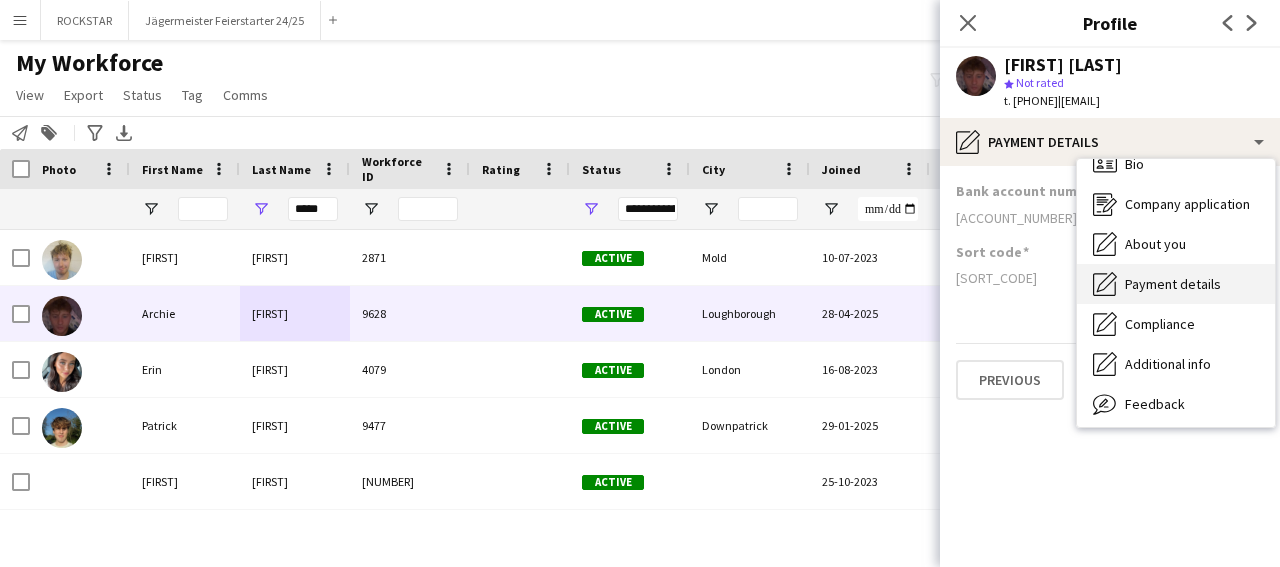 click on "Payment details" at bounding box center [1173, 284] 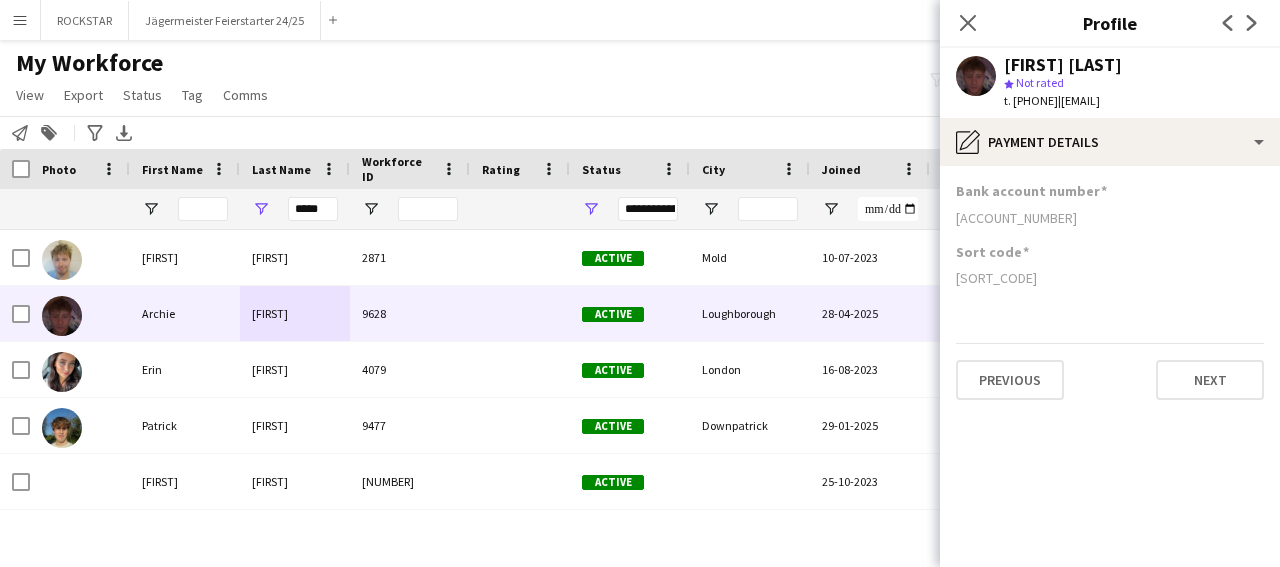 click on "[SORT_CODE]" 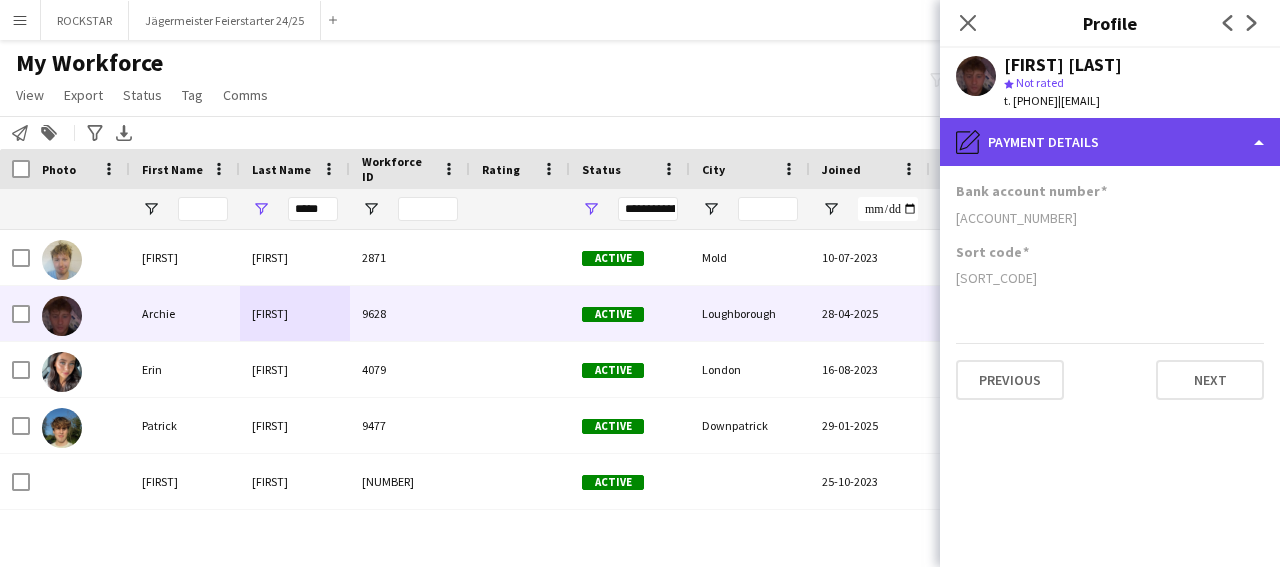 click on "pencil4
Payment details" 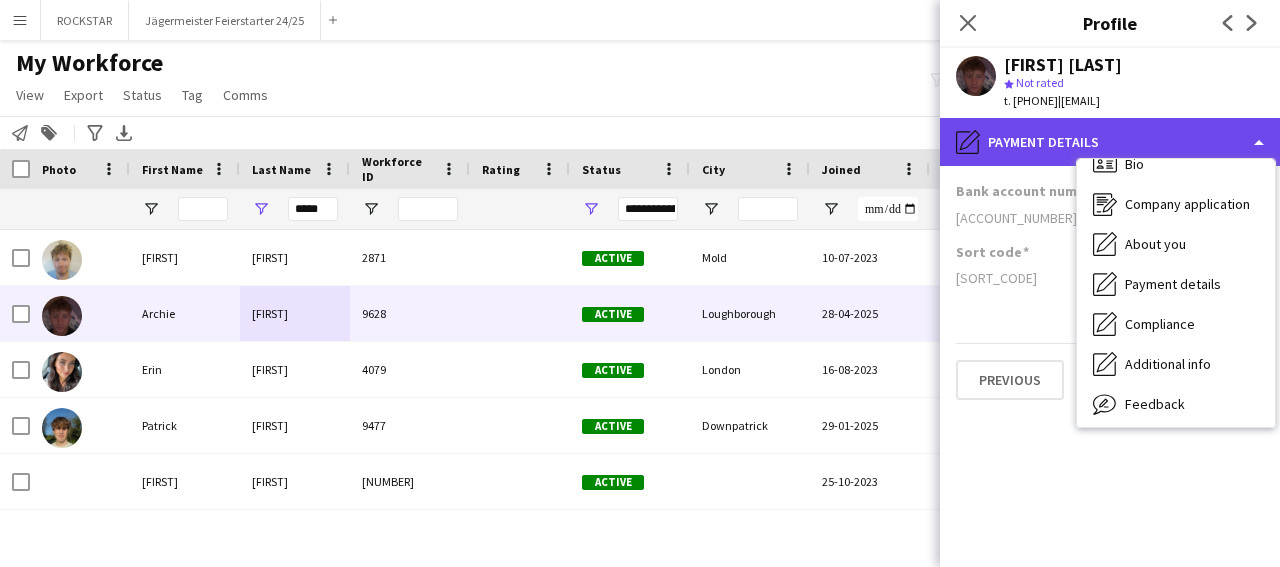 scroll, scrollTop: 23, scrollLeft: 0, axis: vertical 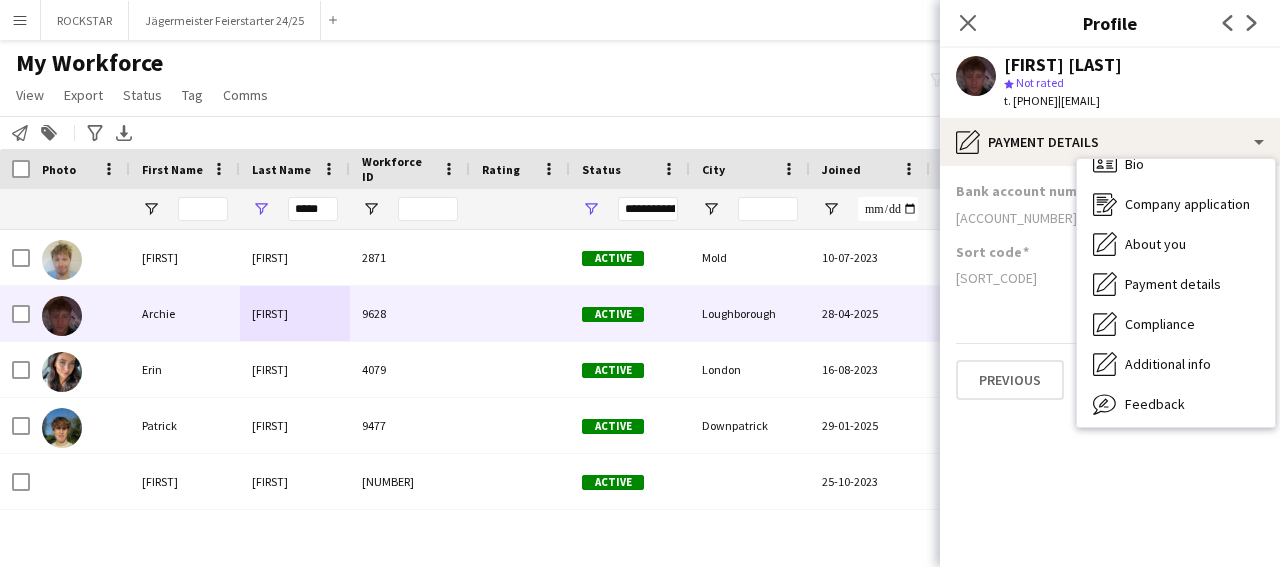 click on "Bank account number [NUMBER] Sort code [NUMBER] Previous Next" 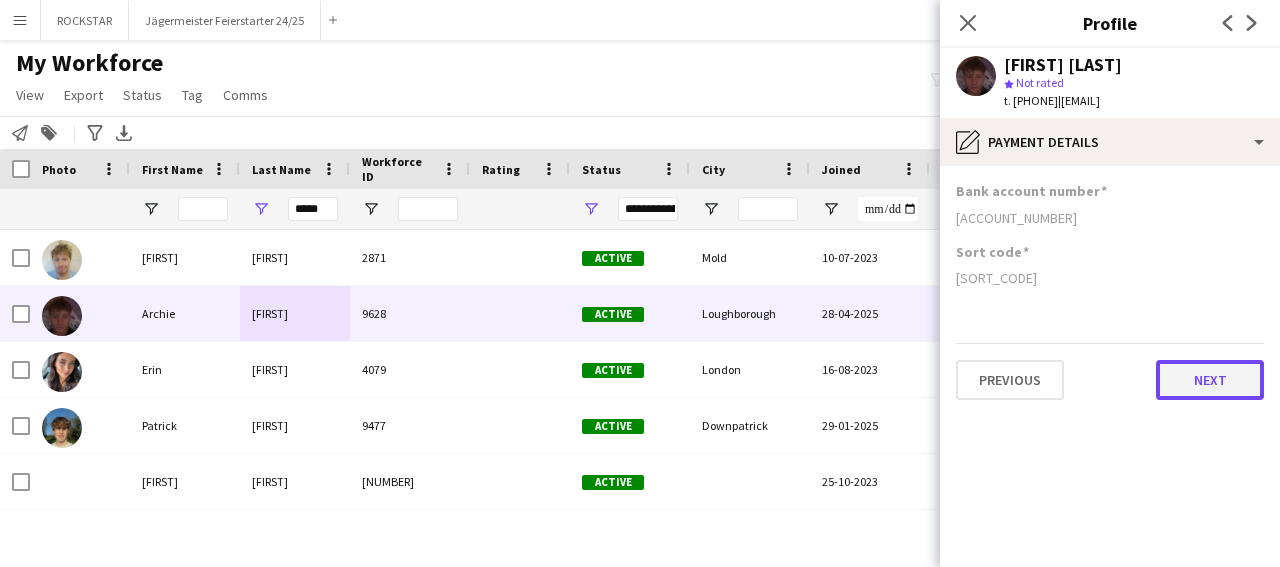 click on "Next" 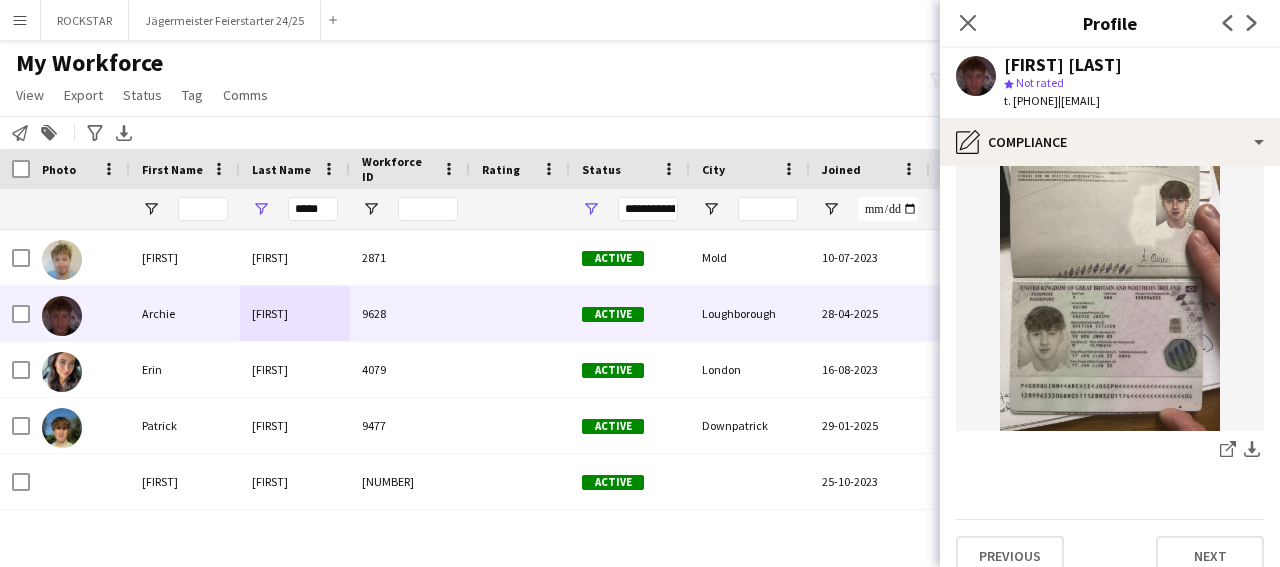 scroll, scrollTop: 95, scrollLeft: 0, axis: vertical 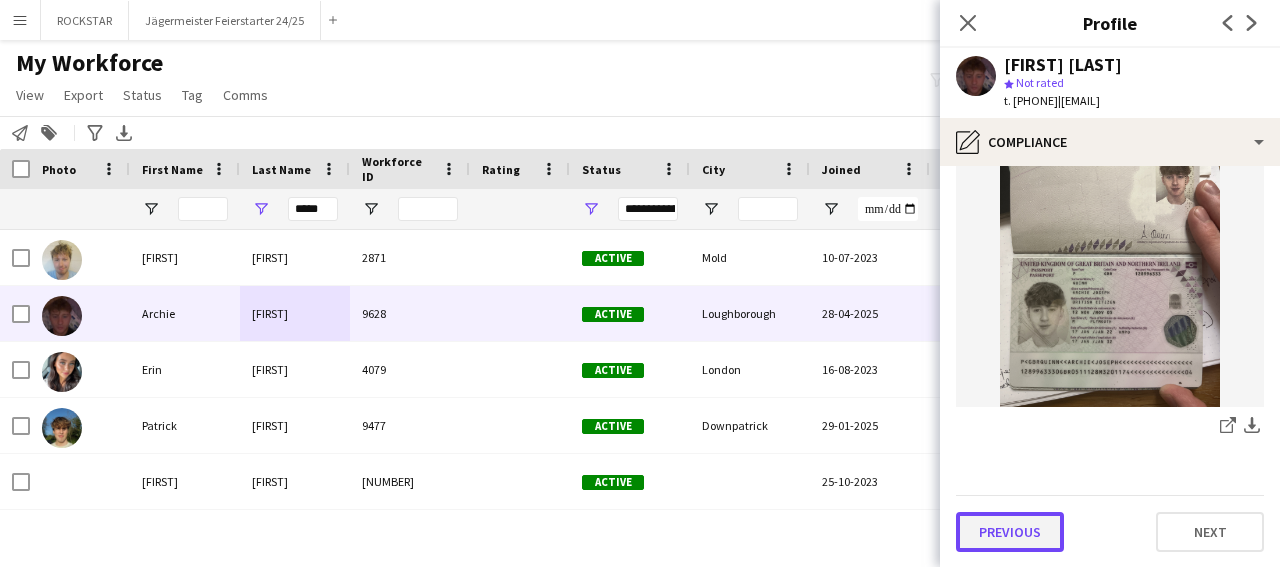 click on "Previous" 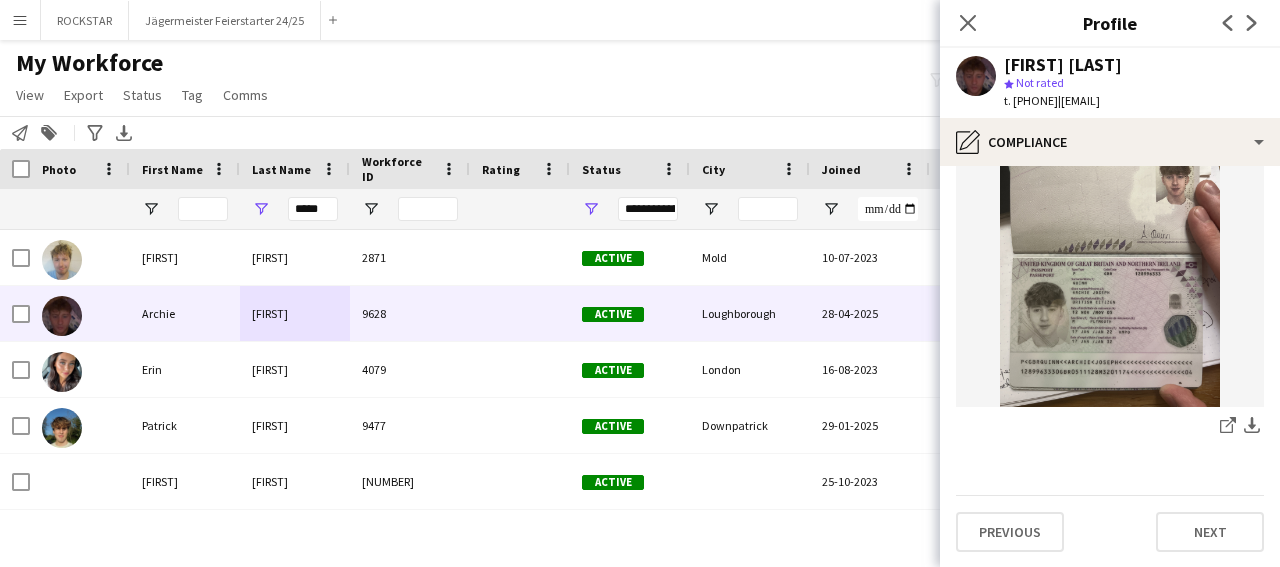 scroll, scrollTop: 0, scrollLeft: 0, axis: both 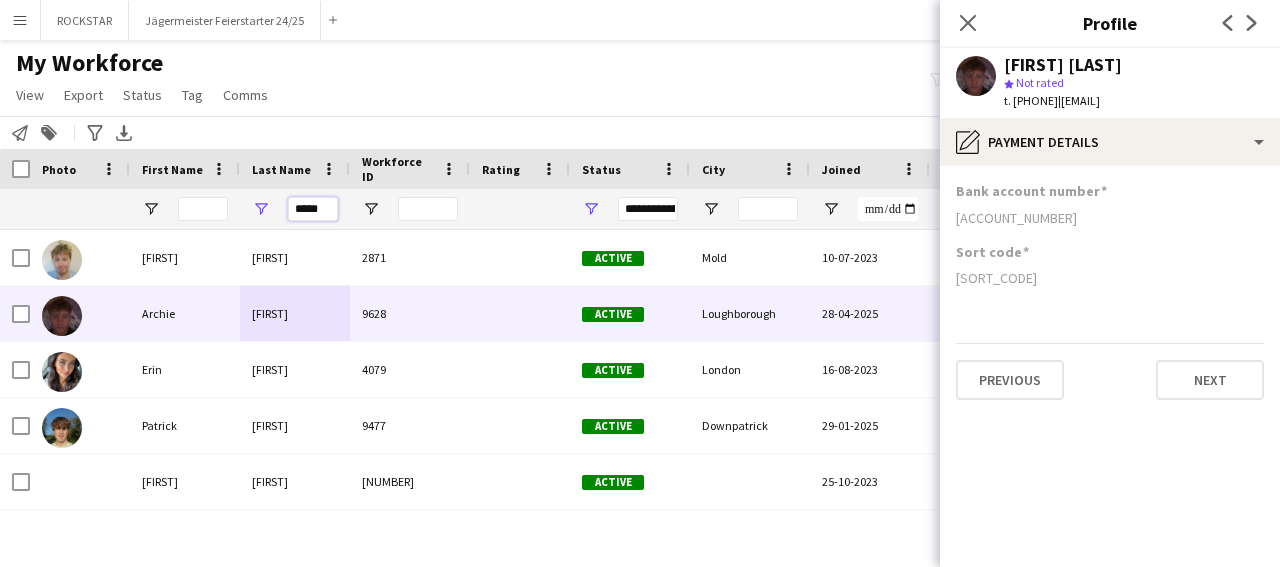 drag, startPoint x: 325, startPoint y: 209, endPoint x: 284, endPoint y: 216, distance: 41.59327 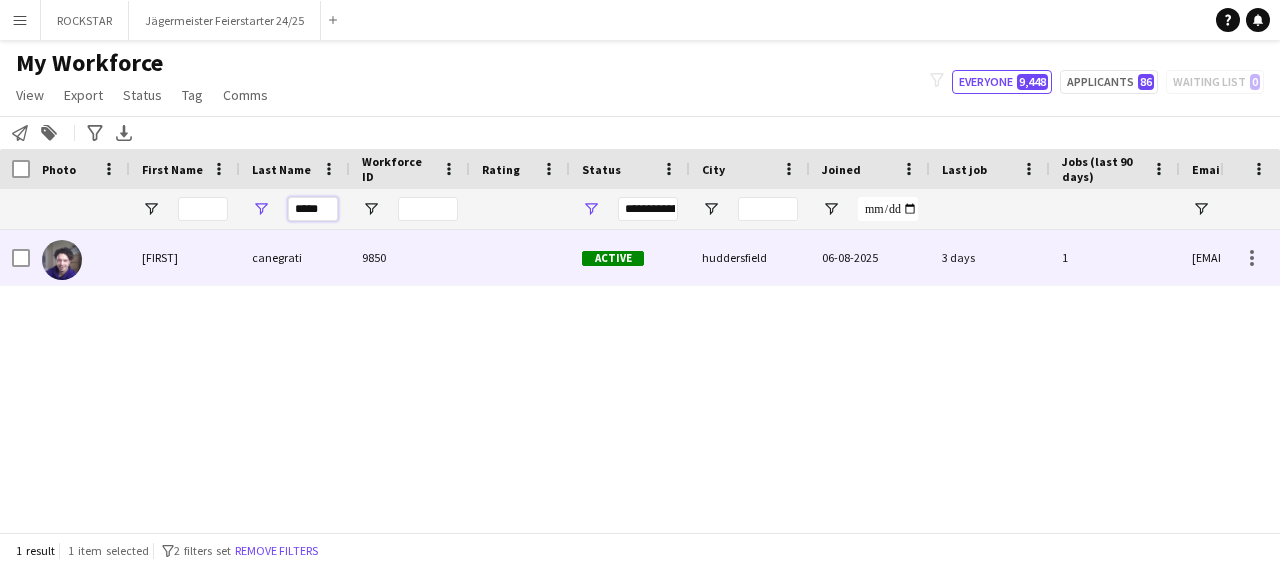 type on "*****" 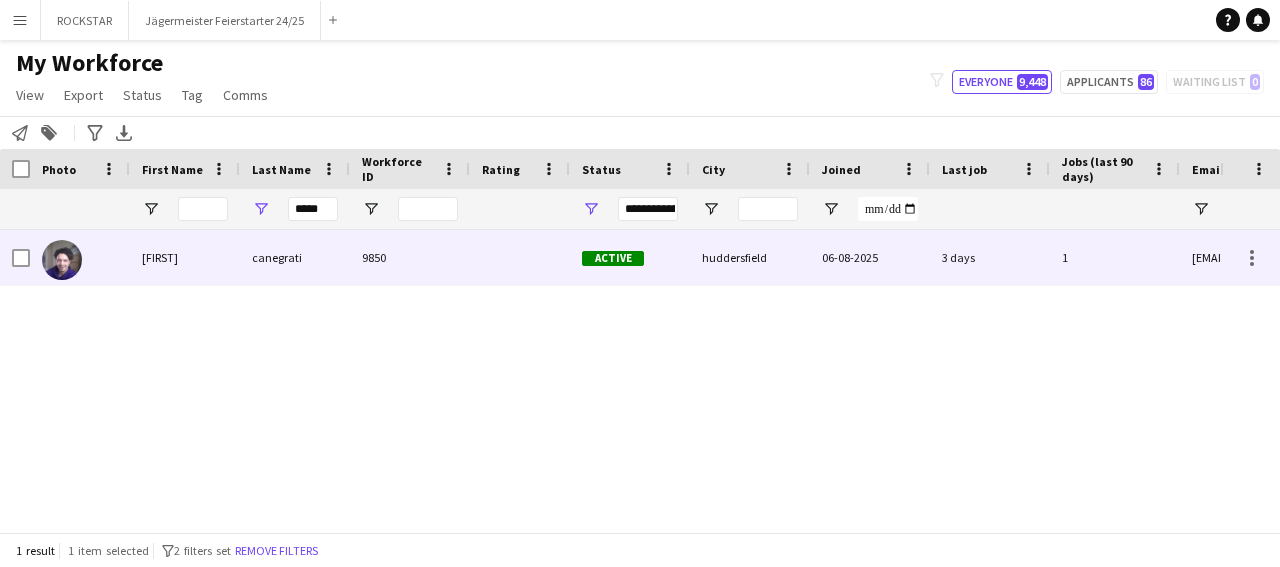 click on "canegrati" at bounding box center [295, 257] 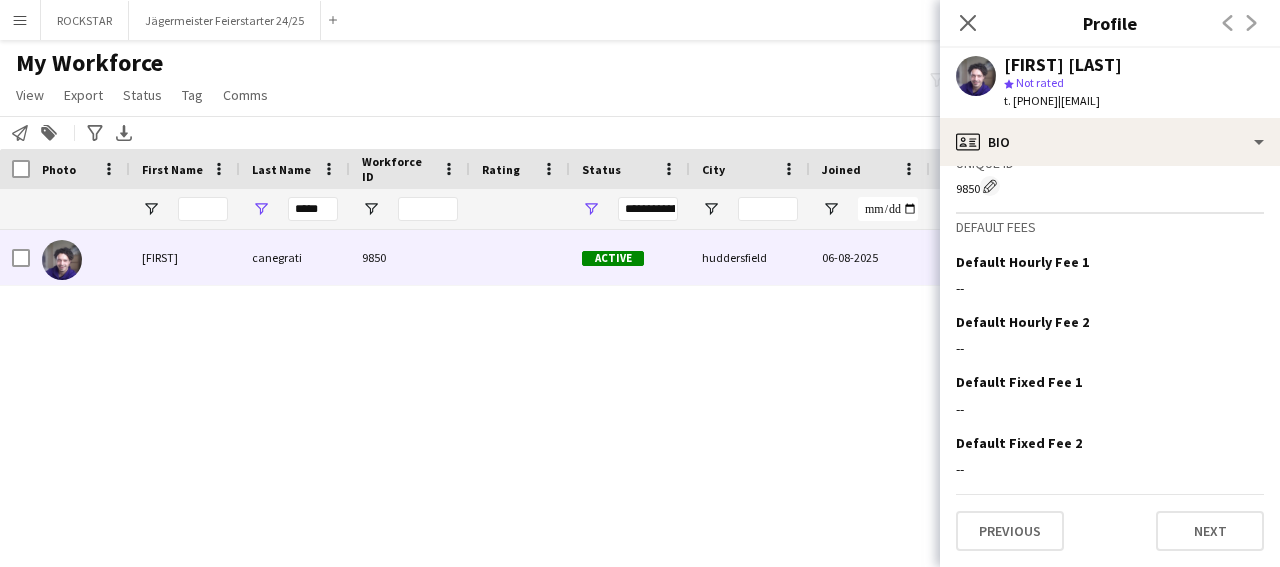 scroll, scrollTop: 0, scrollLeft: 0, axis: both 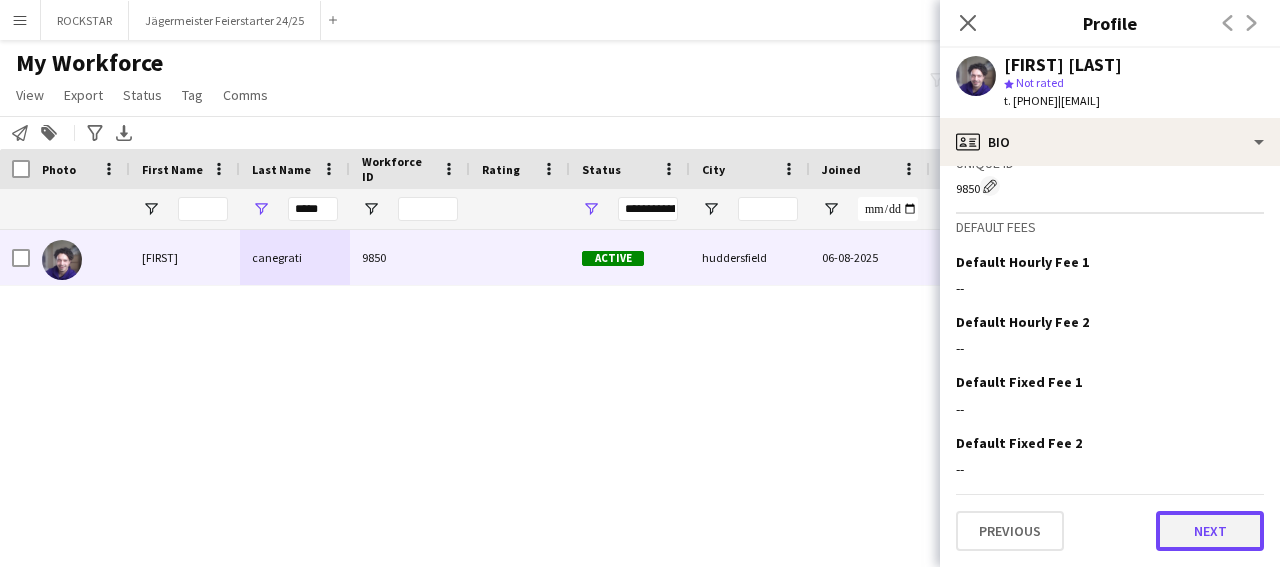 click on "Next" 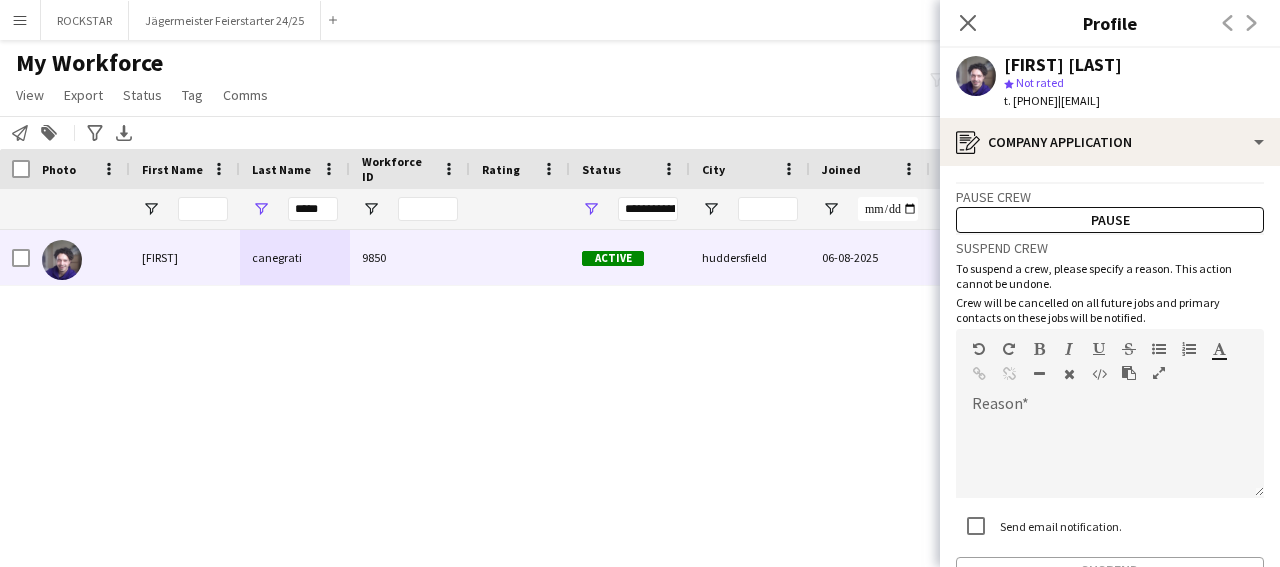 scroll, scrollTop: 145, scrollLeft: 0, axis: vertical 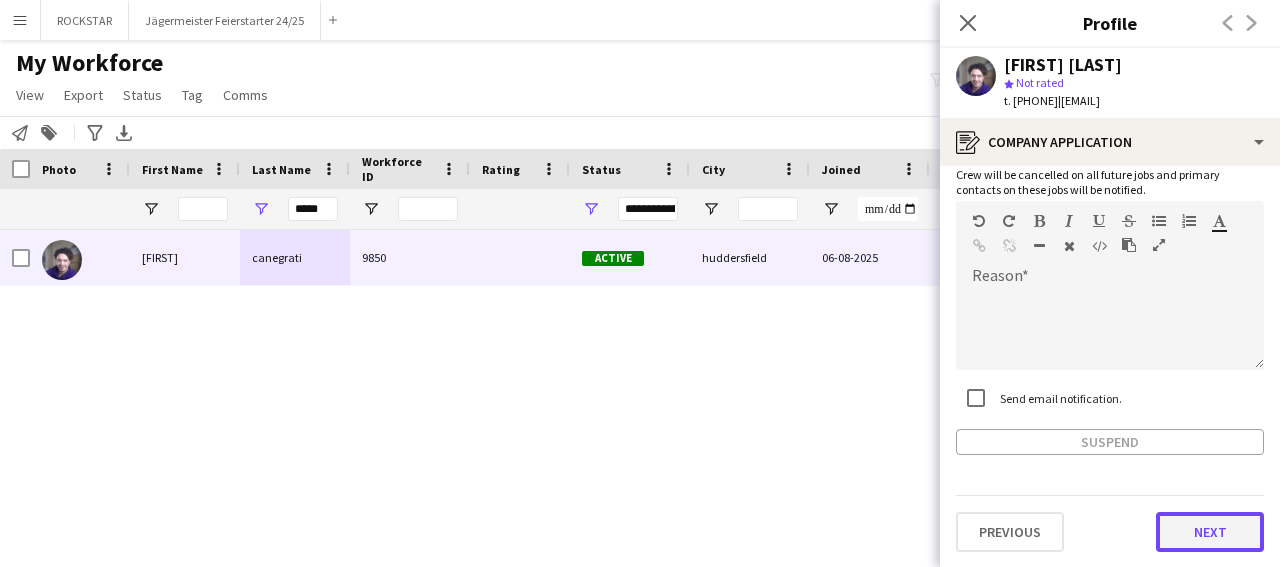 click on "Next" 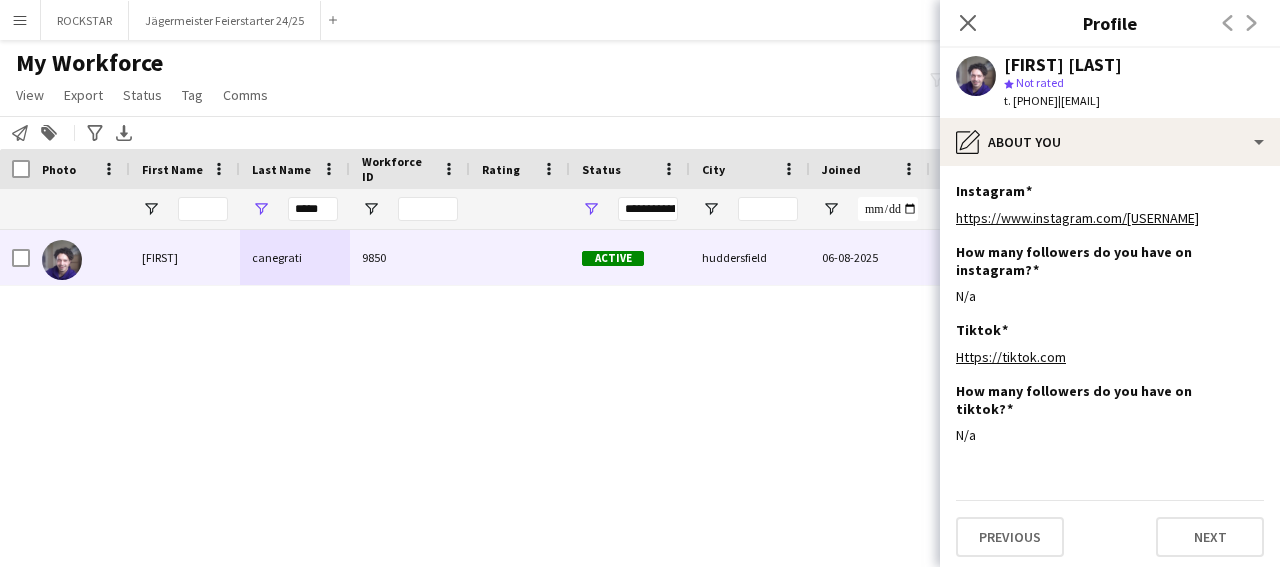 scroll, scrollTop: 6, scrollLeft: 0, axis: vertical 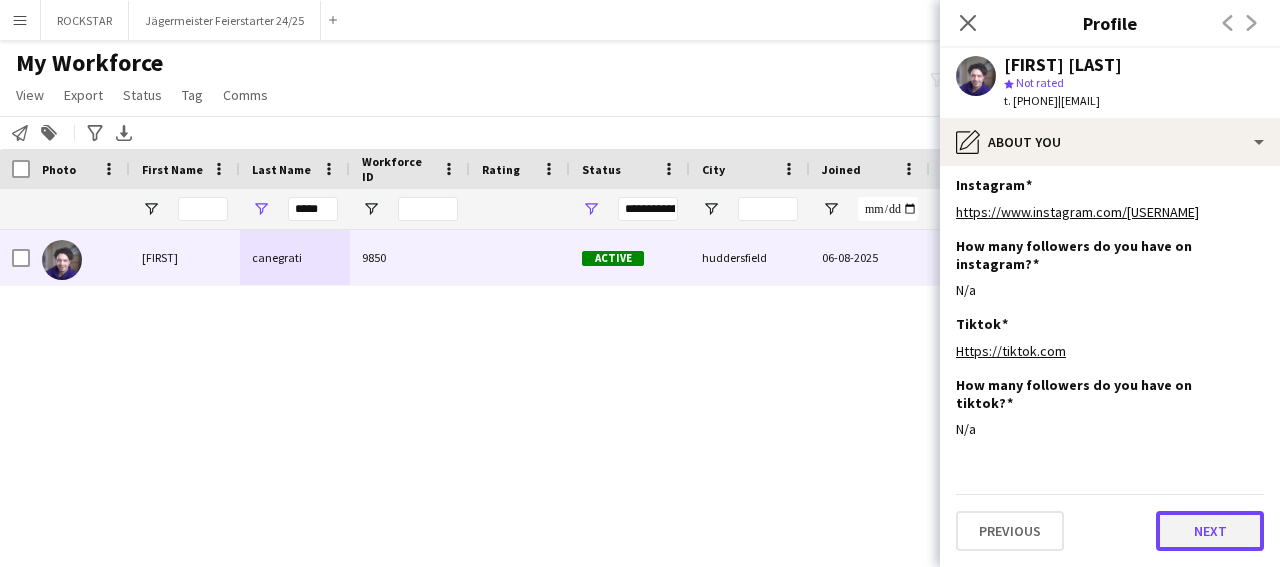 click on "Next" 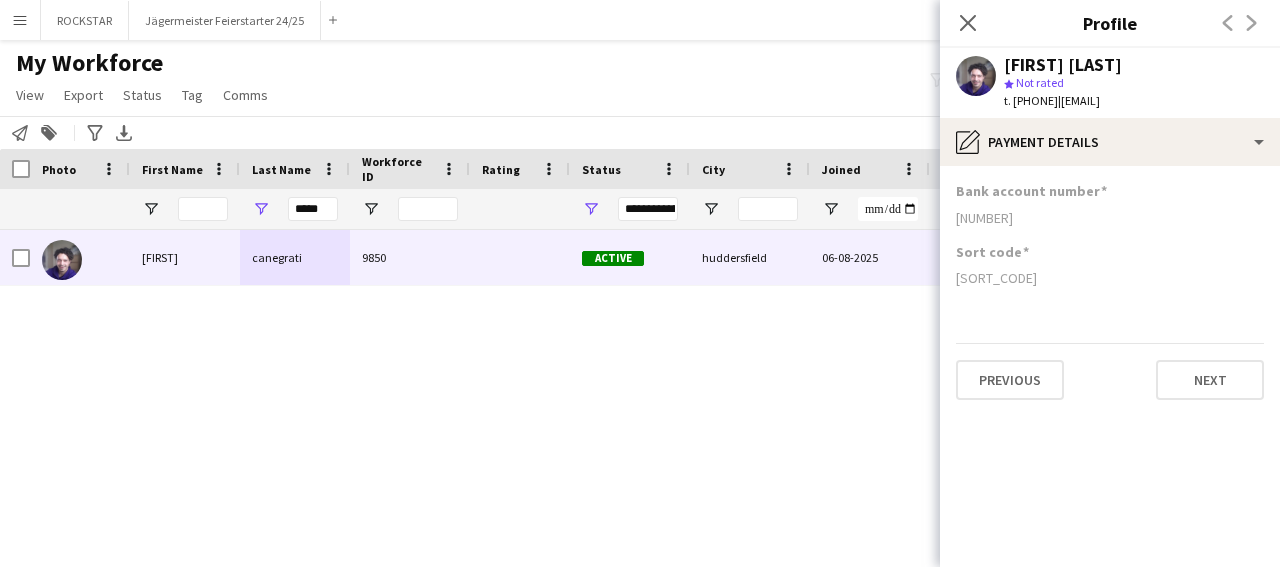 scroll, scrollTop: 0, scrollLeft: 0, axis: both 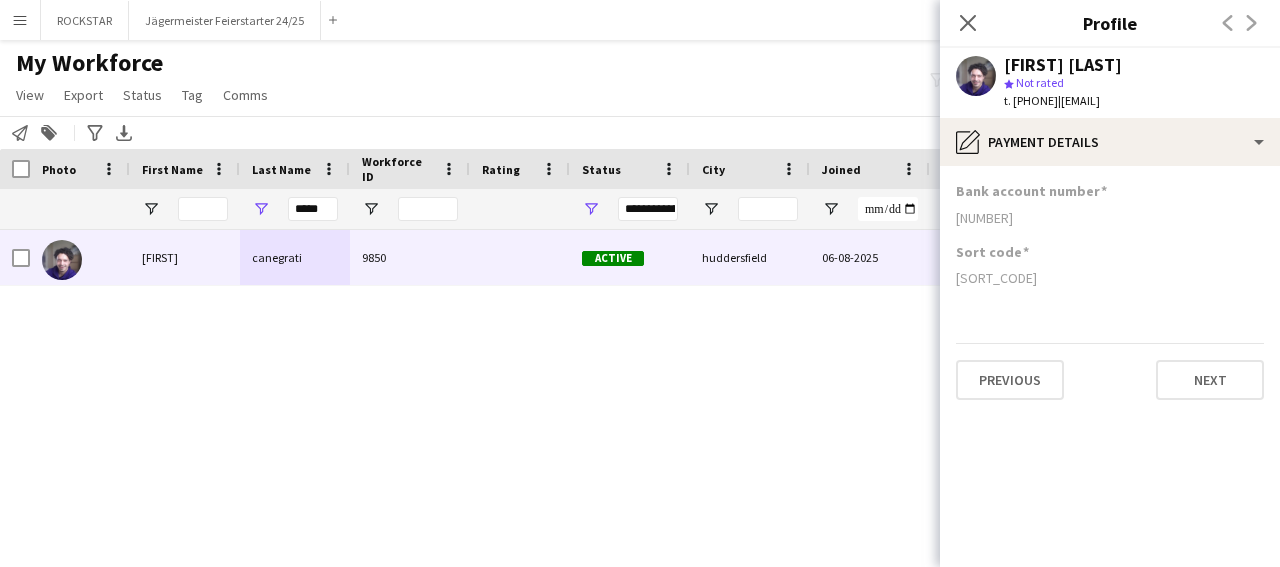 click on "Bank account number [ACCOUNT_NUMBER] Sort code [SORT_CODE] Previous Next" 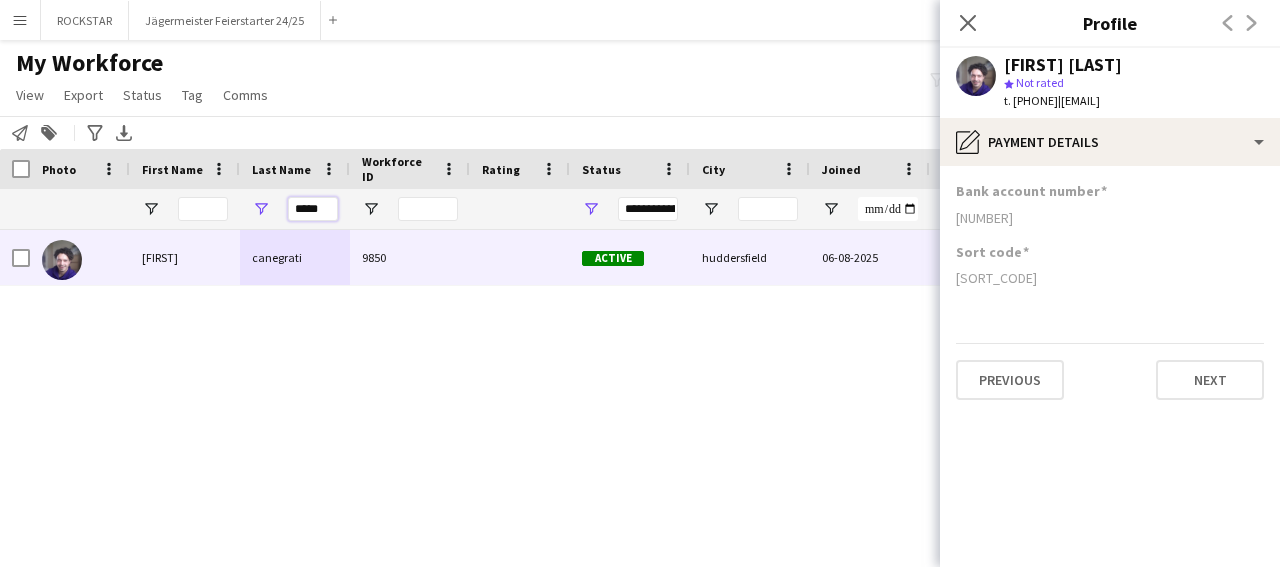 drag, startPoint x: 336, startPoint y: 212, endPoint x: 248, endPoint y: 215, distance: 88.051125 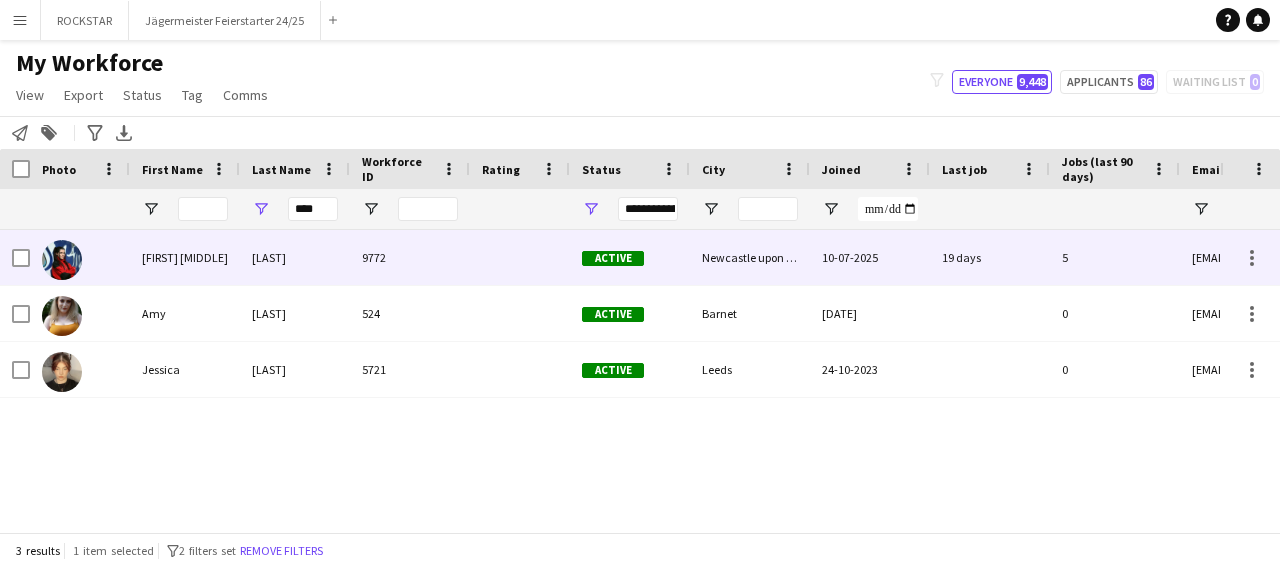 click on "[LAST]" at bounding box center (295, 257) 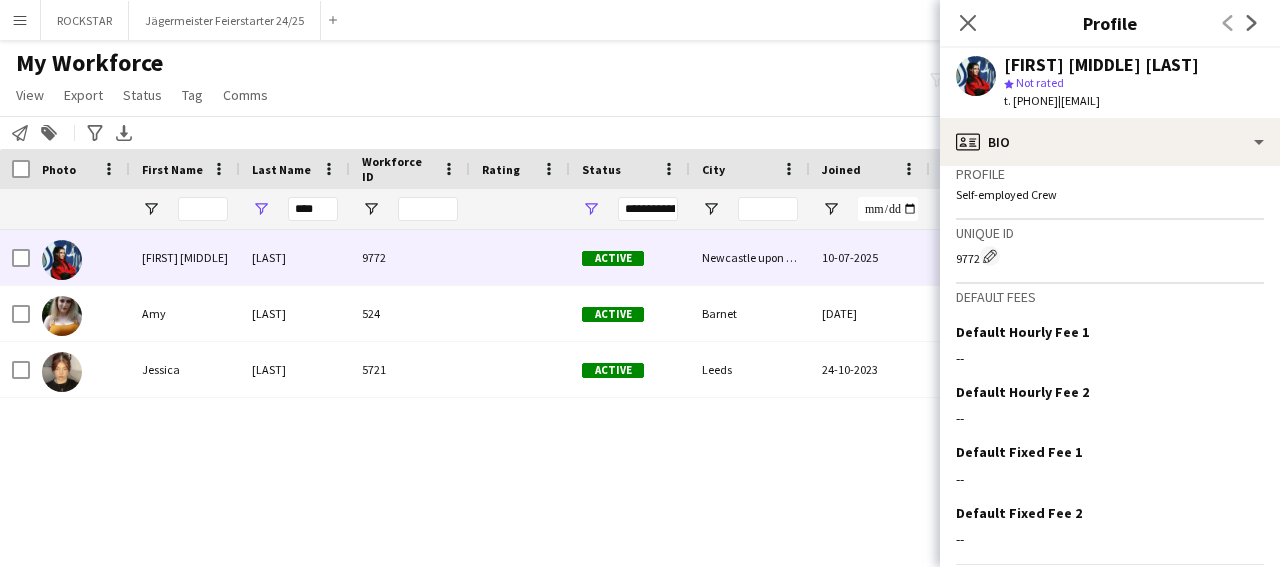 scroll, scrollTop: 793, scrollLeft: 0, axis: vertical 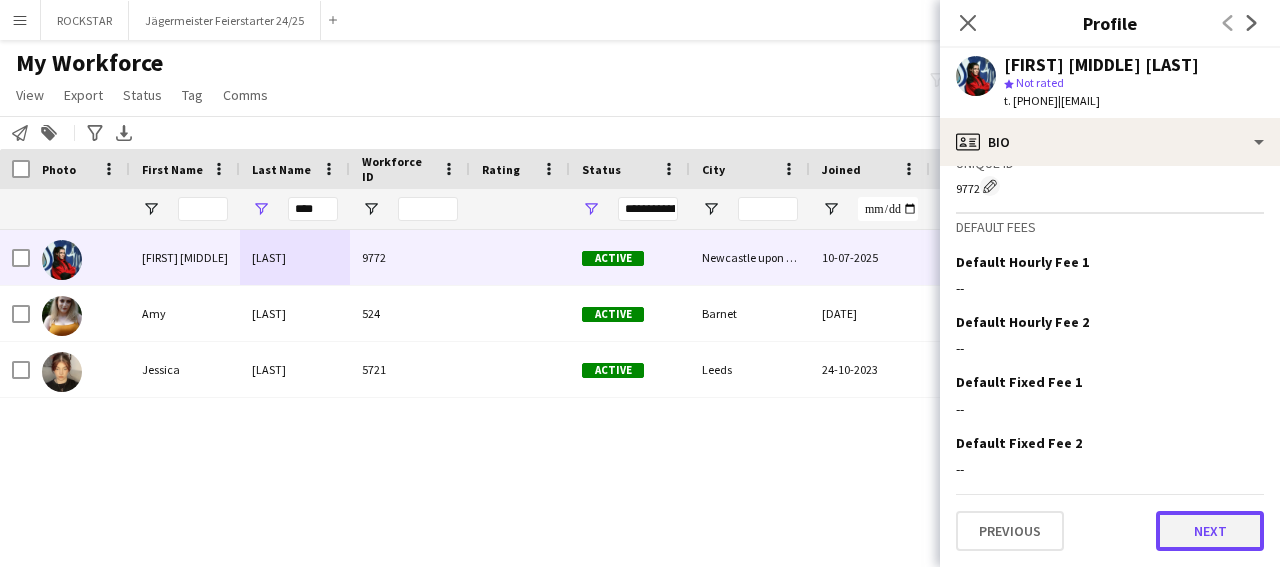 click on "Next" 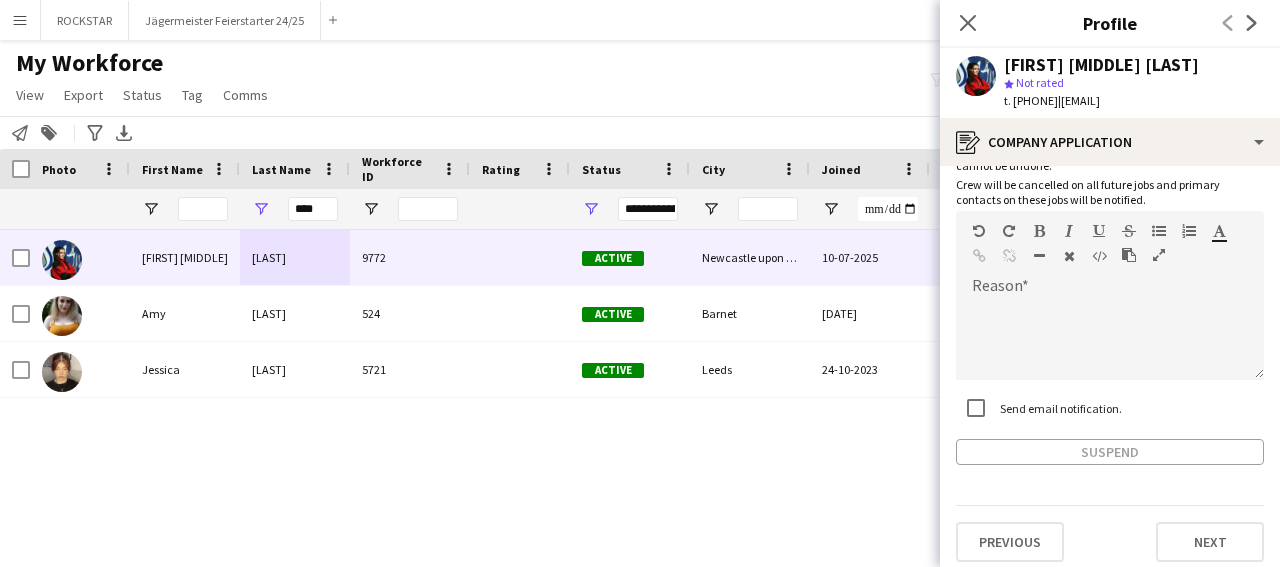 scroll, scrollTop: 126, scrollLeft: 0, axis: vertical 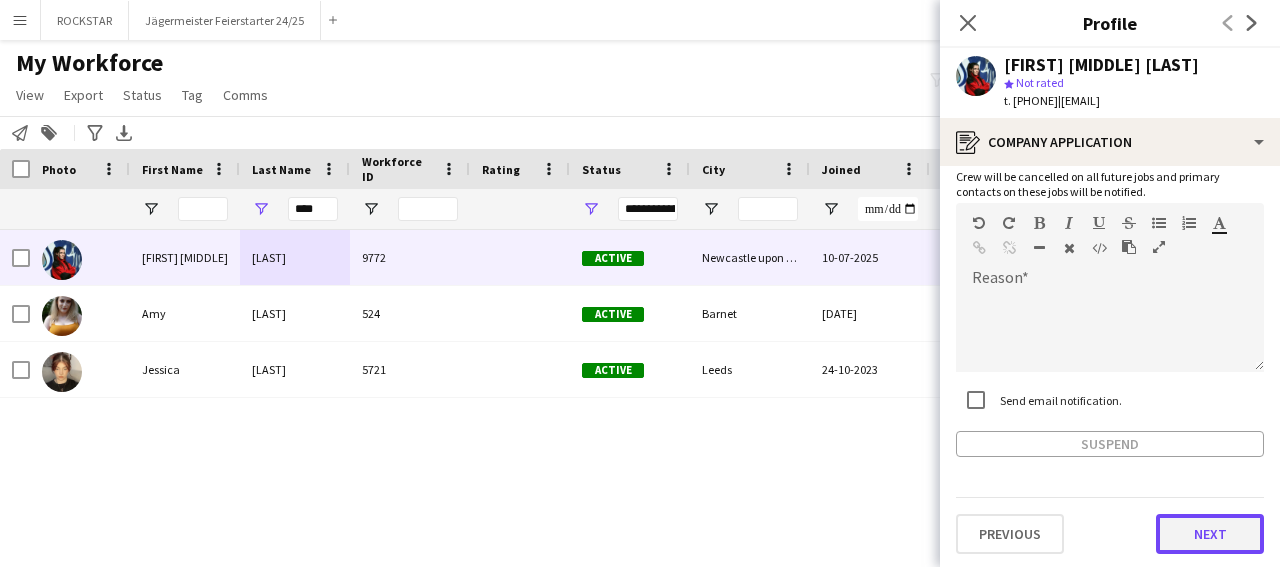 click on "Next" 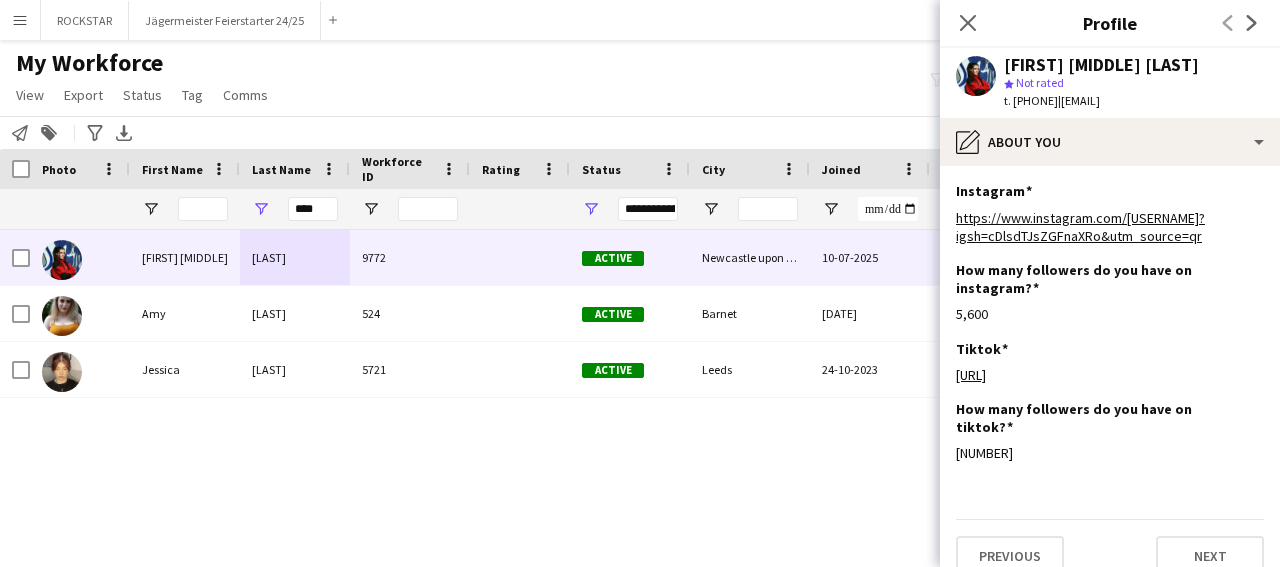scroll, scrollTop: 24, scrollLeft: 0, axis: vertical 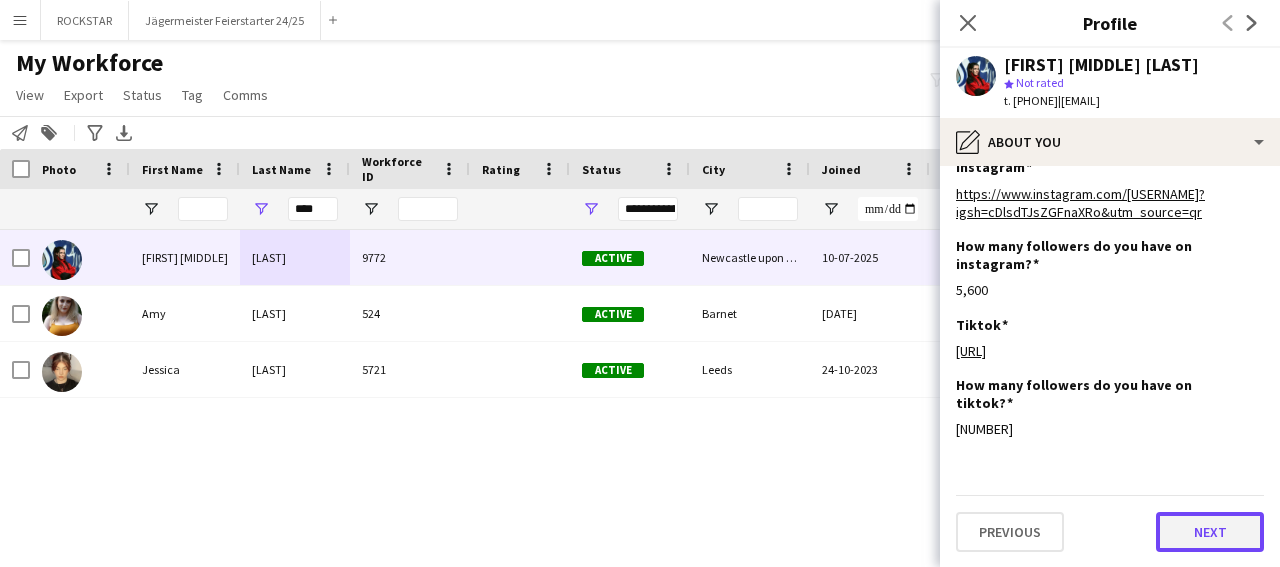 click on "Next" 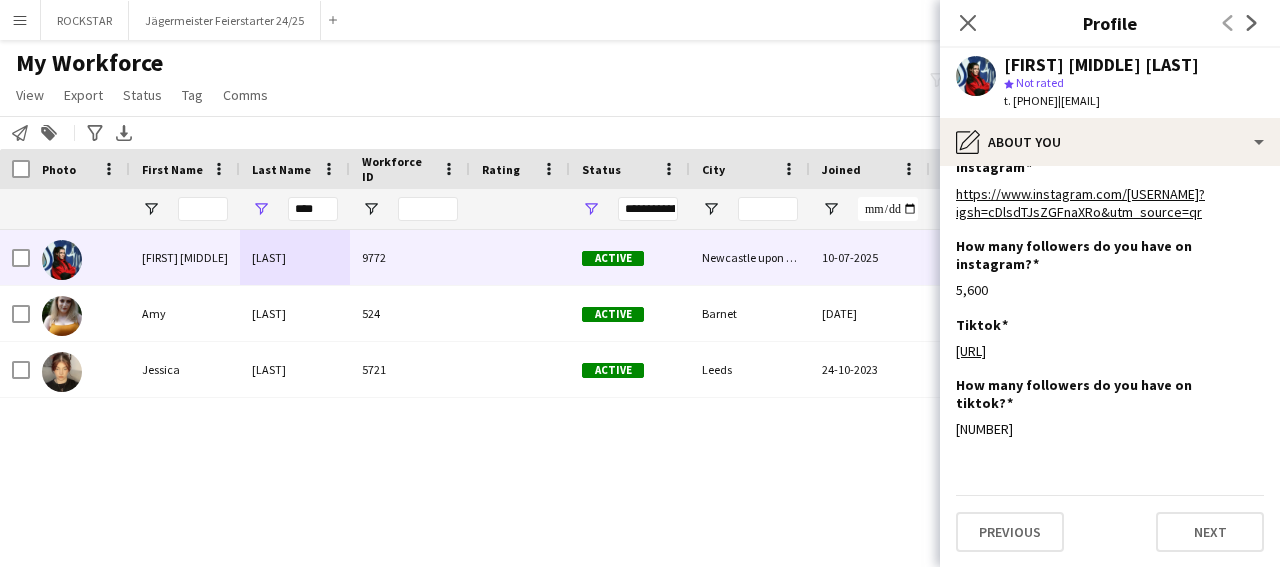 scroll, scrollTop: 0, scrollLeft: 0, axis: both 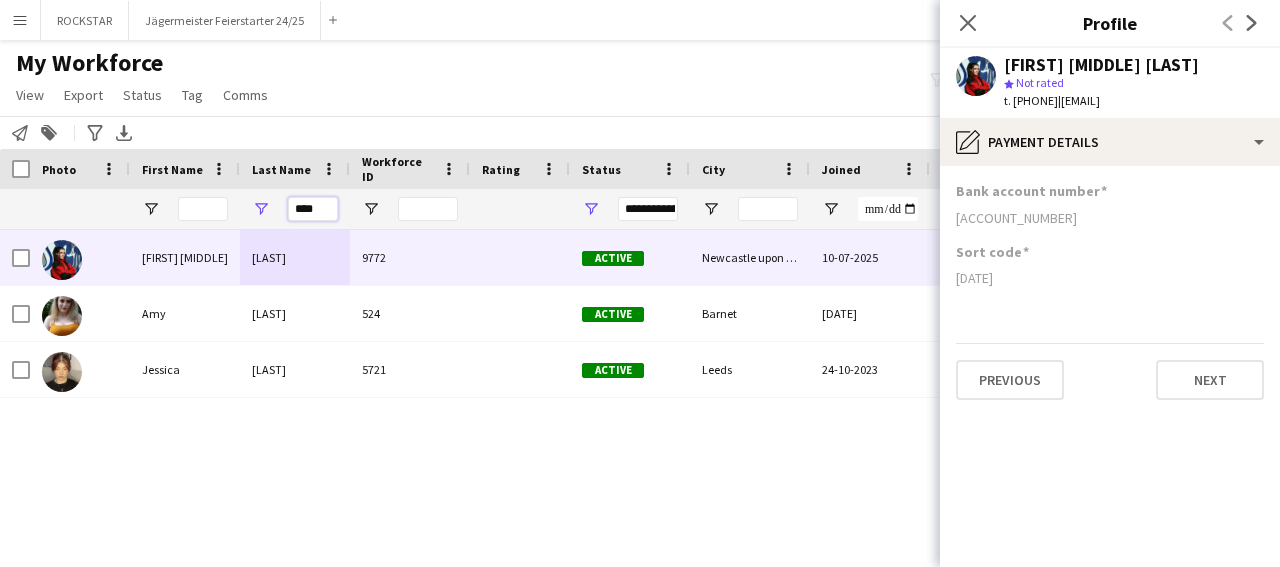 click on "****" at bounding box center [313, 209] 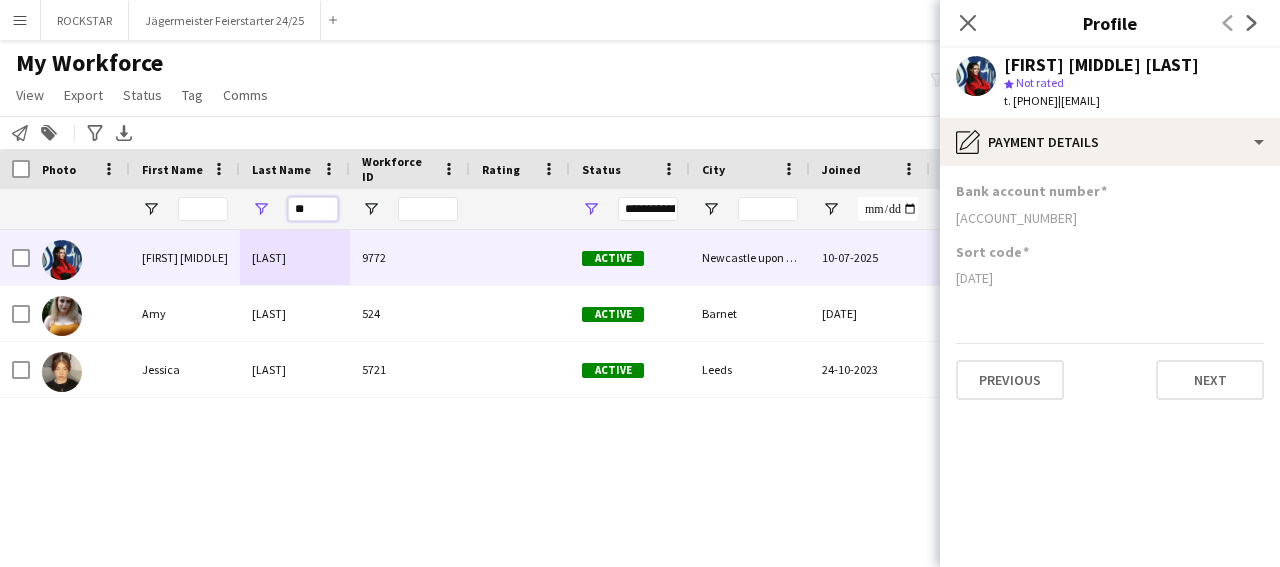 type on "*" 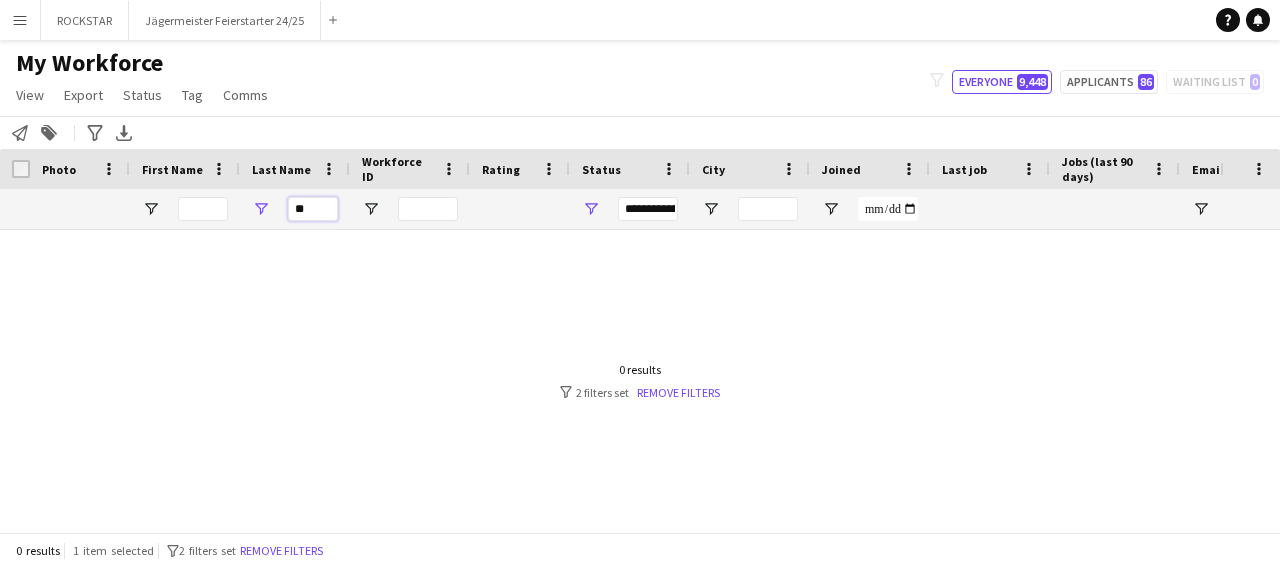 type on "*" 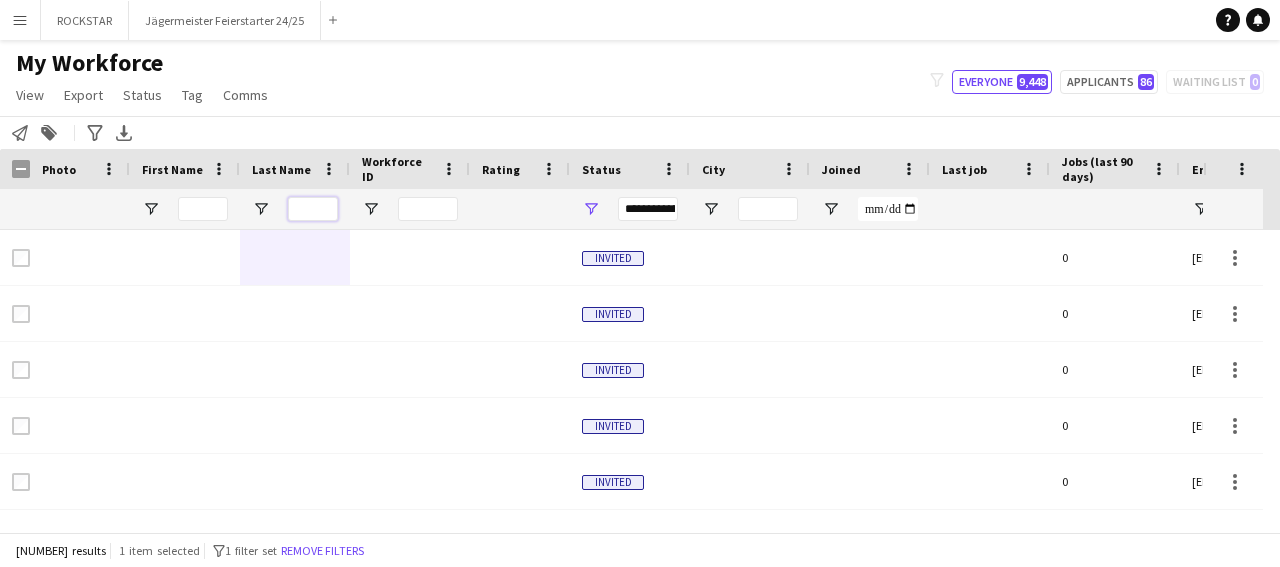 type 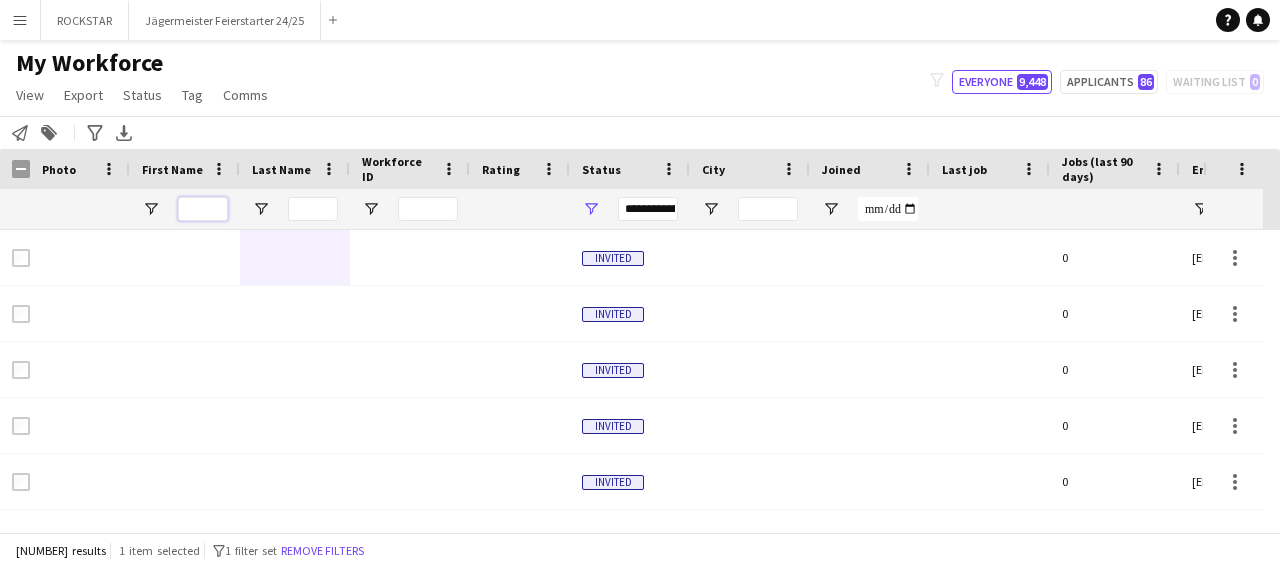 click at bounding box center [203, 209] 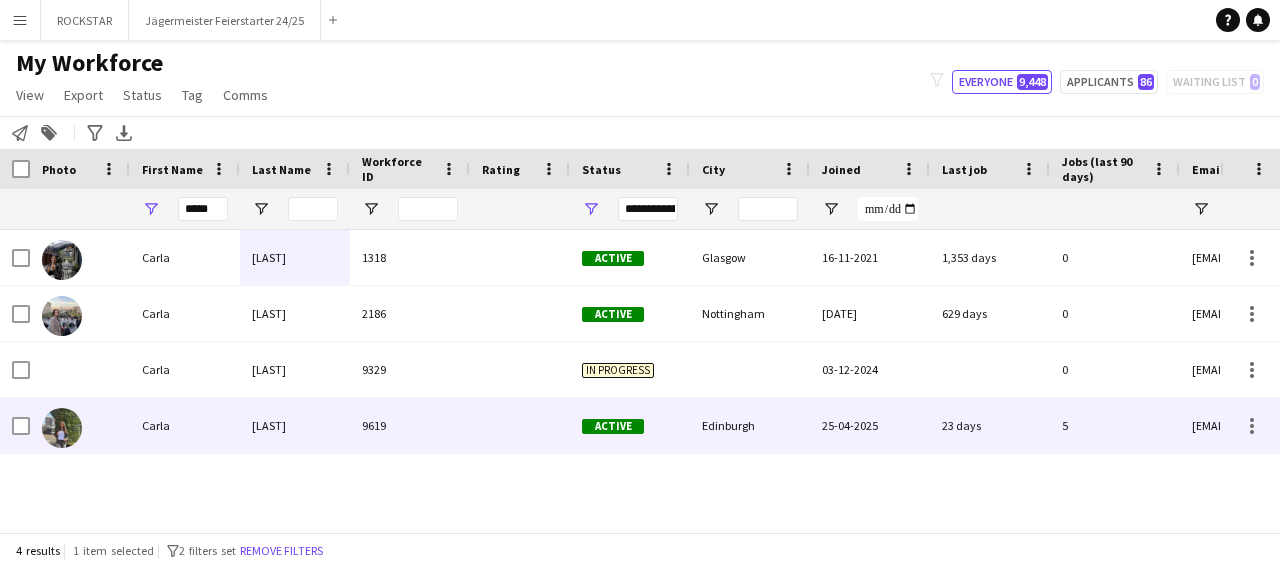 click on "Carla" at bounding box center (185, 425) 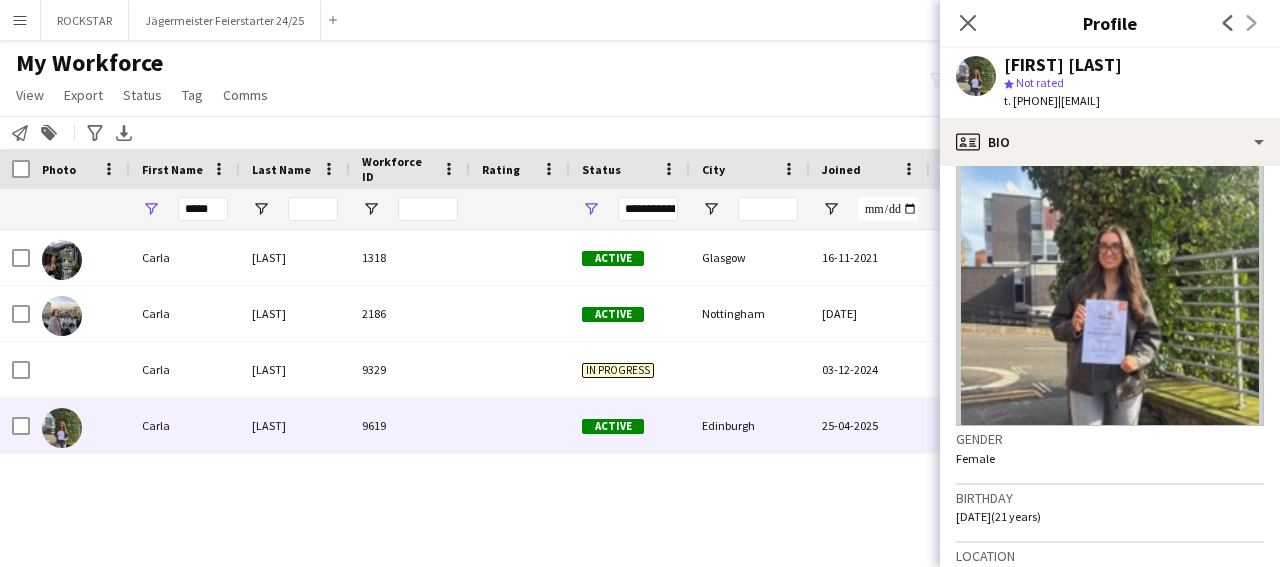 scroll, scrollTop: 99, scrollLeft: 0, axis: vertical 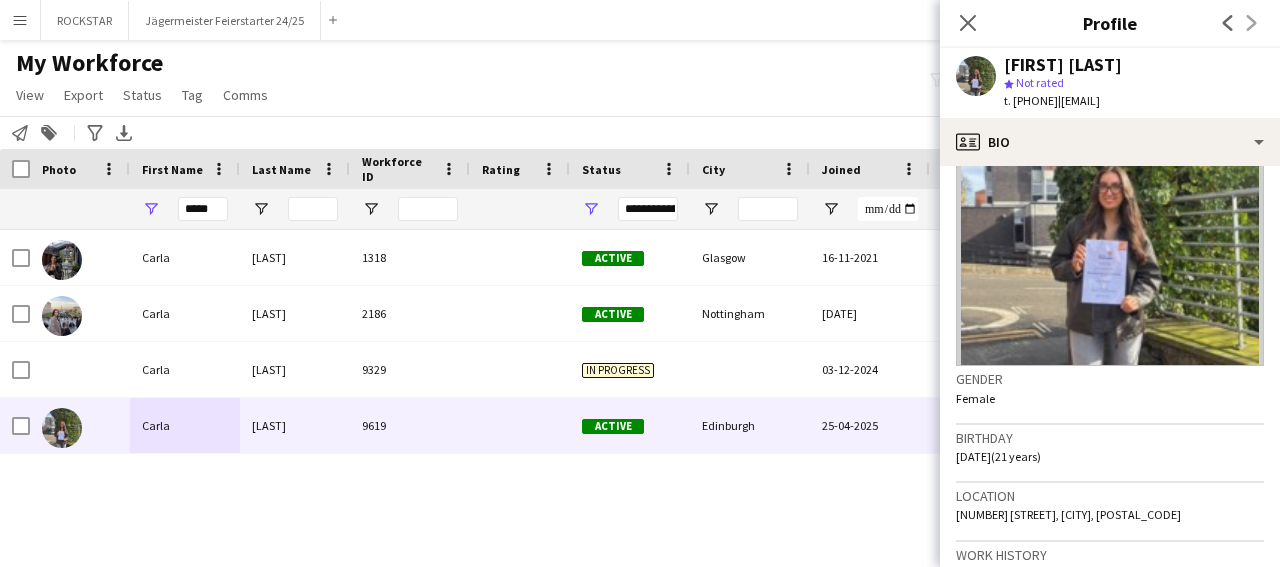 click 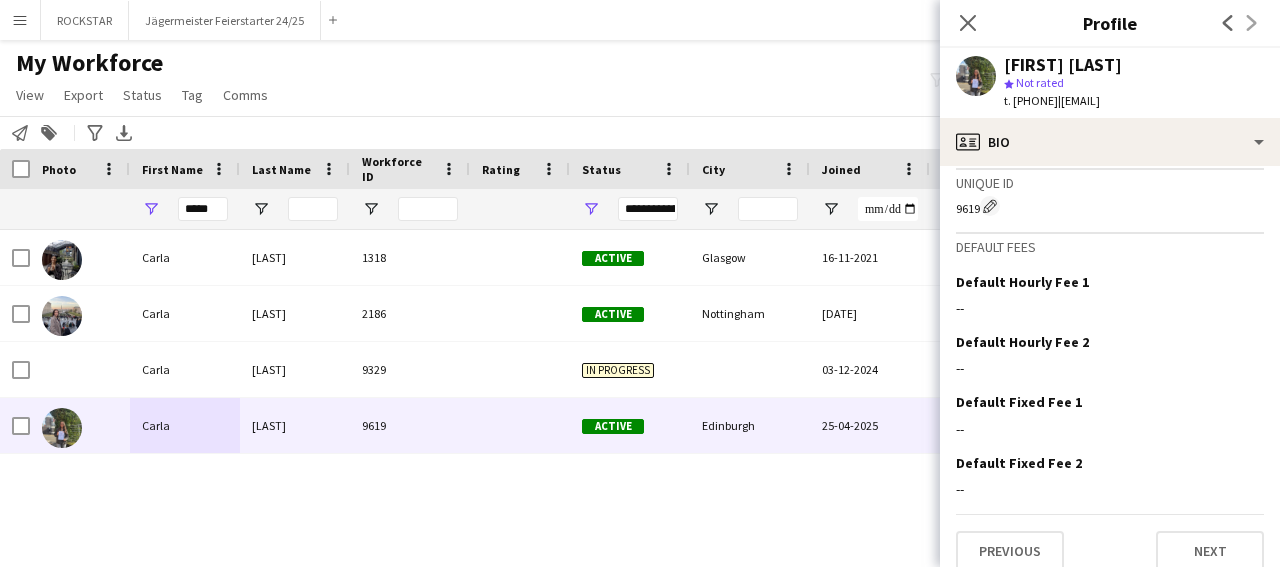 scroll, scrollTop: 793, scrollLeft: 0, axis: vertical 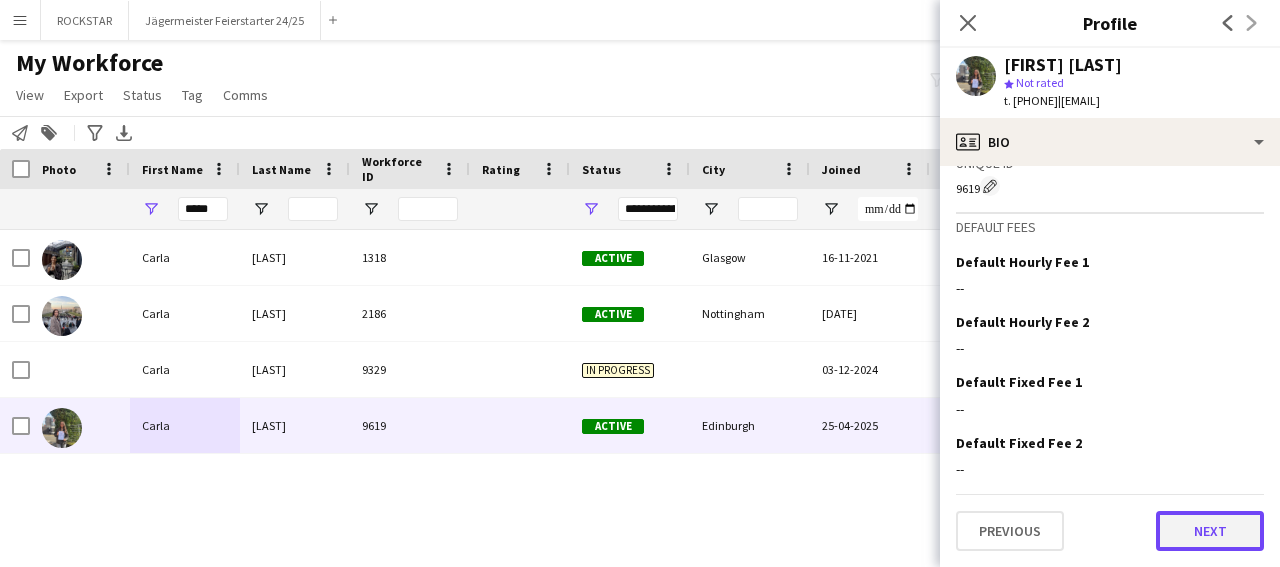 click on "Next" 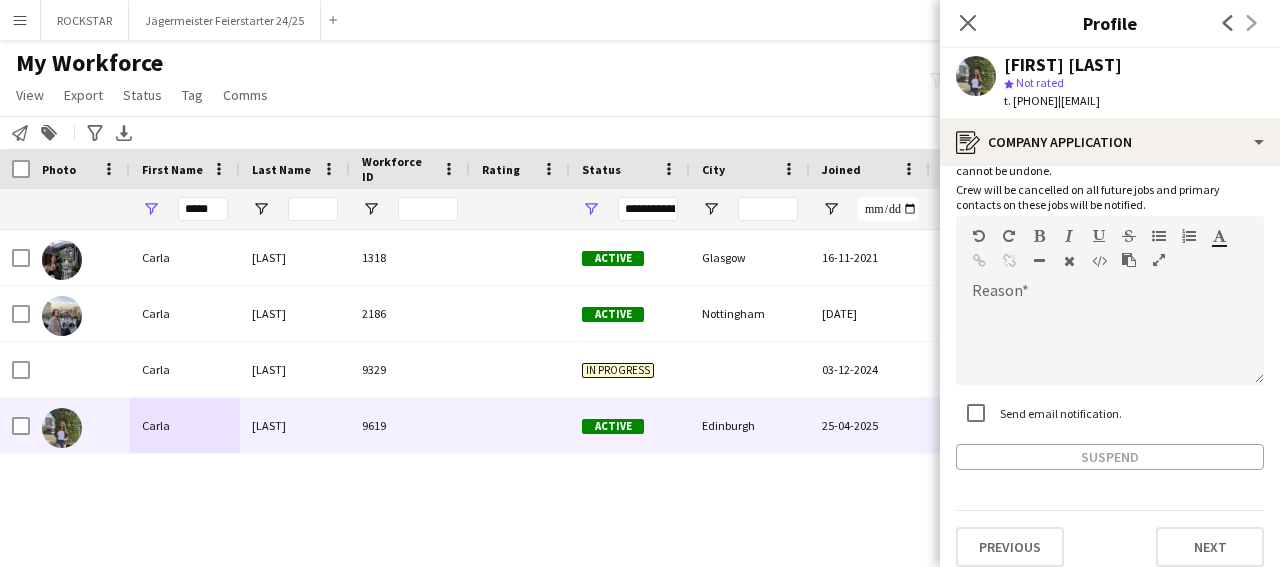 scroll, scrollTop: 126, scrollLeft: 0, axis: vertical 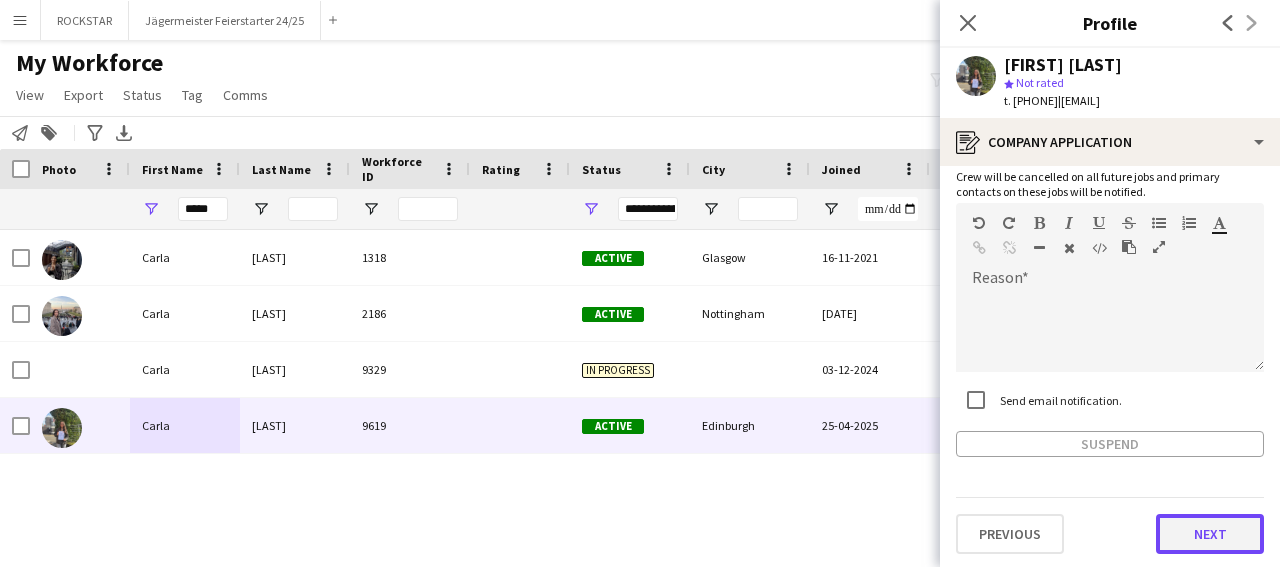 click on "Next" 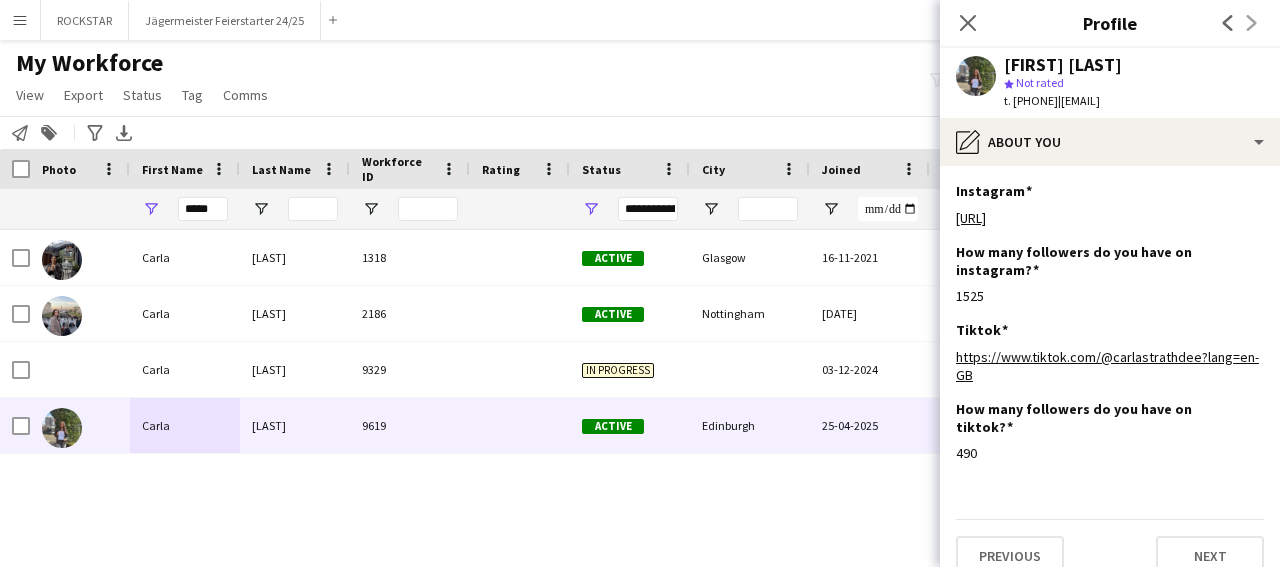 scroll, scrollTop: 6, scrollLeft: 0, axis: vertical 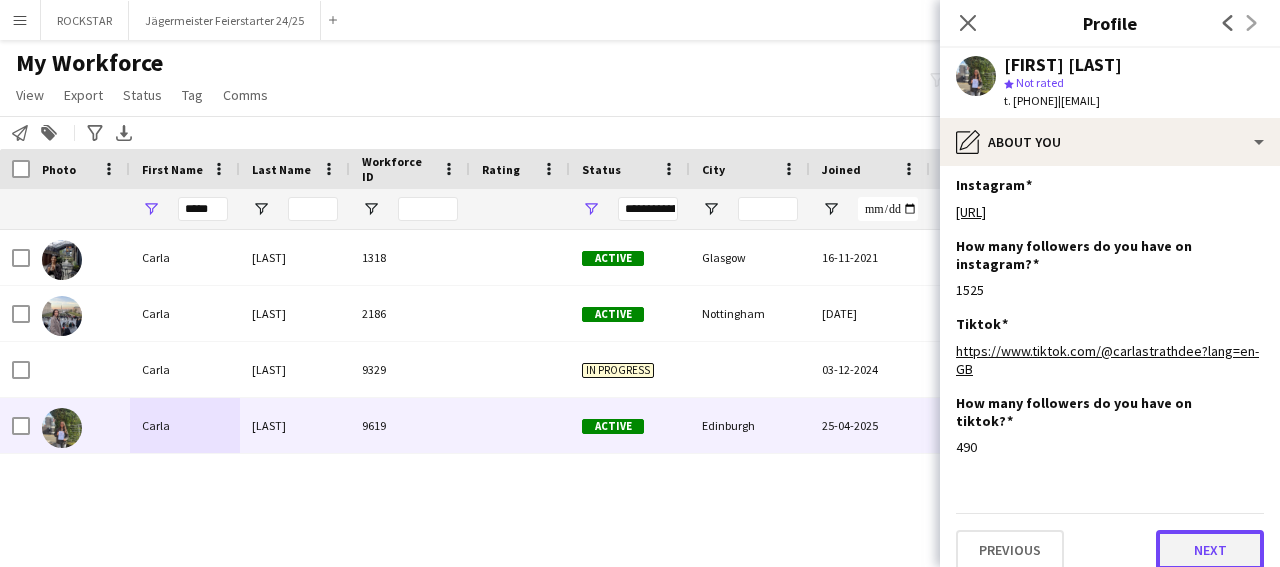 click on "Next" 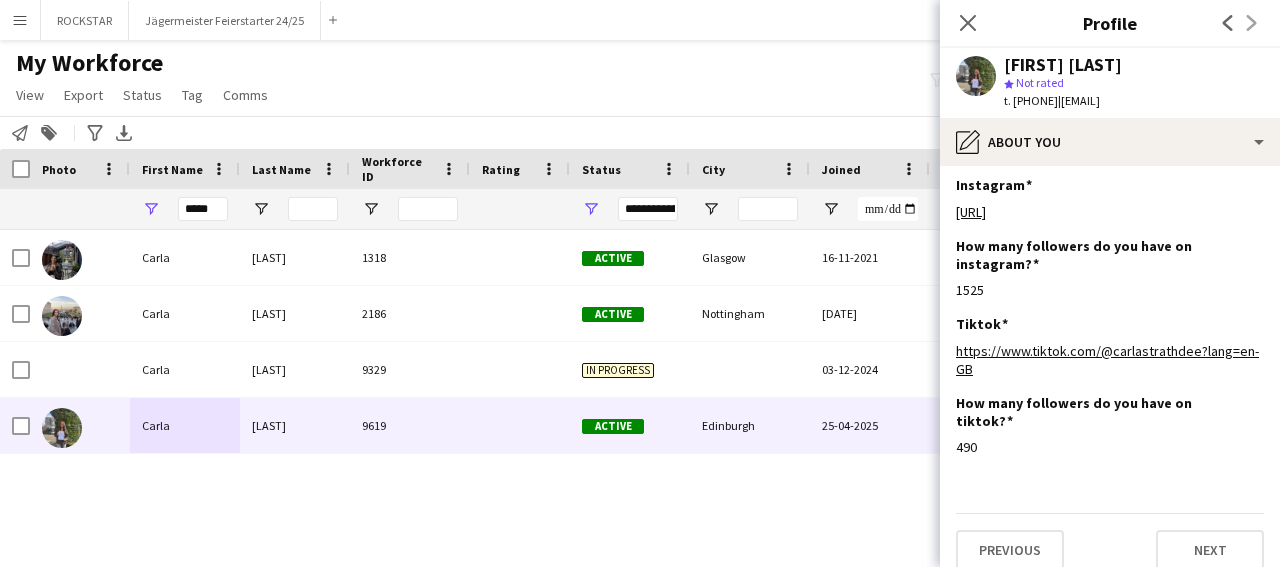 scroll, scrollTop: 0, scrollLeft: 0, axis: both 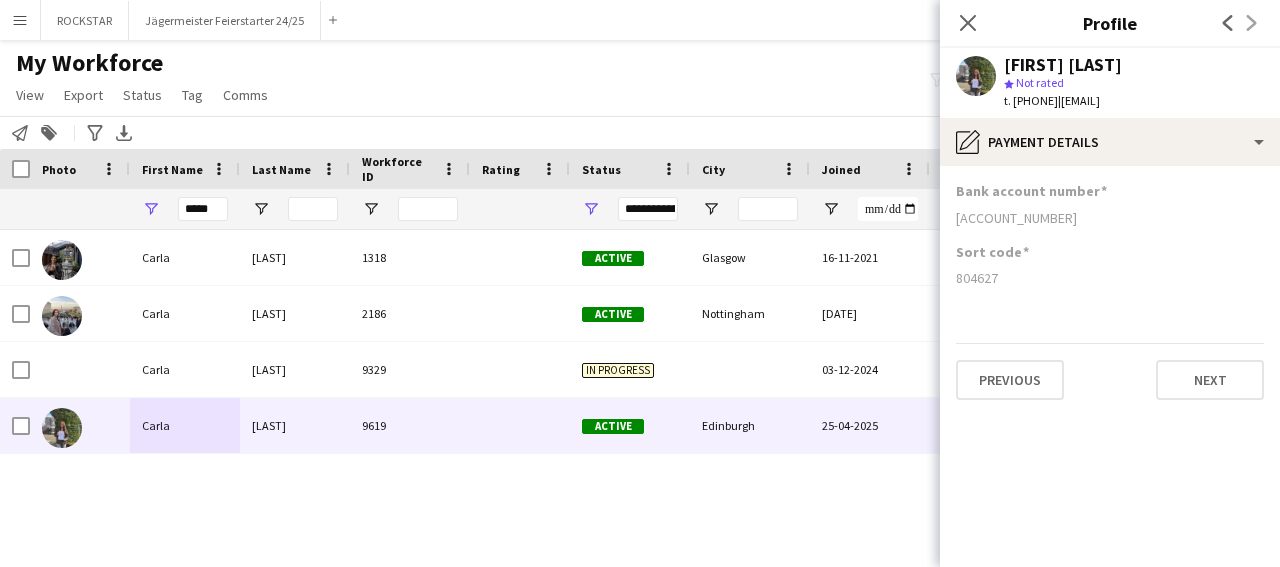 drag, startPoint x: 995, startPoint y: 15, endPoint x: 801, endPoint y: 51, distance: 197.31194 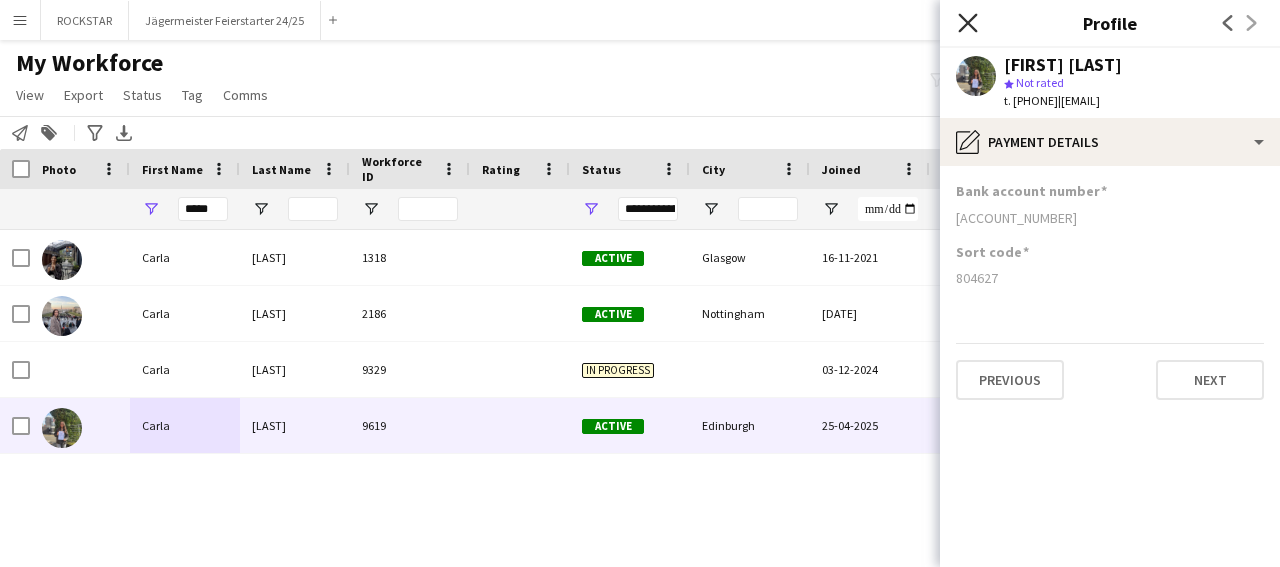 click on "Close pop-in" 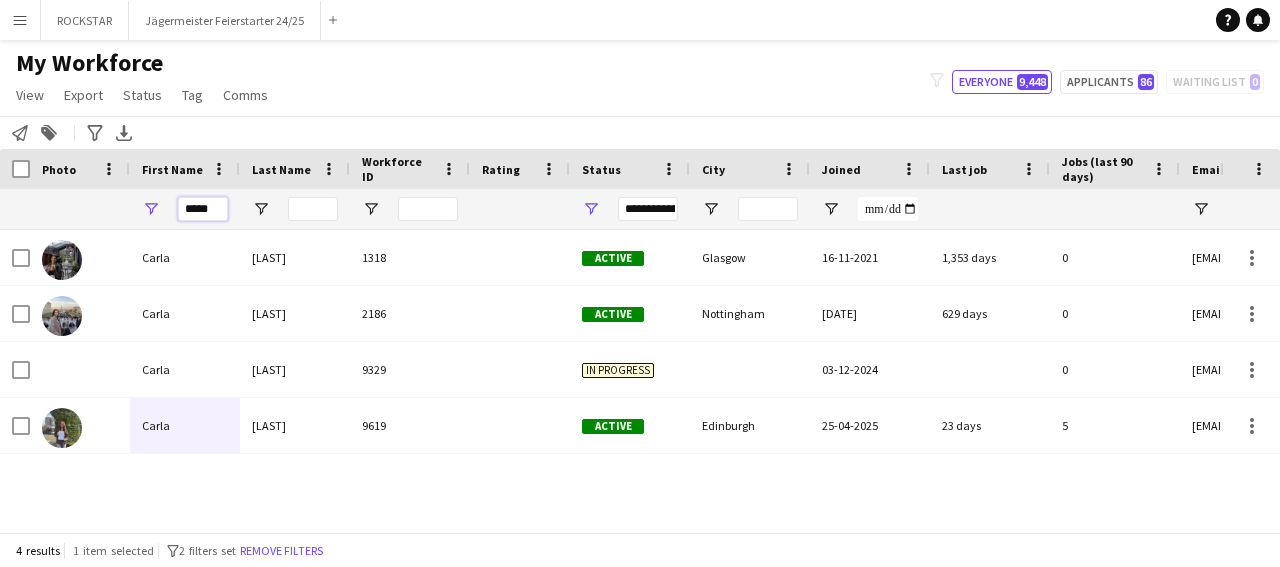 click on "*****" at bounding box center (203, 209) 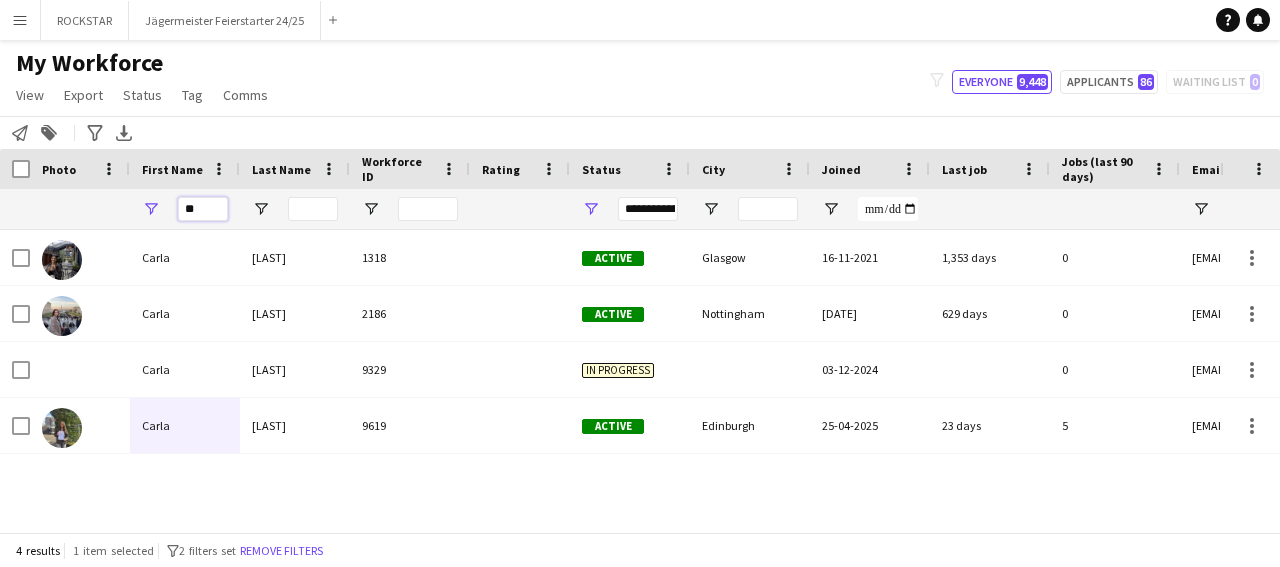 type on "*" 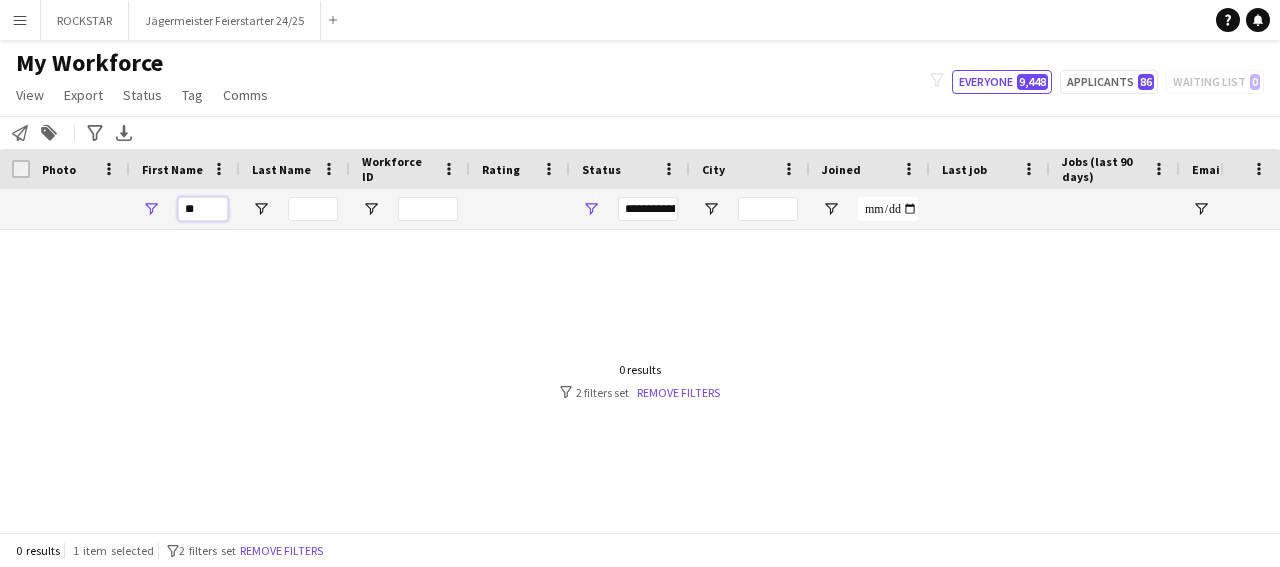 type on "*" 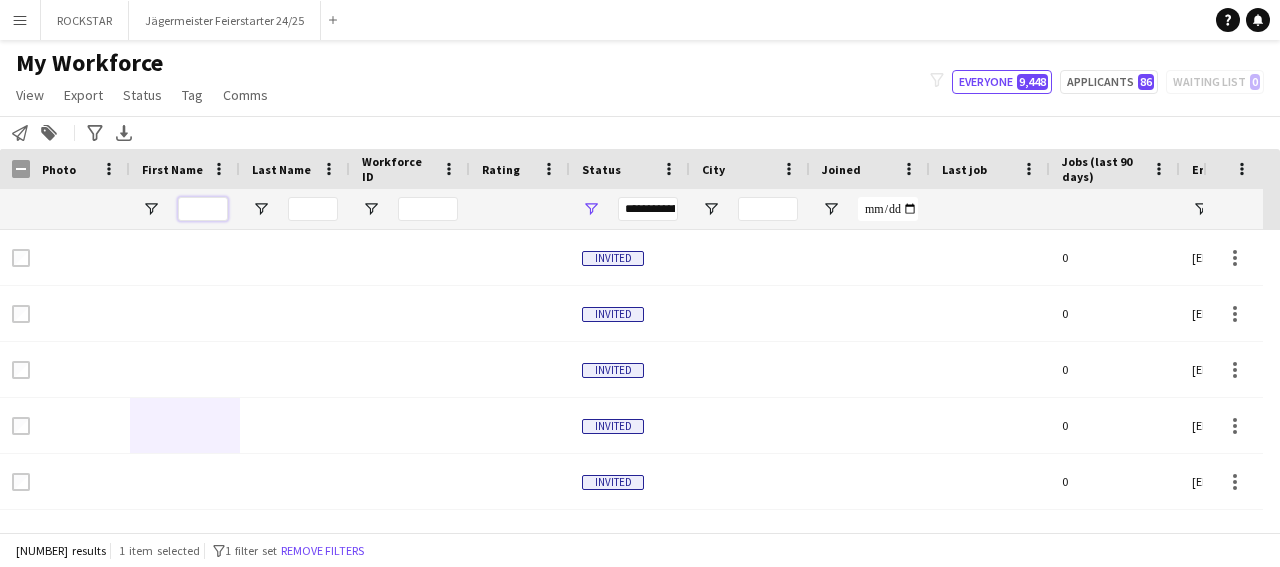 type 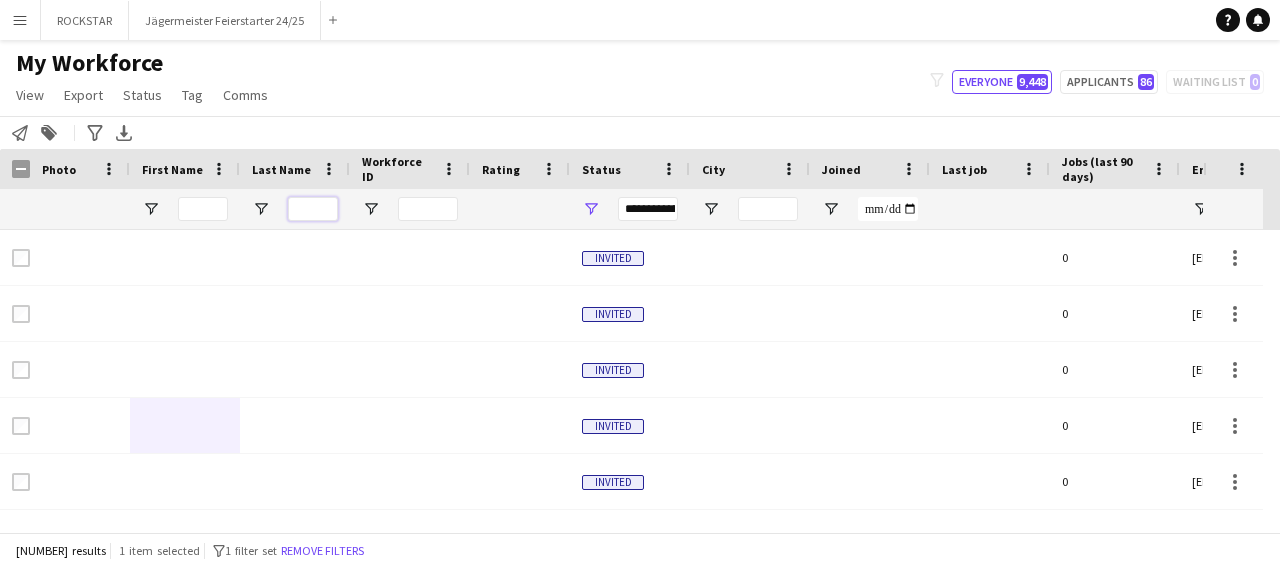 click at bounding box center (313, 209) 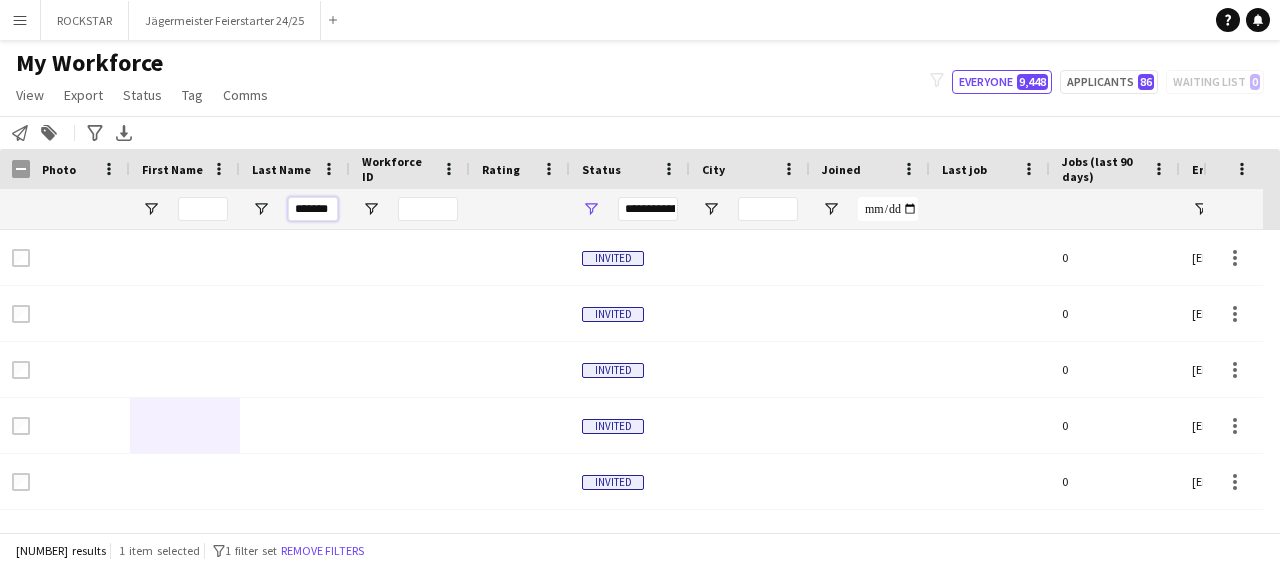 type on "*******" 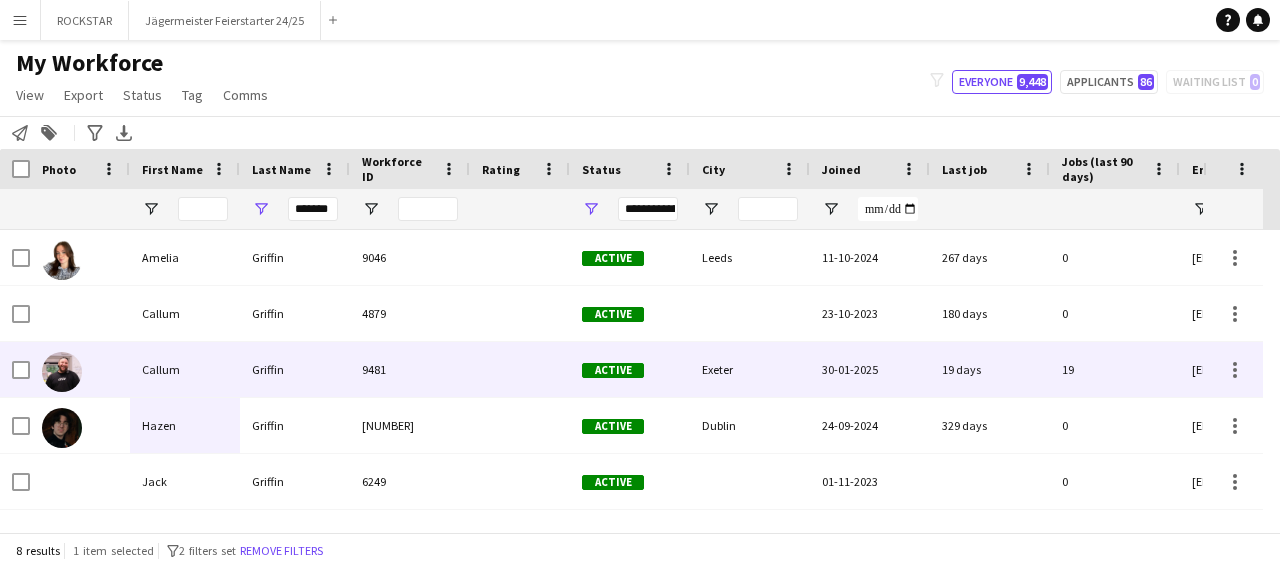 click on "30-01-2025" at bounding box center (870, 369) 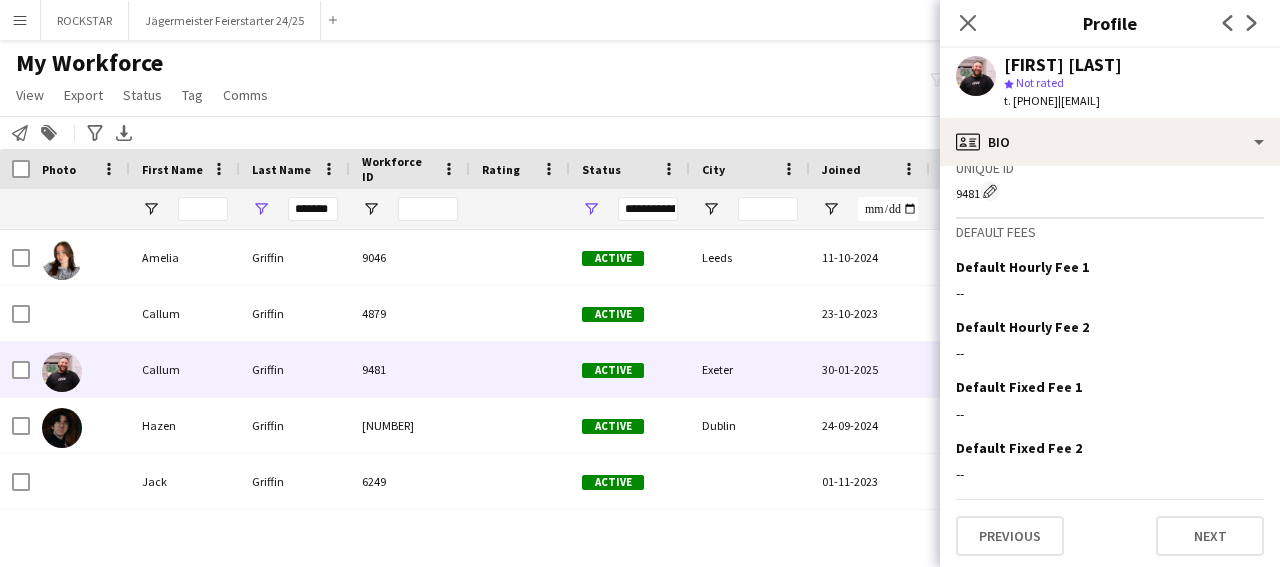 scroll, scrollTop: 793, scrollLeft: 0, axis: vertical 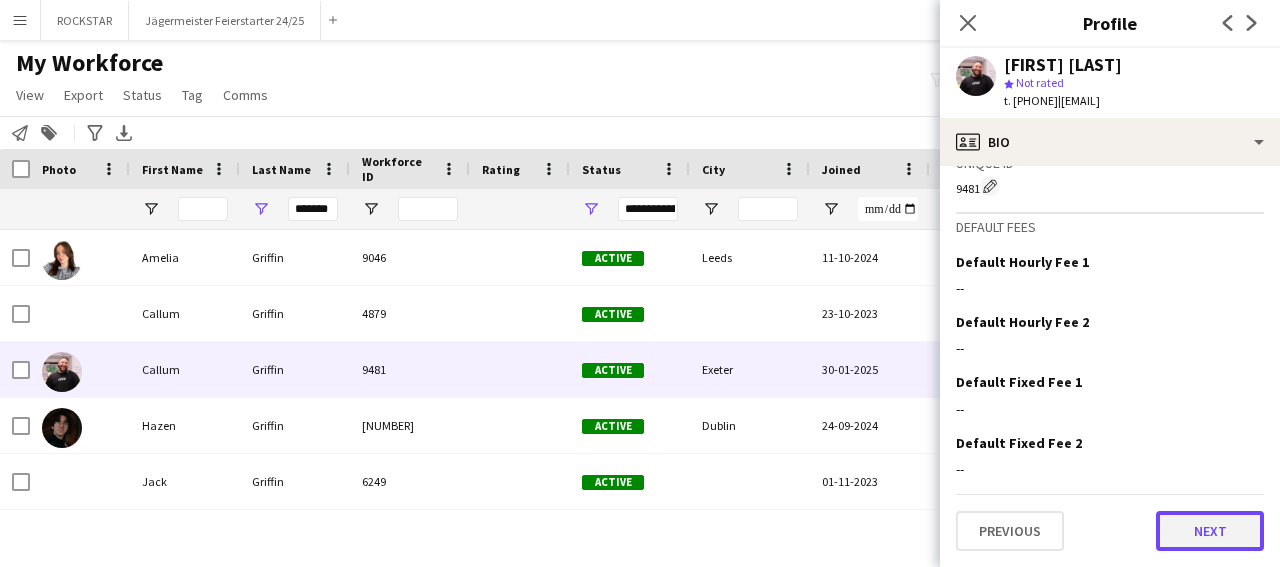 click on "Next" 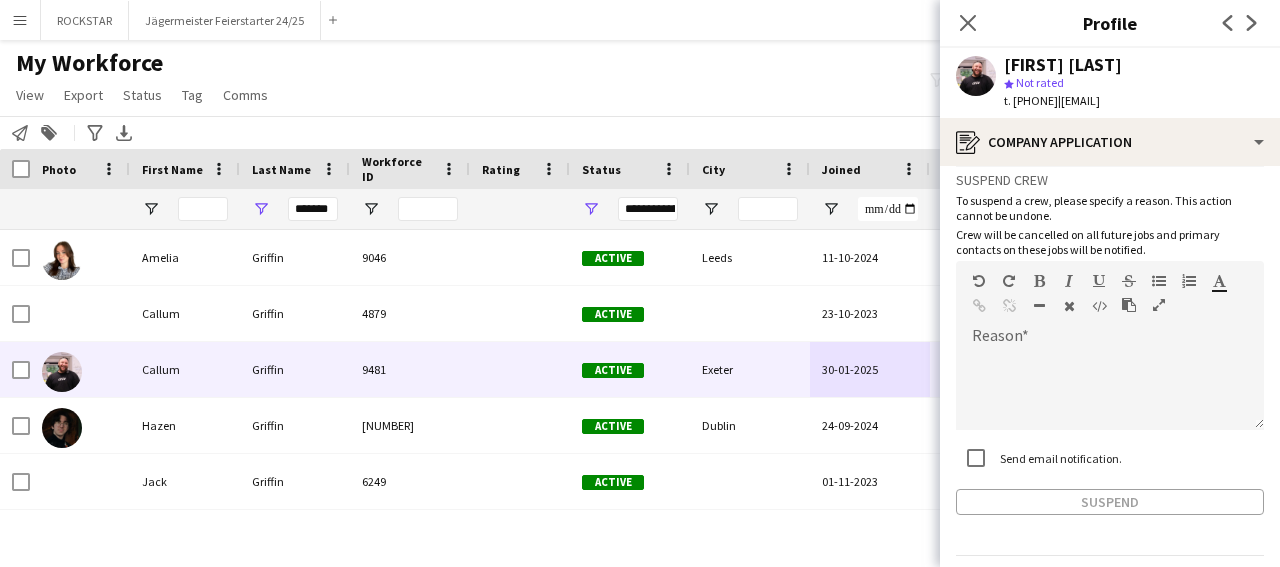 scroll, scrollTop: 126, scrollLeft: 0, axis: vertical 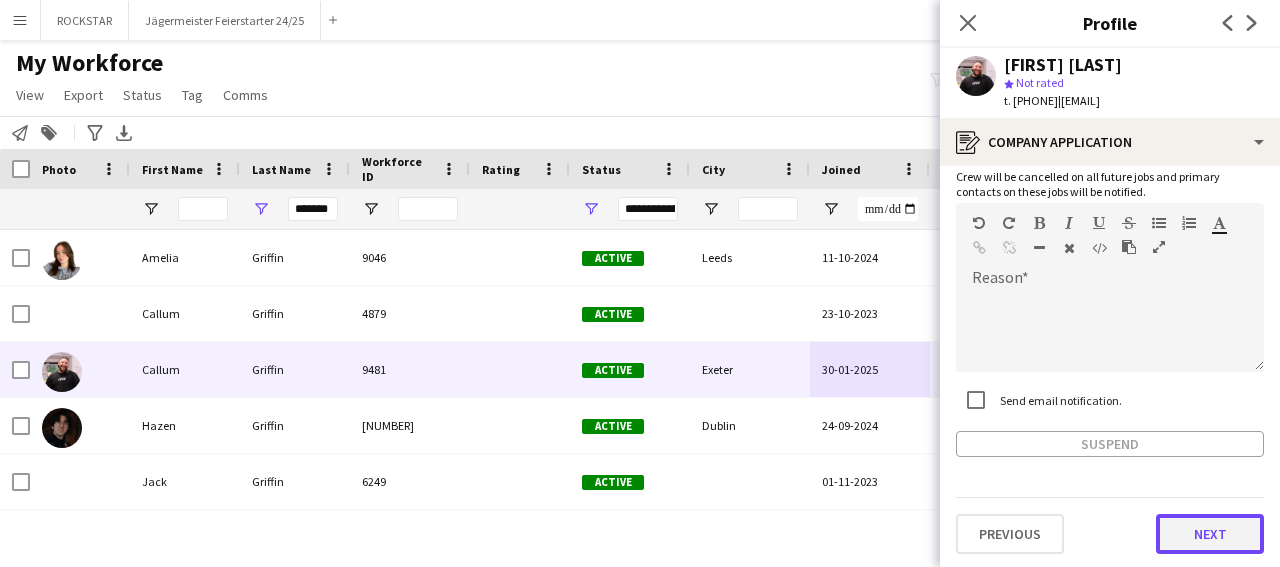 click on "Next" 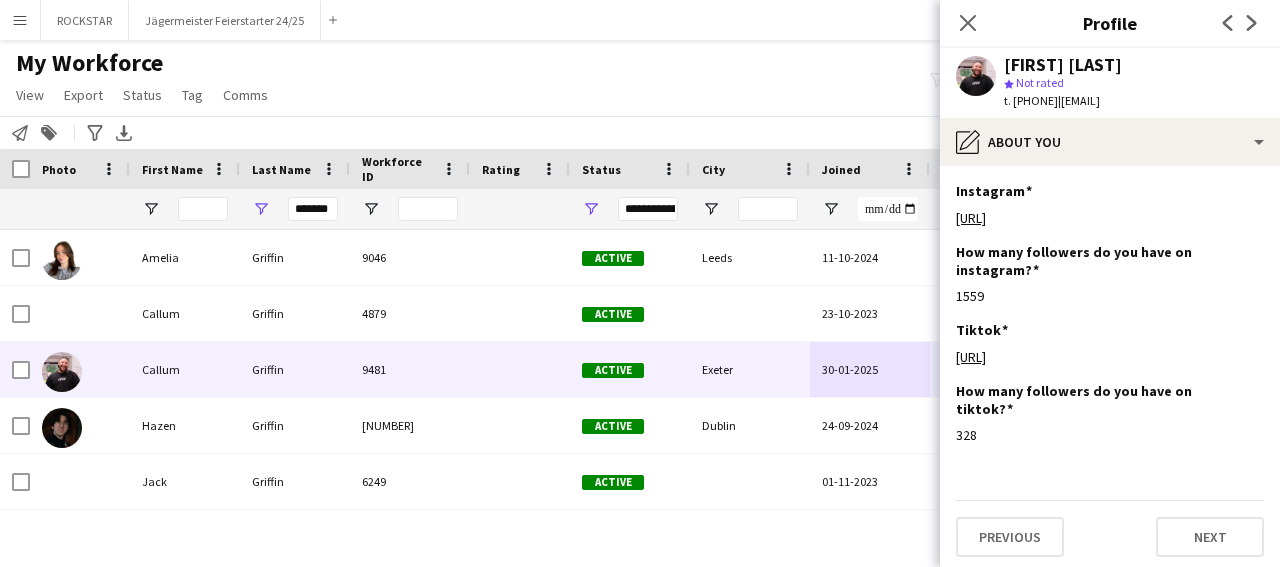 scroll, scrollTop: 24, scrollLeft: 0, axis: vertical 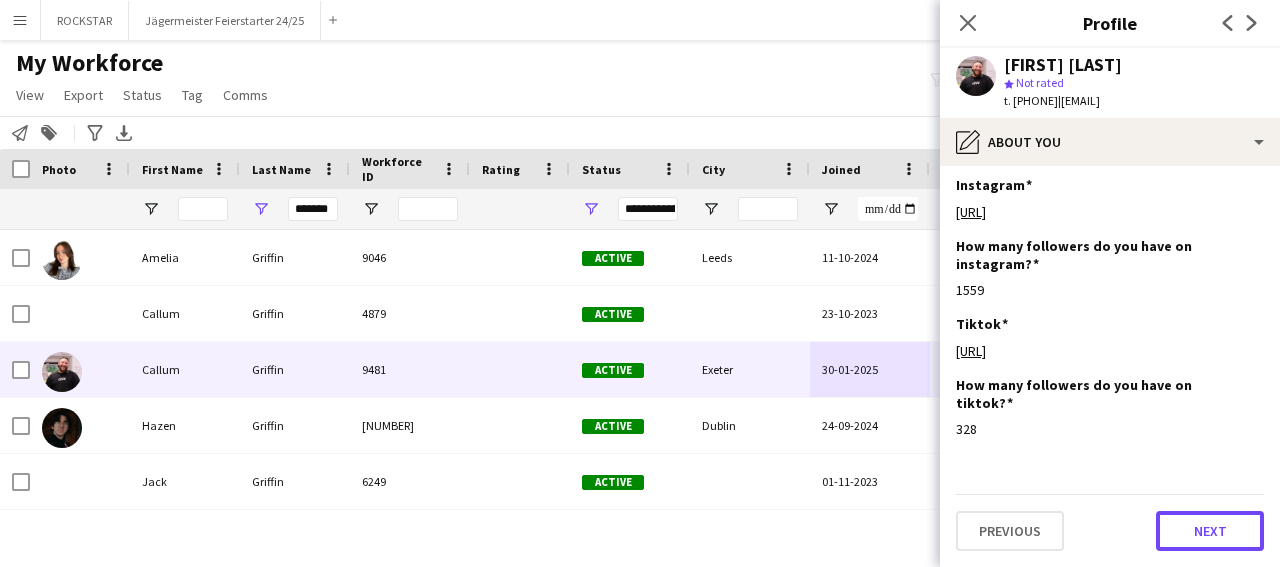 drag, startPoint x: 1205, startPoint y: 512, endPoint x: 1195, endPoint y: 525, distance: 16.40122 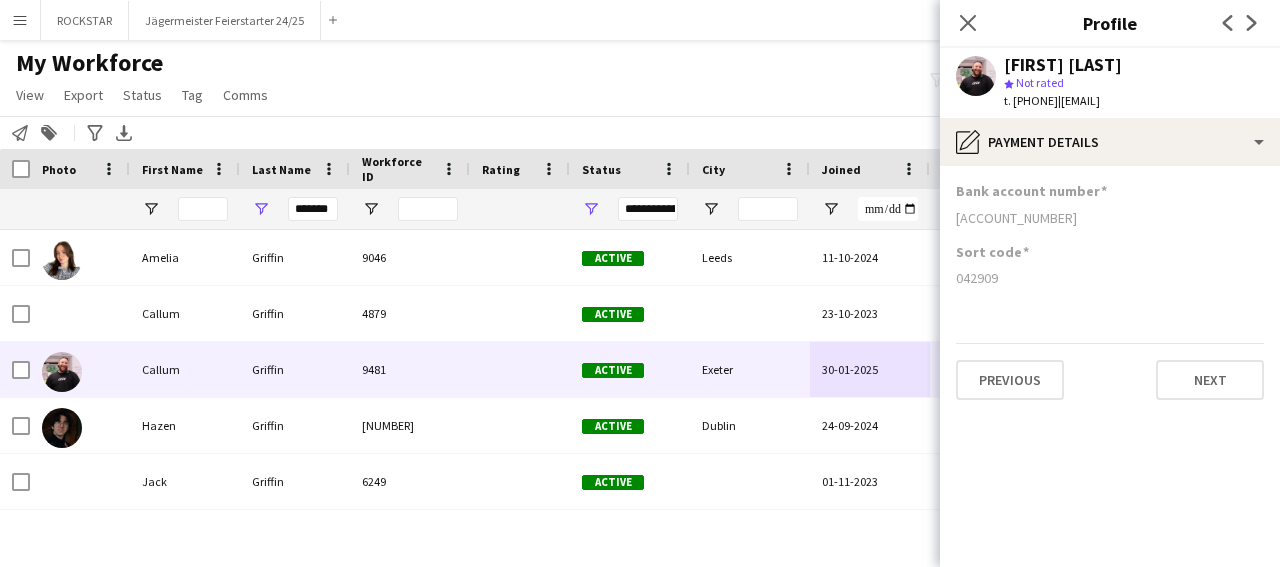 scroll, scrollTop: 0, scrollLeft: 0, axis: both 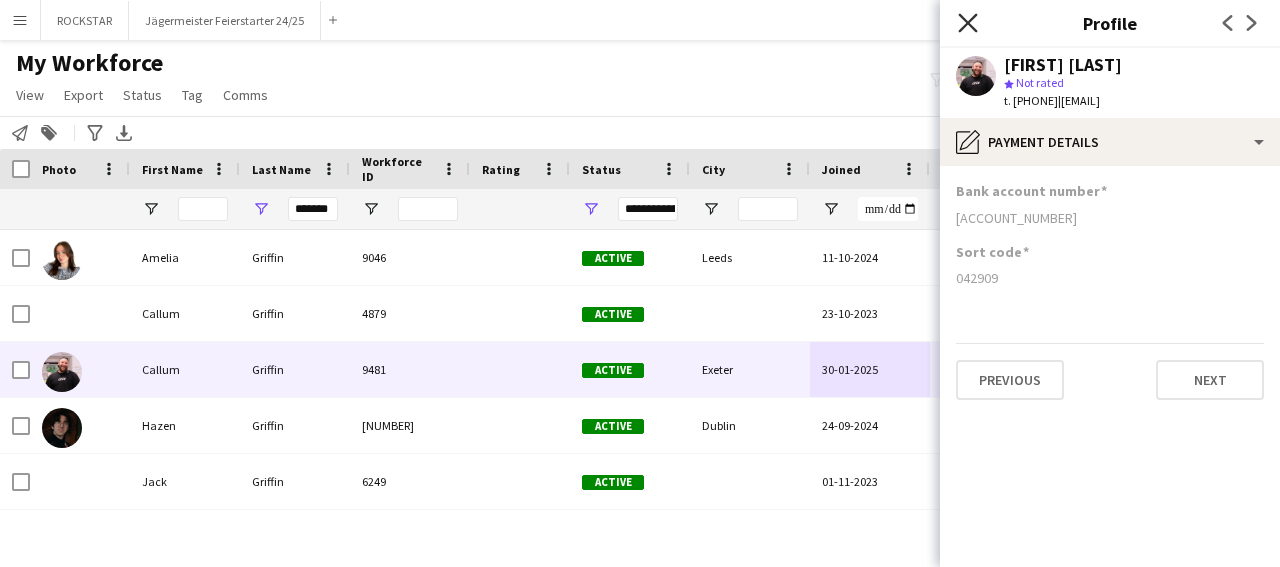 click on "Close pop-in" 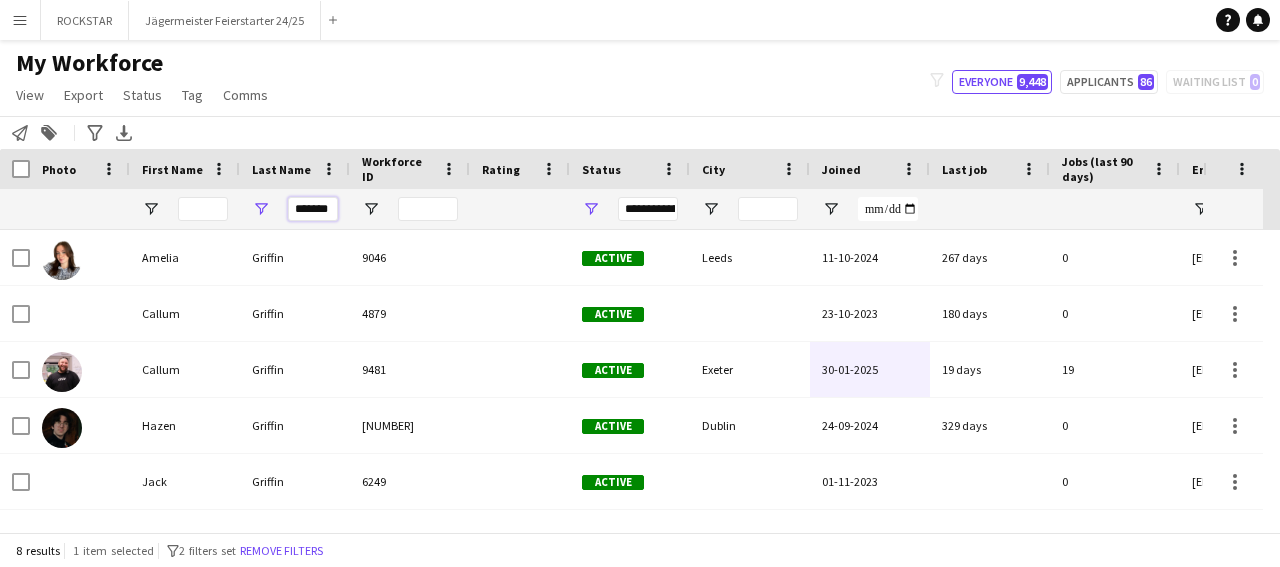 drag, startPoint x: 331, startPoint y: 205, endPoint x: 268, endPoint y: 217, distance: 64.132675 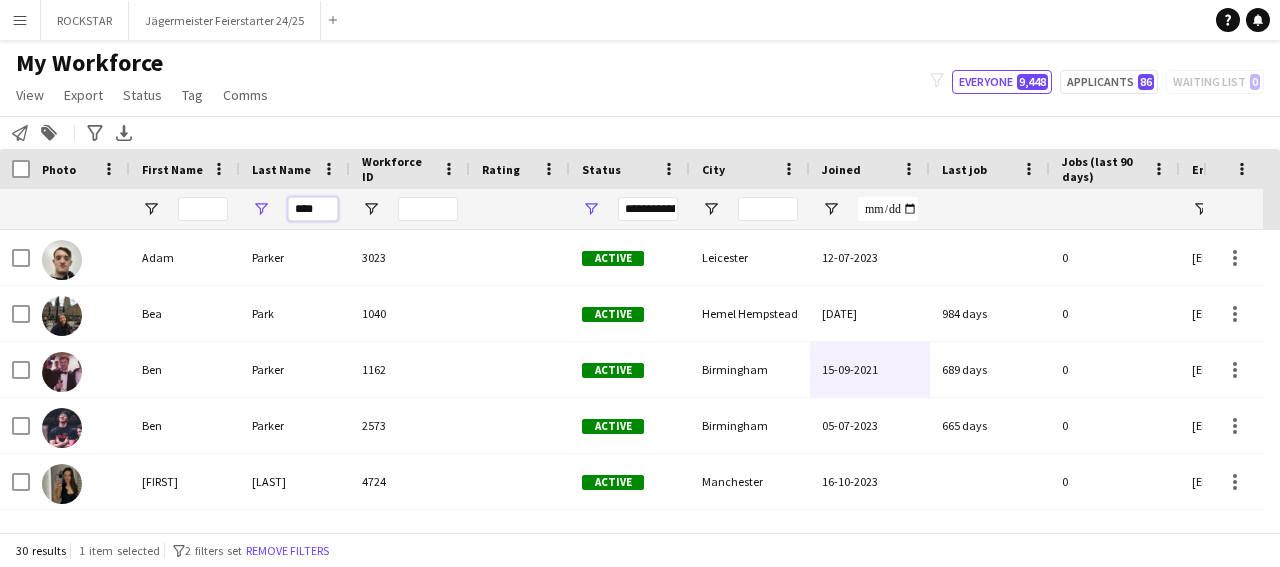 type on "****" 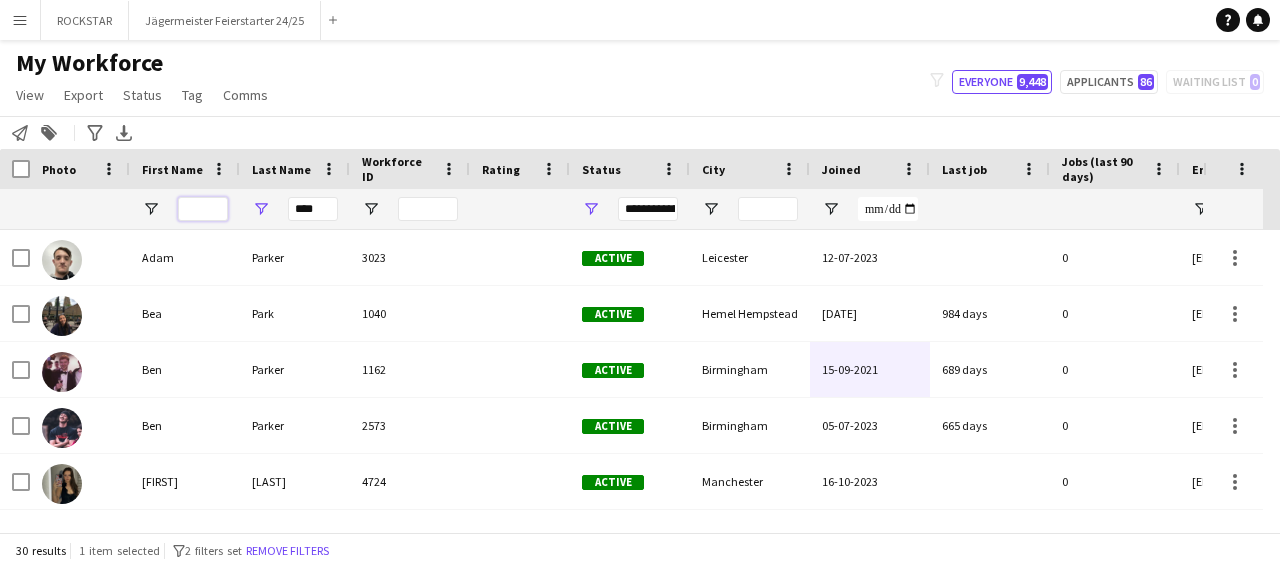 click at bounding box center [203, 209] 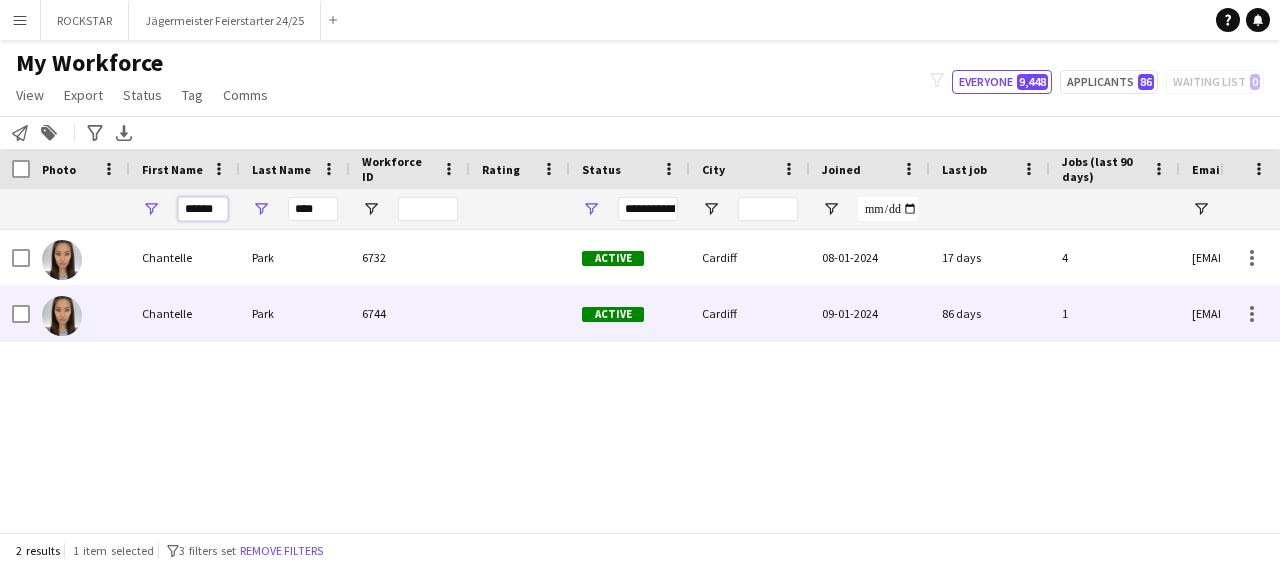 type on "******" 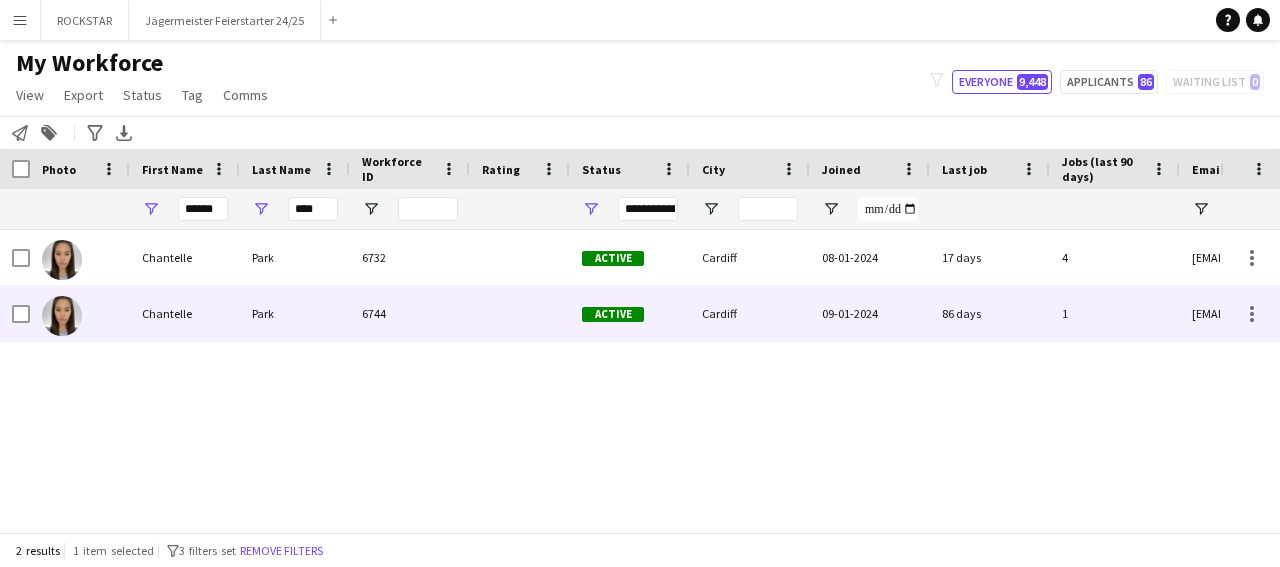 click on "6744" at bounding box center (410, 313) 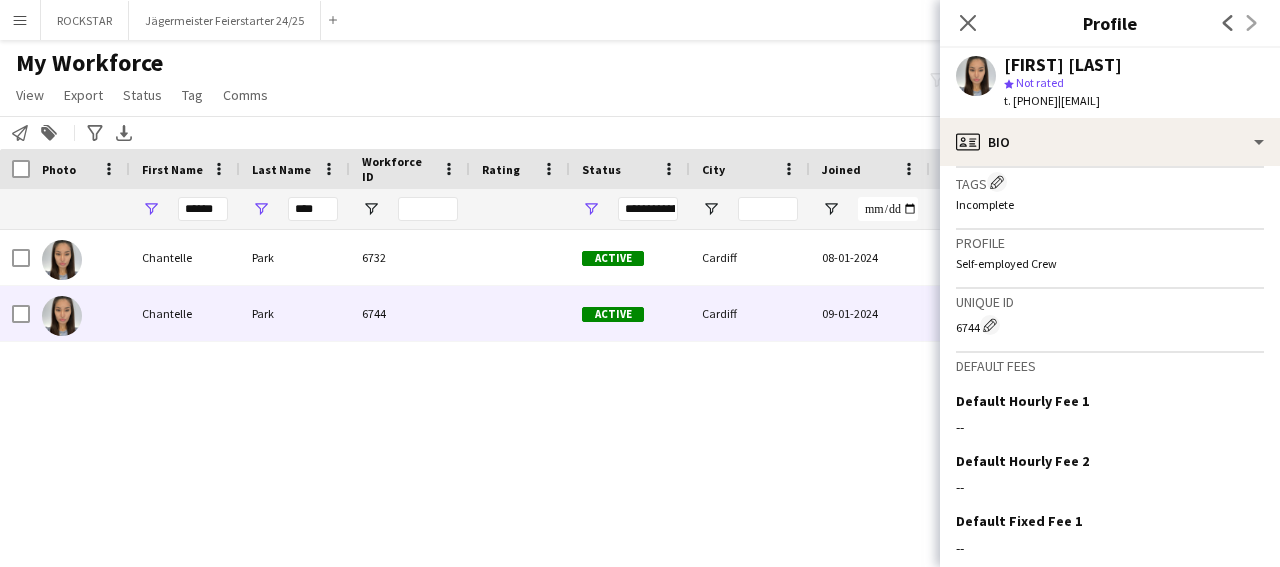 scroll, scrollTop: 811, scrollLeft: 0, axis: vertical 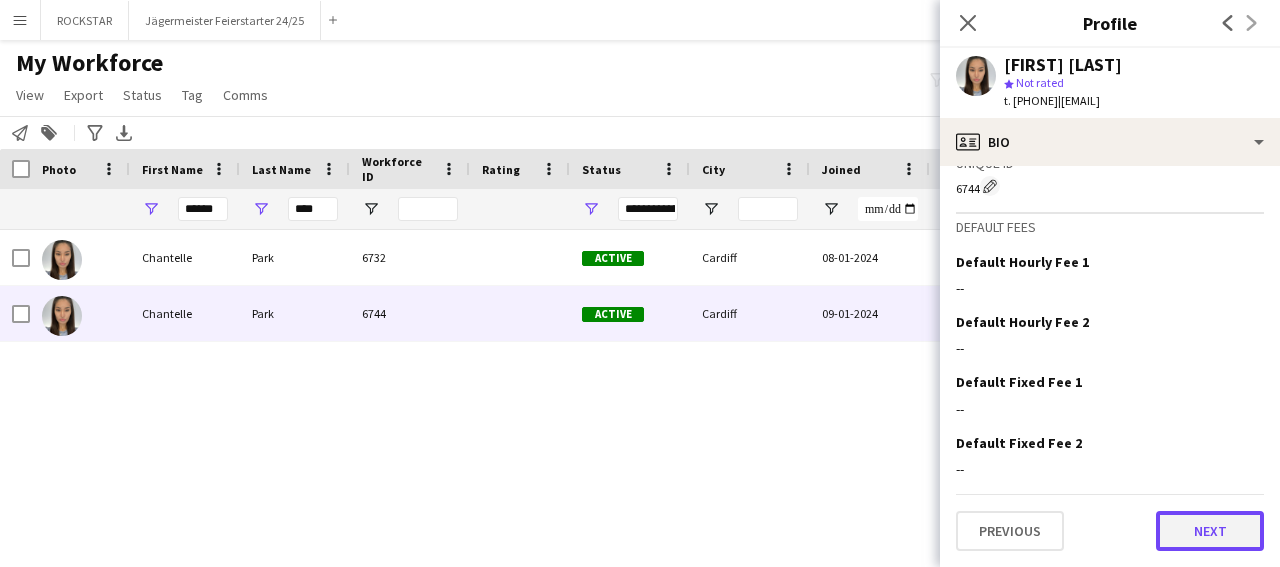 click on "Next" 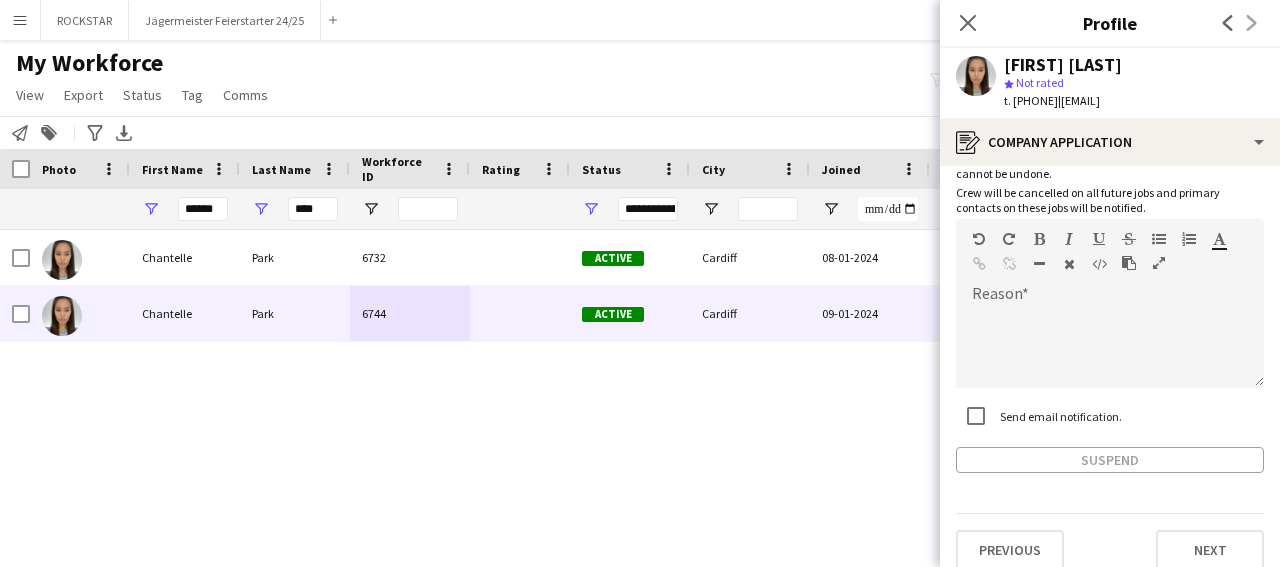 scroll, scrollTop: 126, scrollLeft: 0, axis: vertical 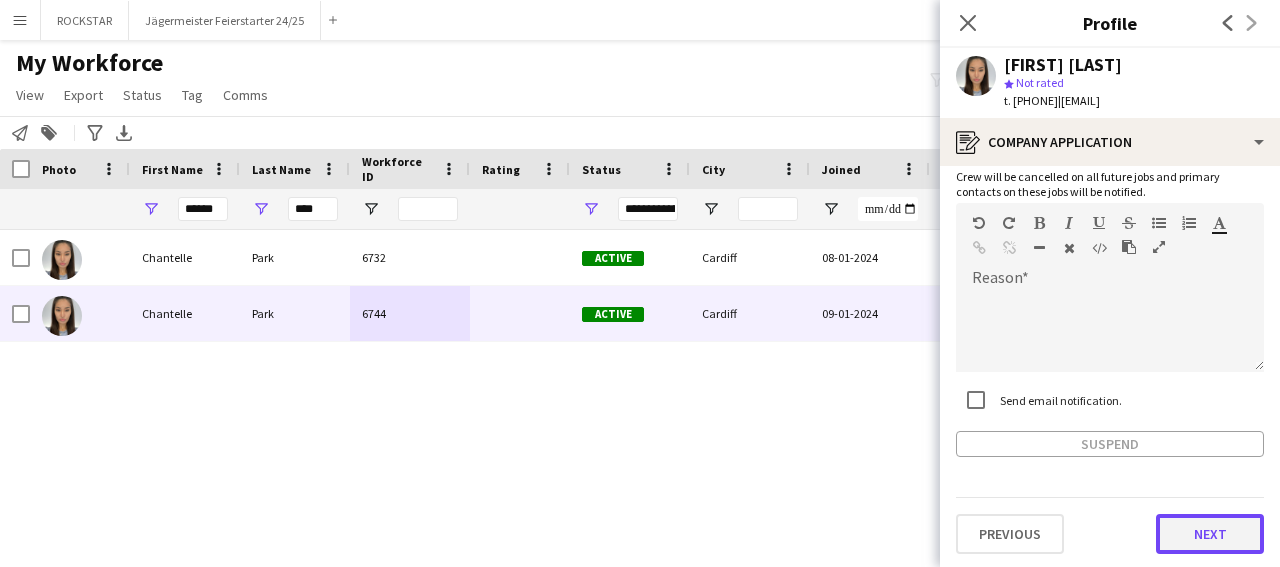 click on "Next" 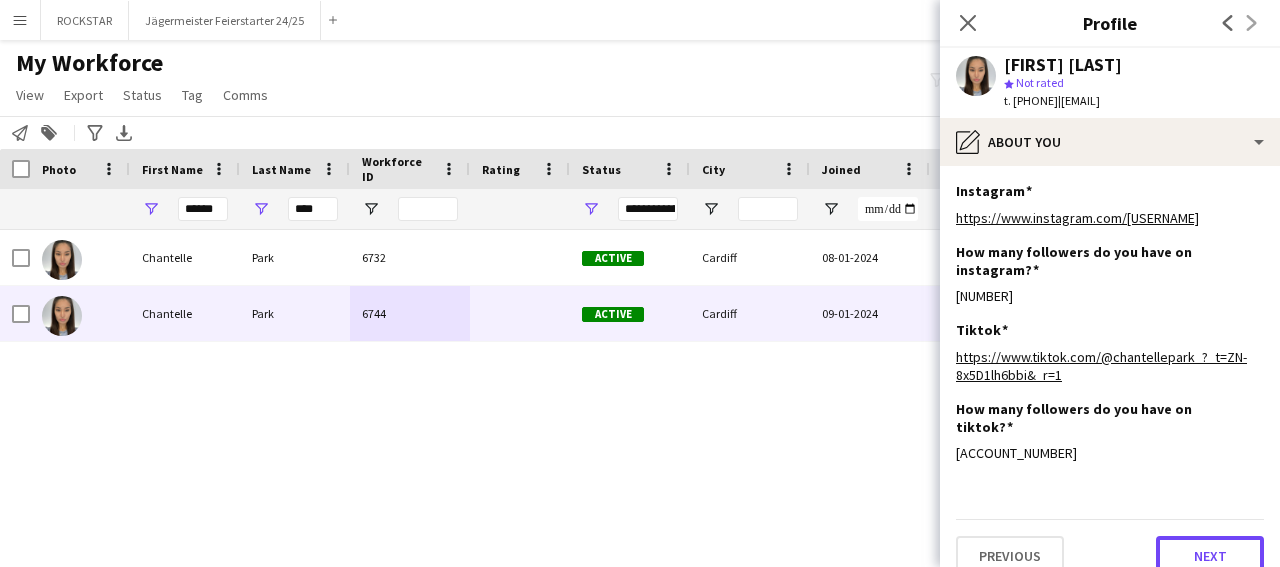 click on "Next" 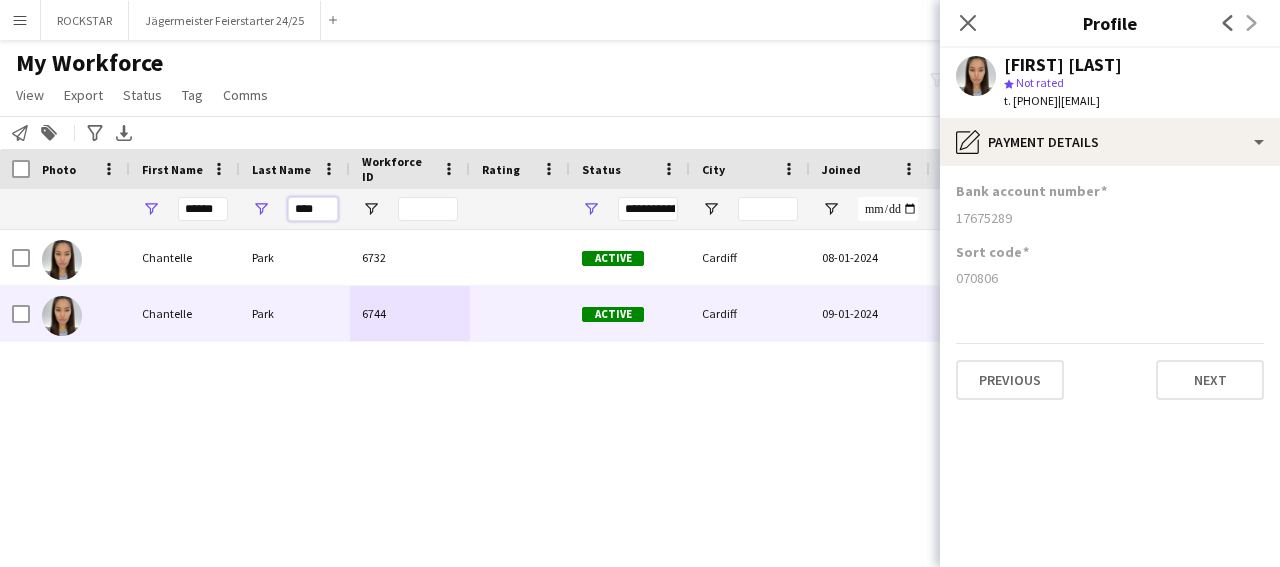 drag, startPoint x: 318, startPoint y: 211, endPoint x: 260, endPoint y: 209, distance: 58.034473 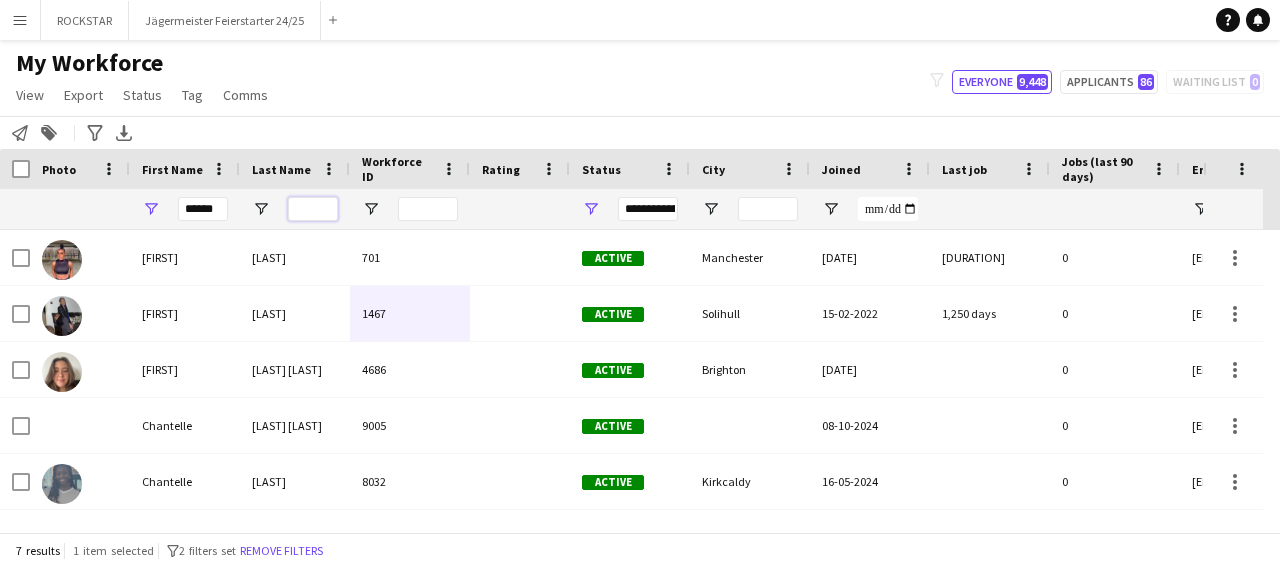 type 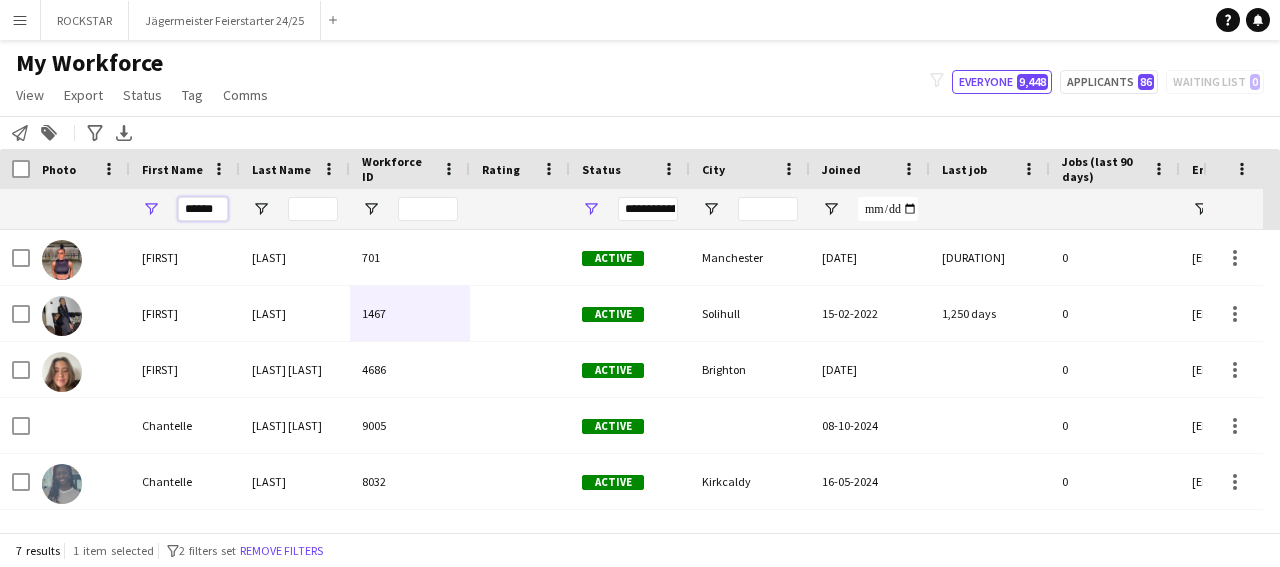 drag, startPoint x: 182, startPoint y: 209, endPoint x: 149, endPoint y: 221, distance: 35.1141 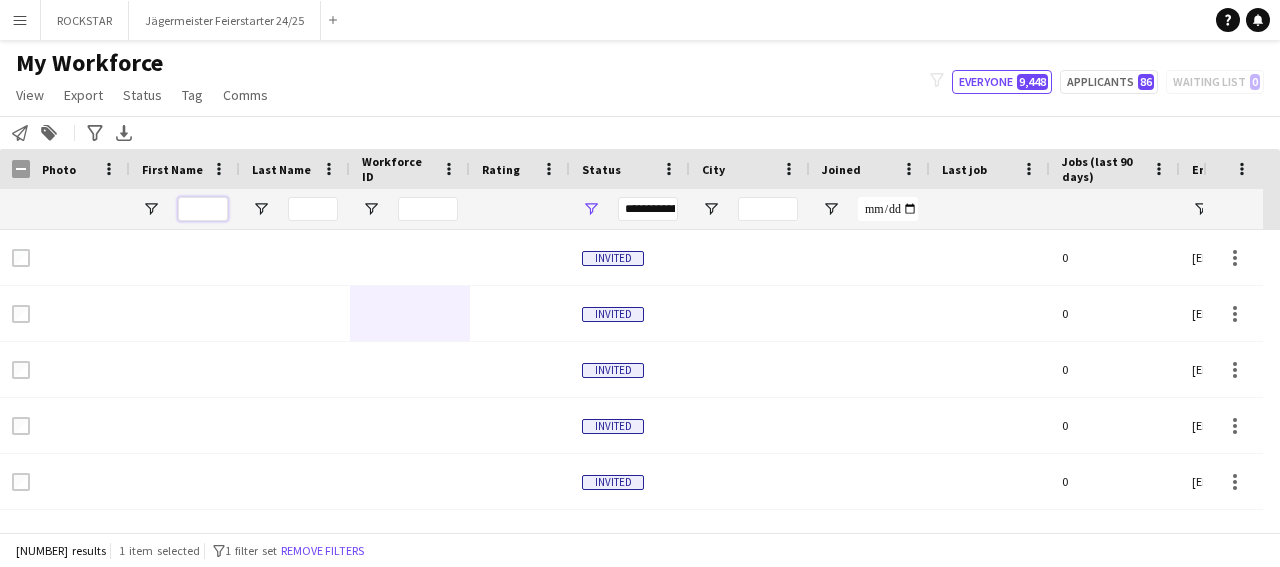 type 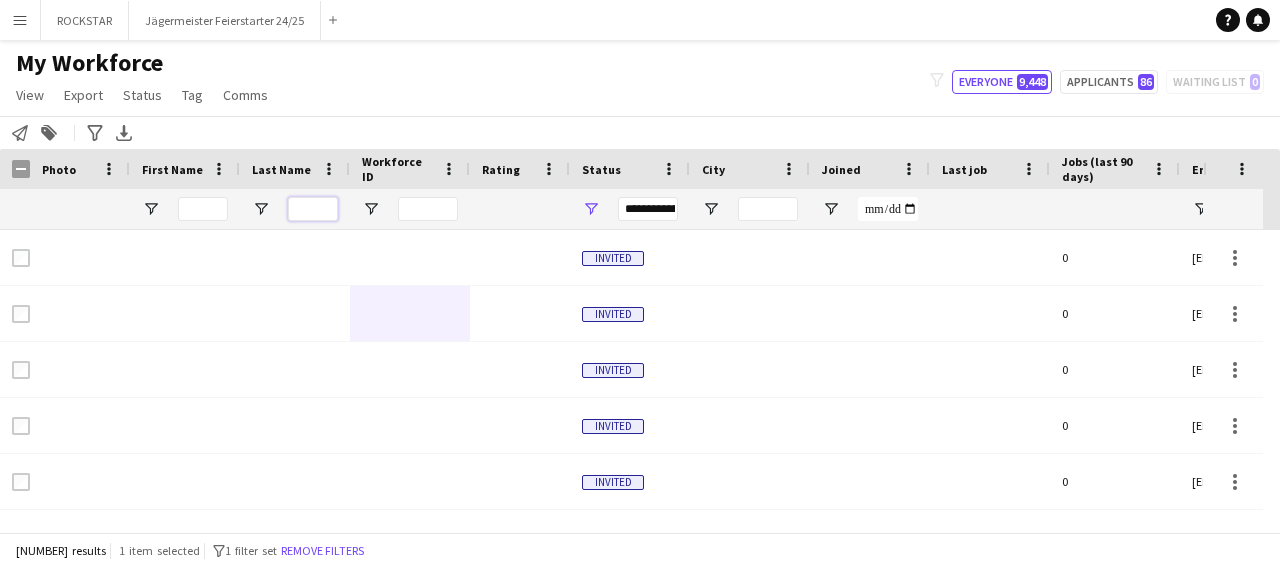 click at bounding box center (313, 209) 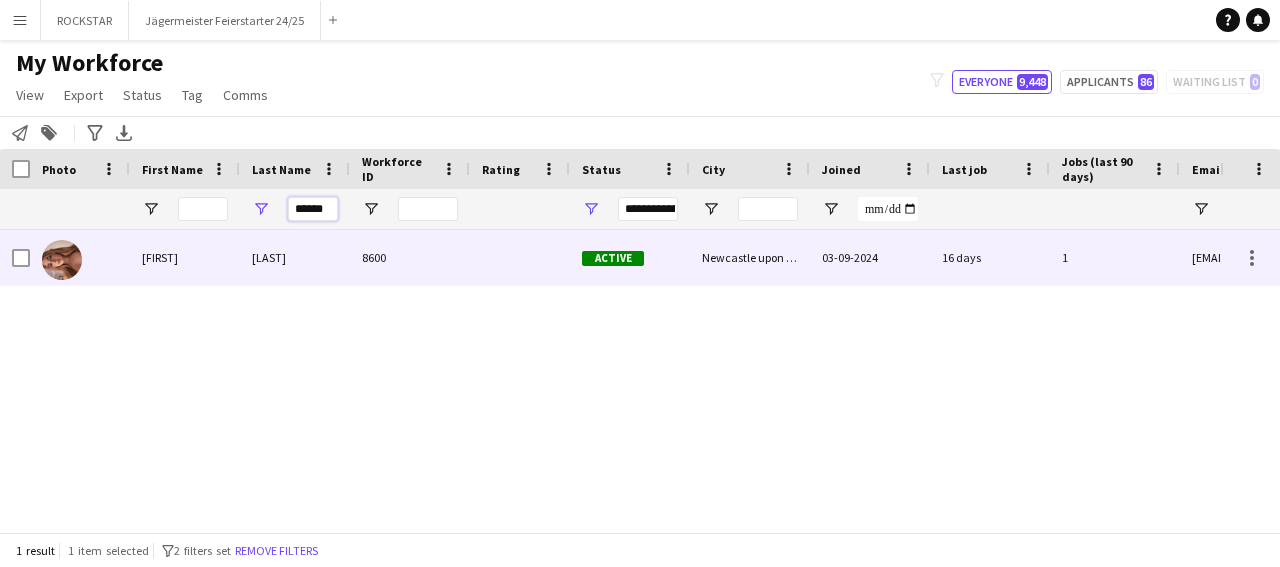 type on "******" 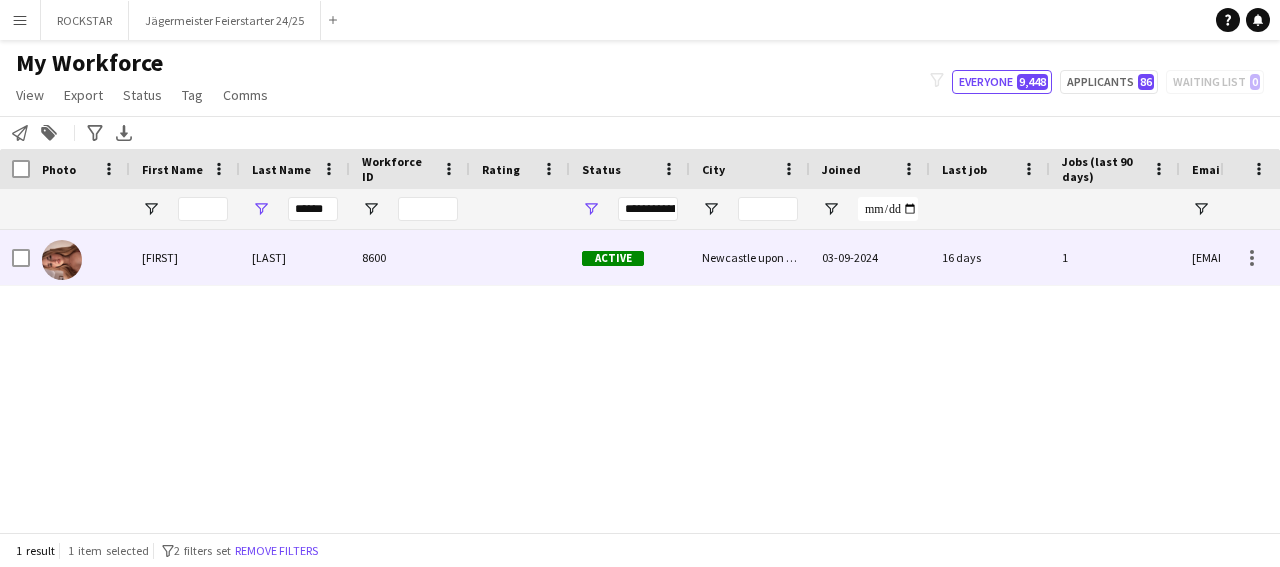 click on "8600" at bounding box center (410, 257) 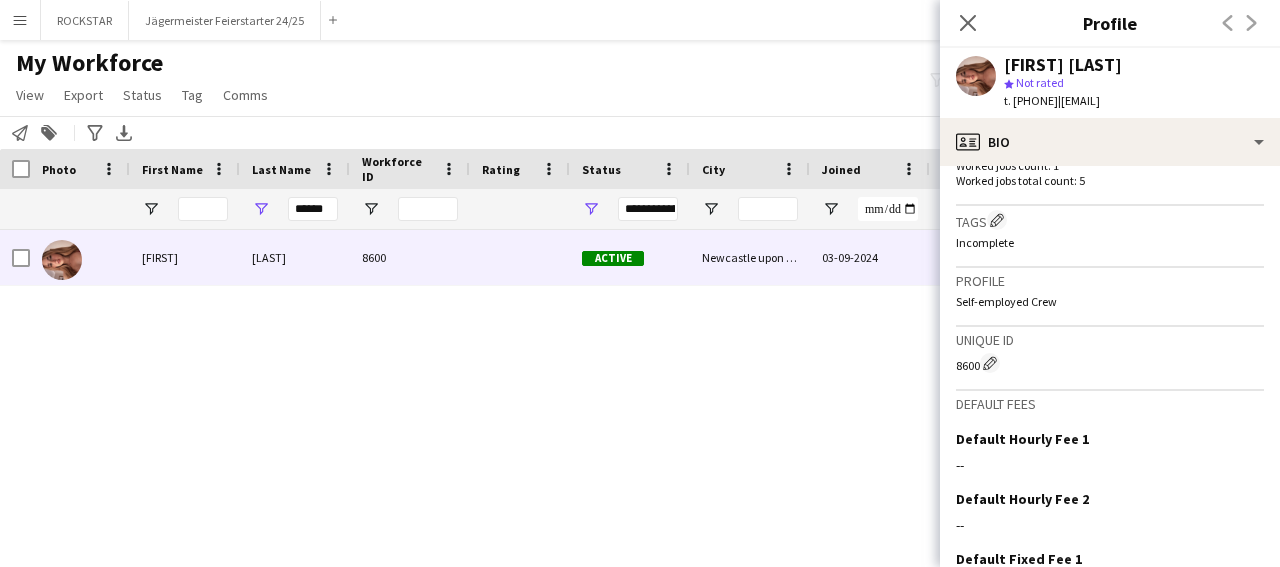 scroll, scrollTop: 811, scrollLeft: 0, axis: vertical 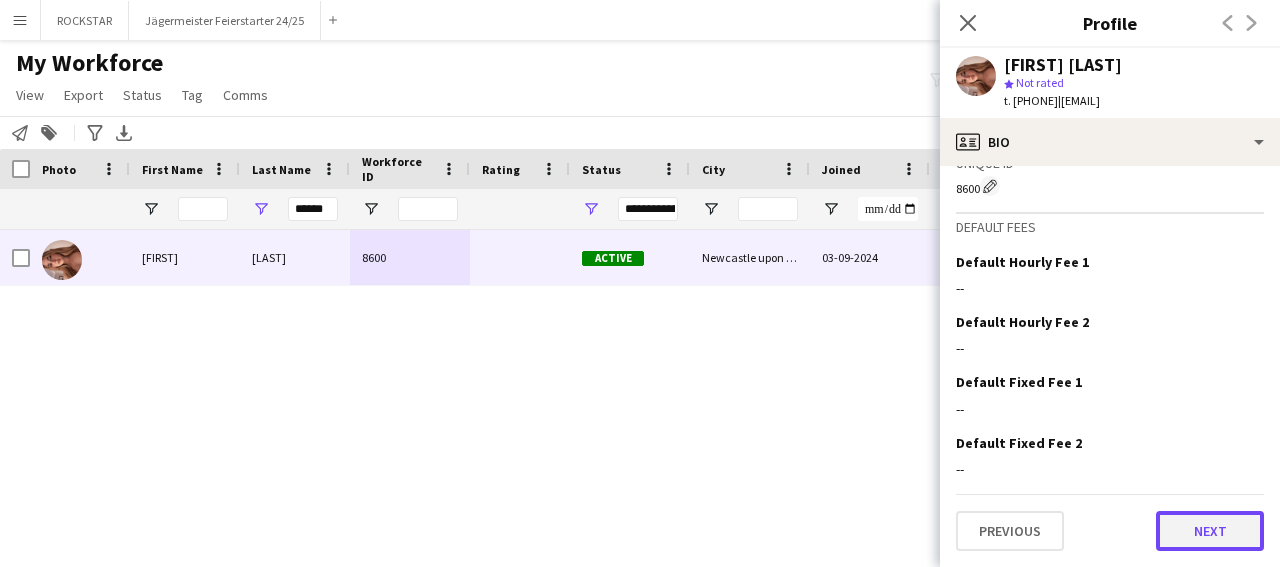 click on "Next" 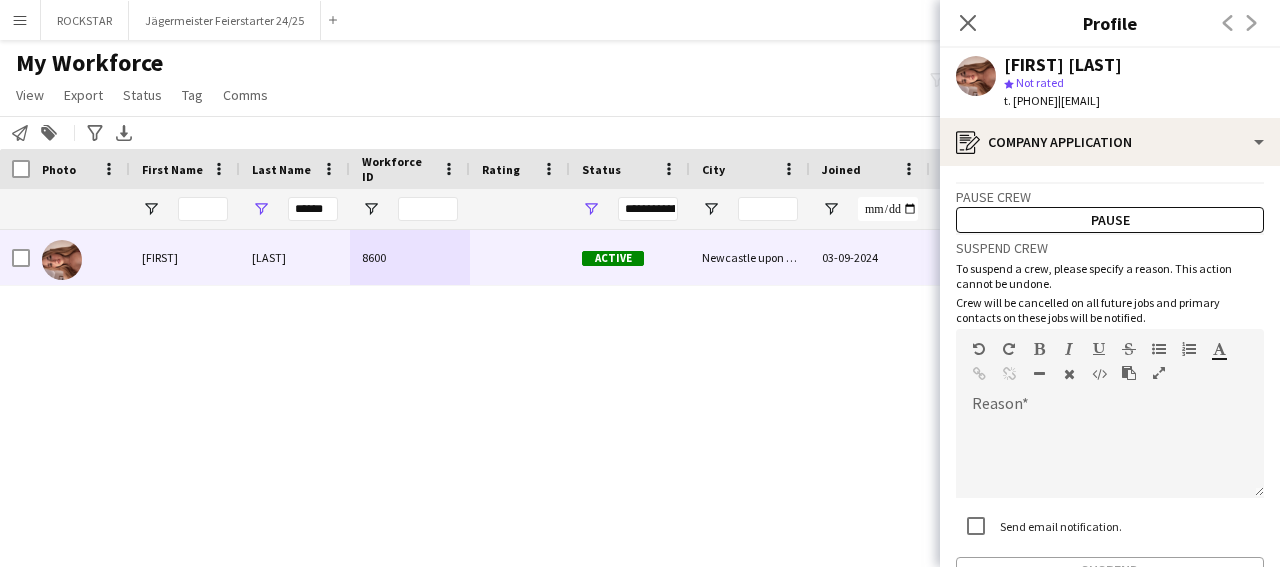 scroll, scrollTop: 126, scrollLeft: 0, axis: vertical 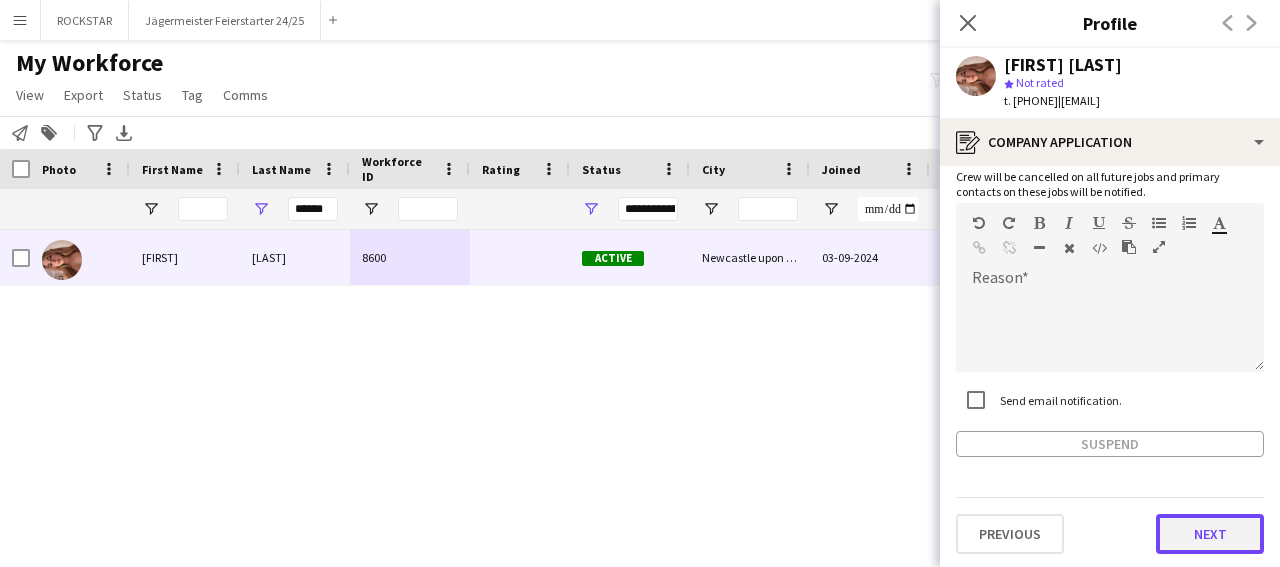 click on "Next" 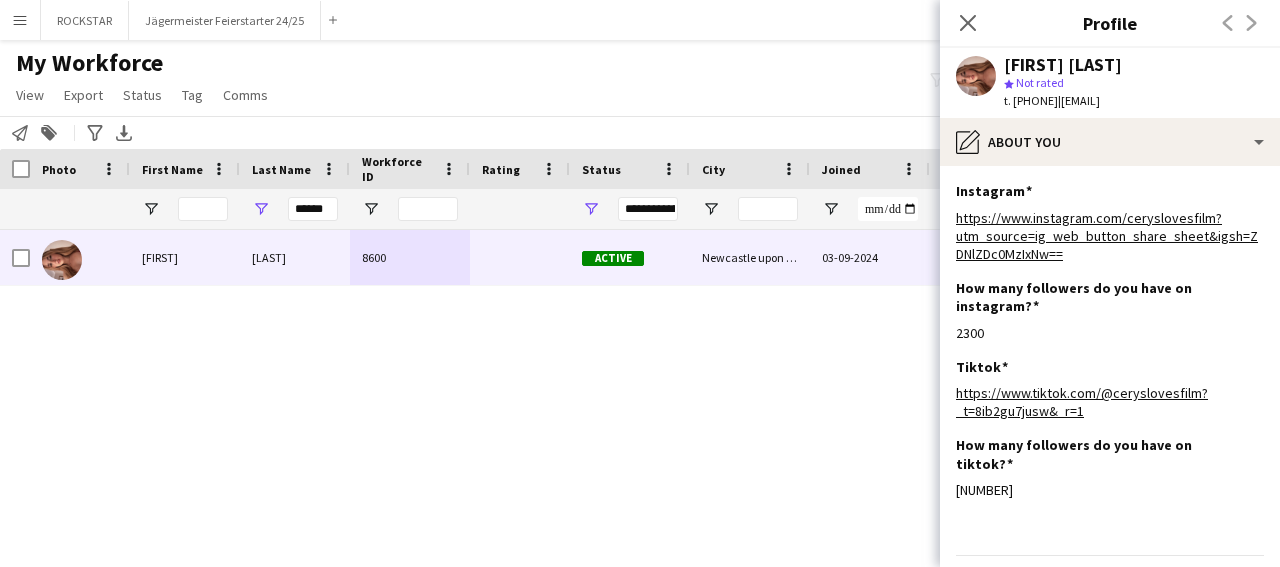 scroll, scrollTop: 42, scrollLeft: 0, axis: vertical 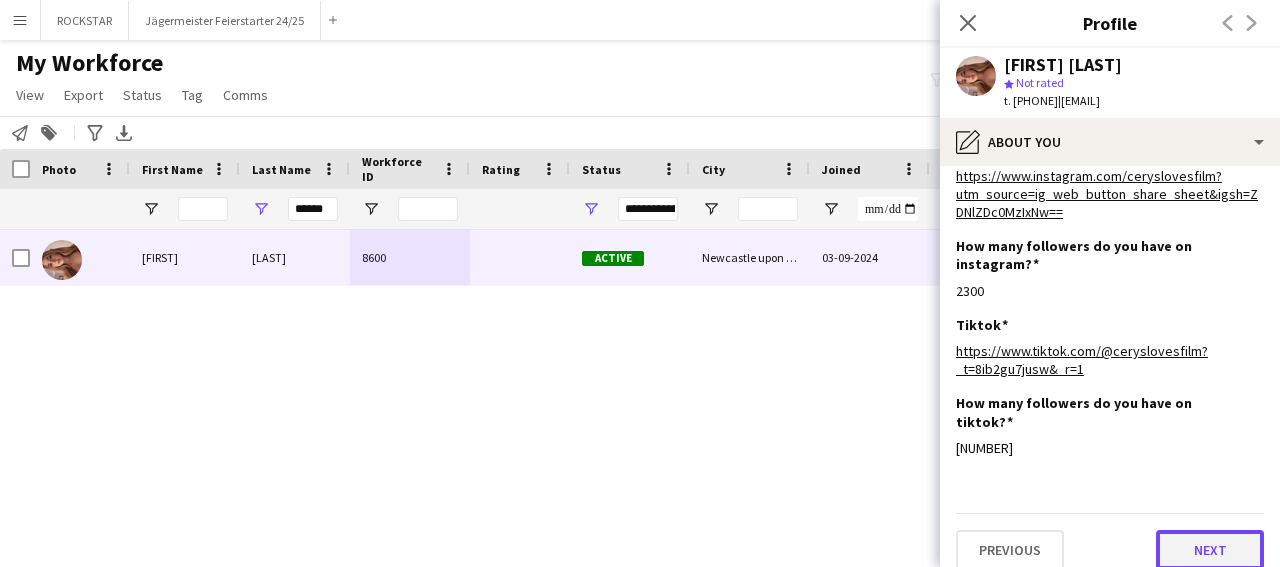 click on "Next" 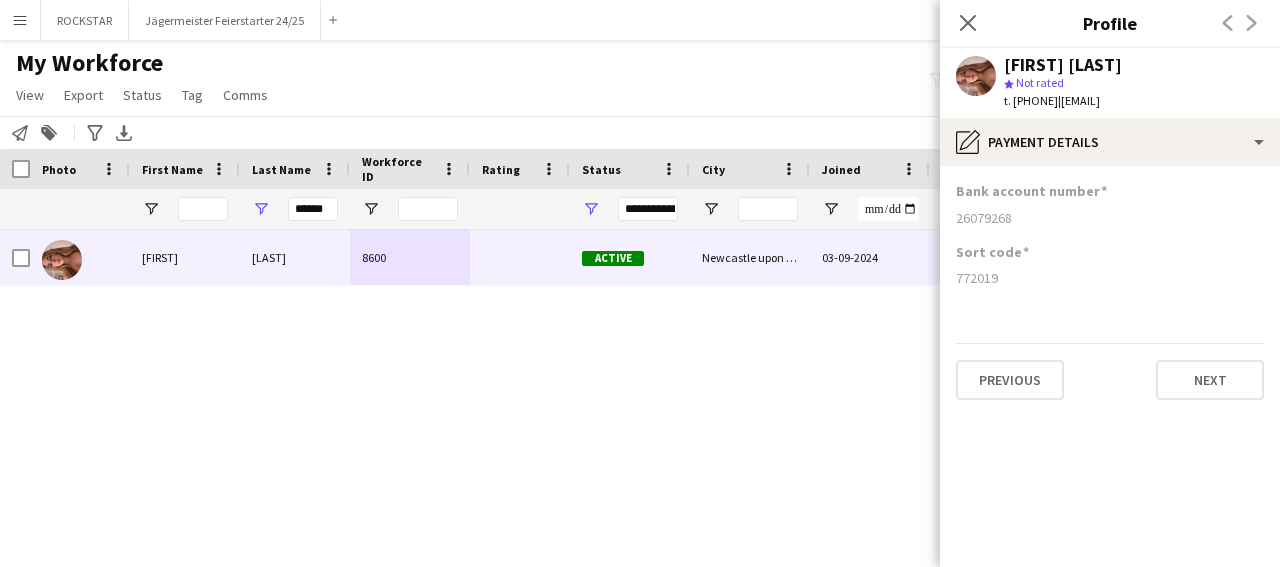 scroll, scrollTop: 0, scrollLeft: 0, axis: both 